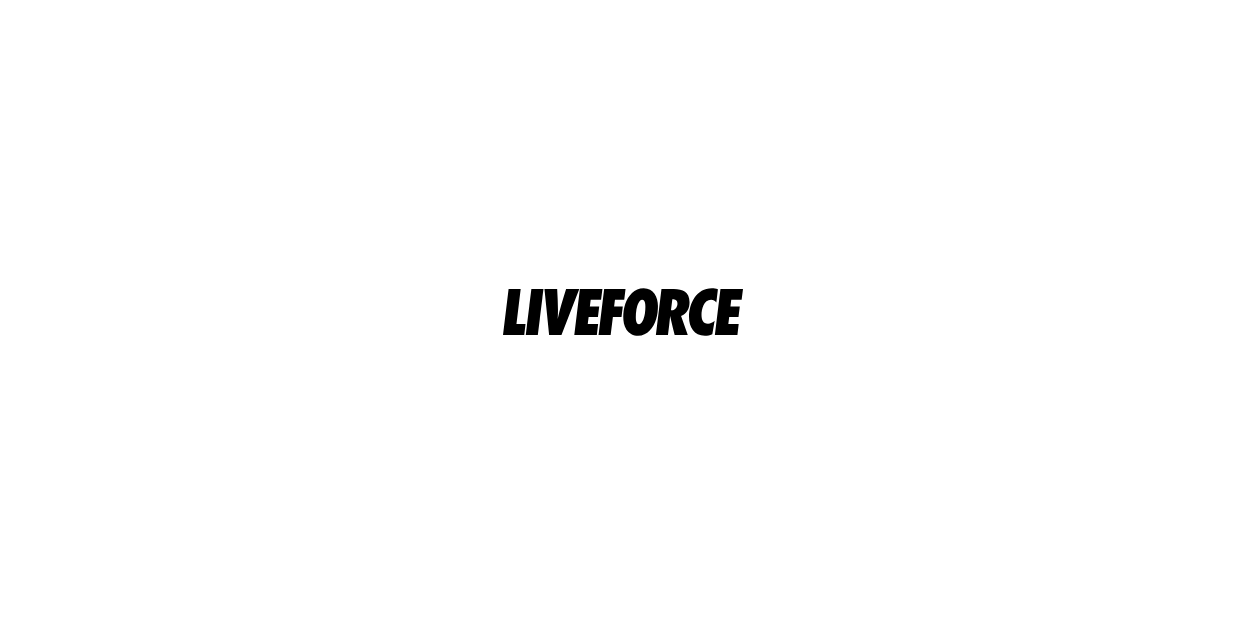 scroll, scrollTop: 0, scrollLeft: 0, axis: both 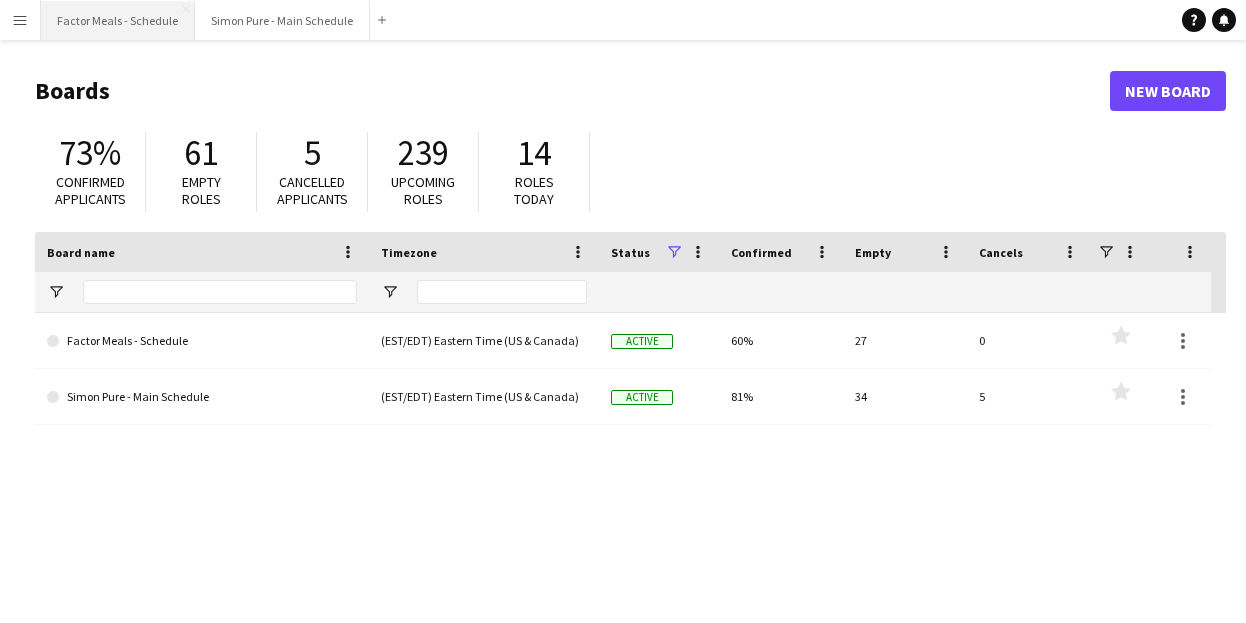 click on "Factor Meals - Schedule
Close" at bounding box center [118, 20] 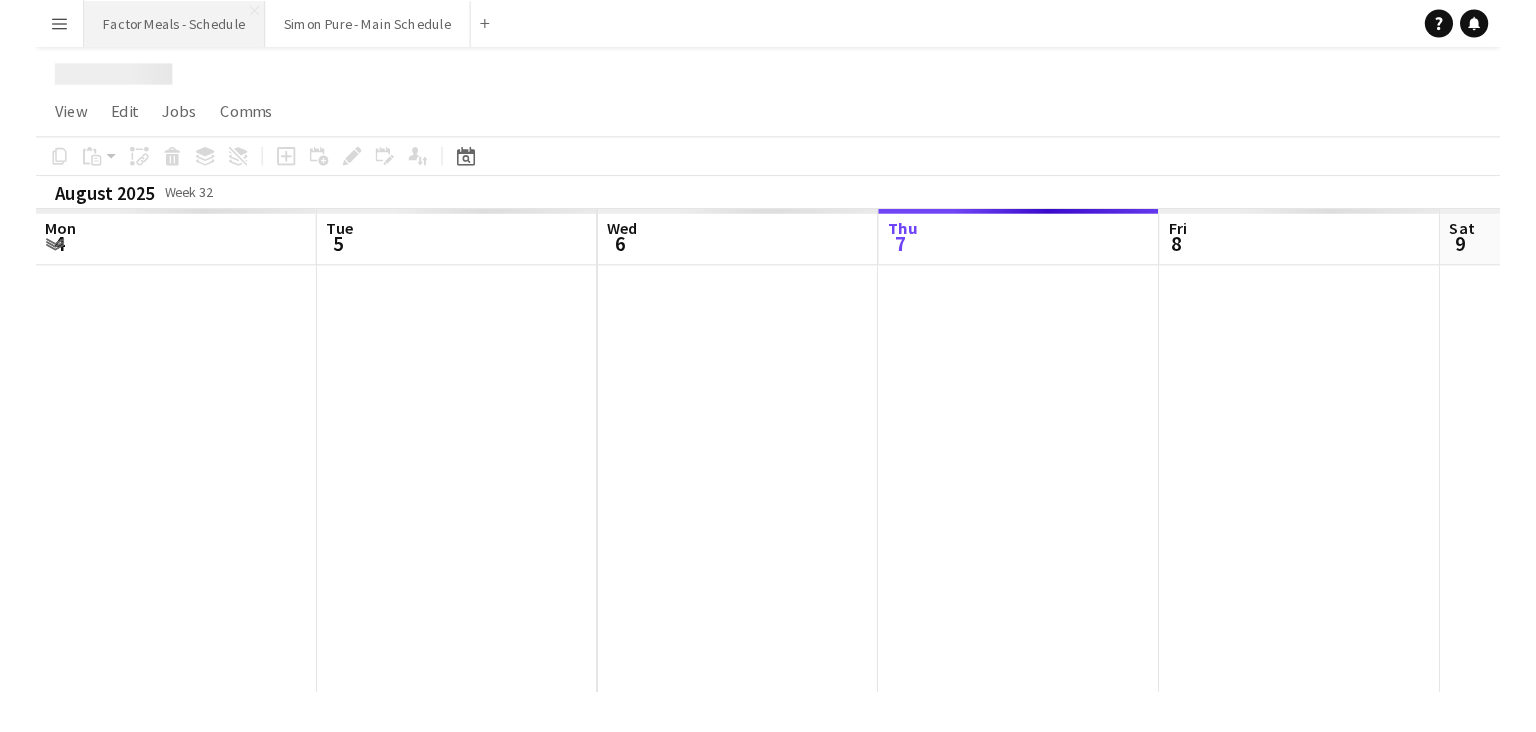 scroll, scrollTop: 0, scrollLeft: 478, axis: horizontal 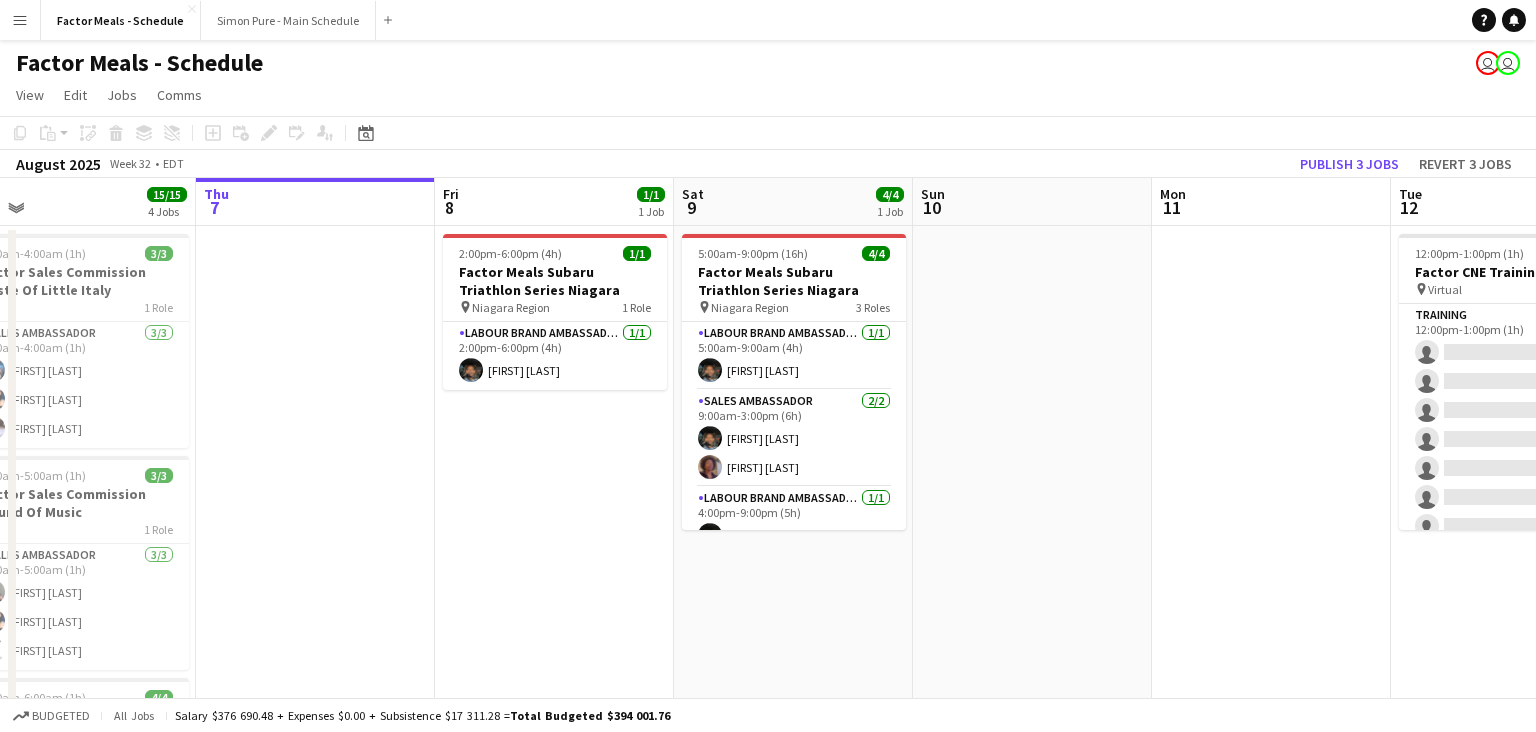 drag, startPoint x: 1060, startPoint y: 425, endPoint x: 1017, endPoint y: 419, distance: 43.416588 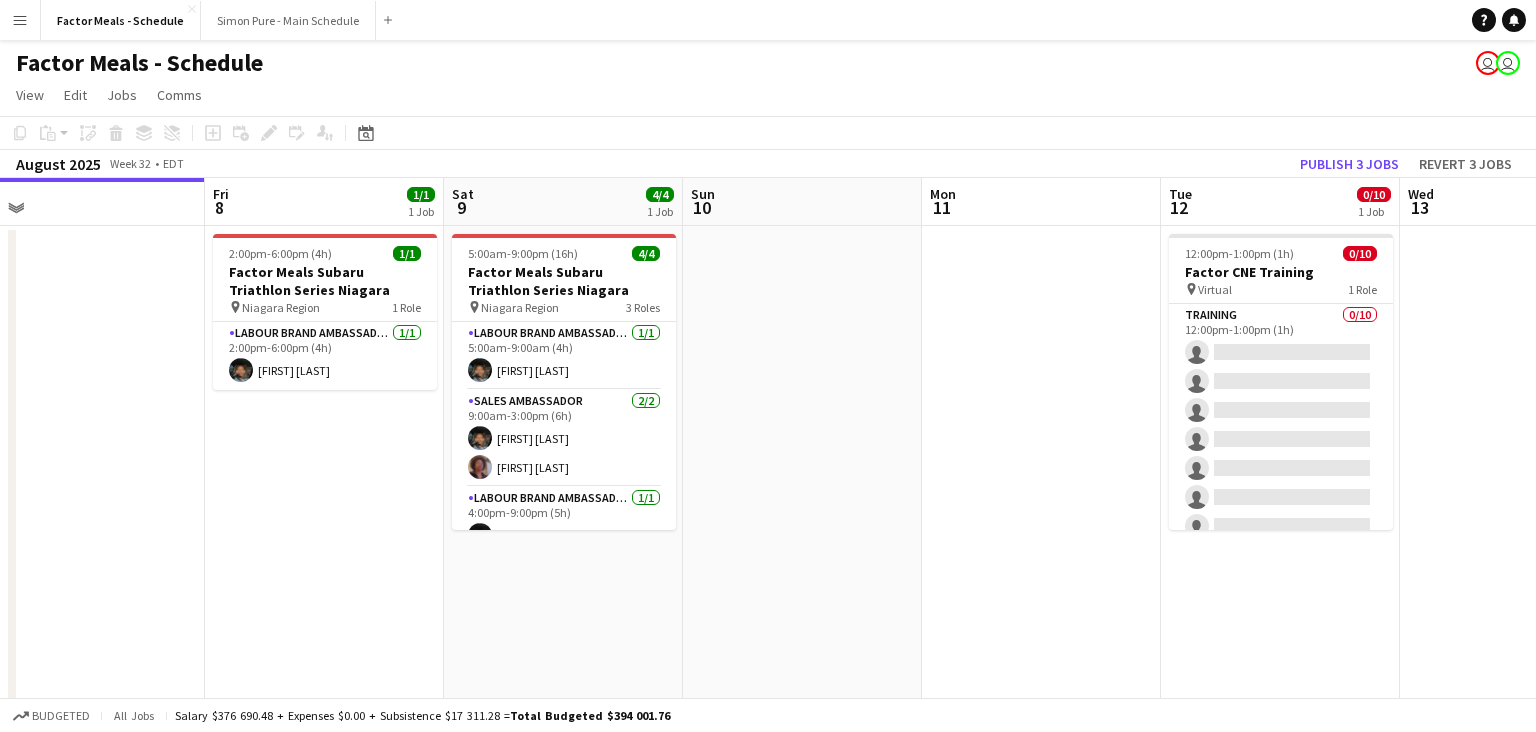scroll, scrollTop: 0, scrollLeft: 762, axis: horizontal 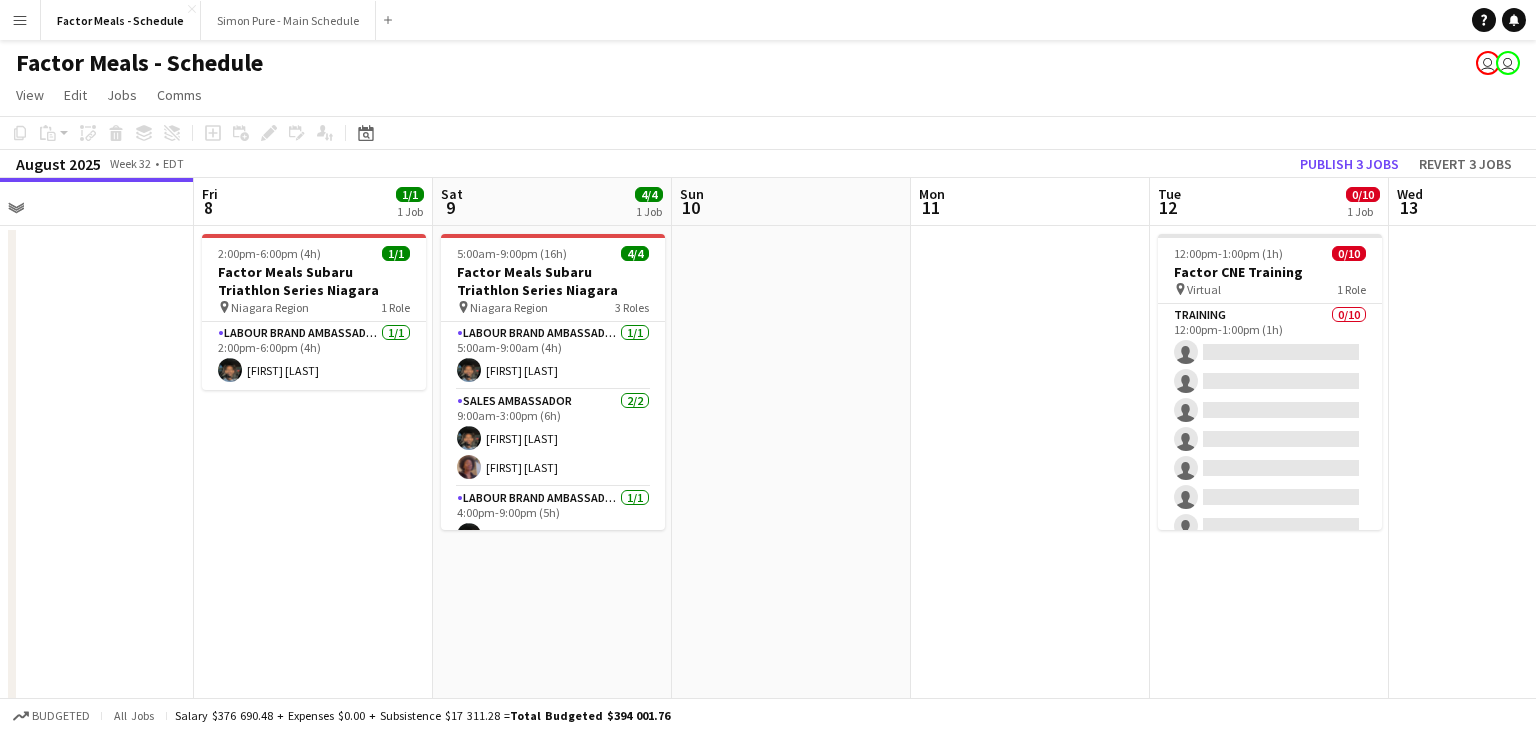 drag, startPoint x: 1016, startPoint y: 419, endPoint x: 775, endPoint y: 426, distance: 241.10164 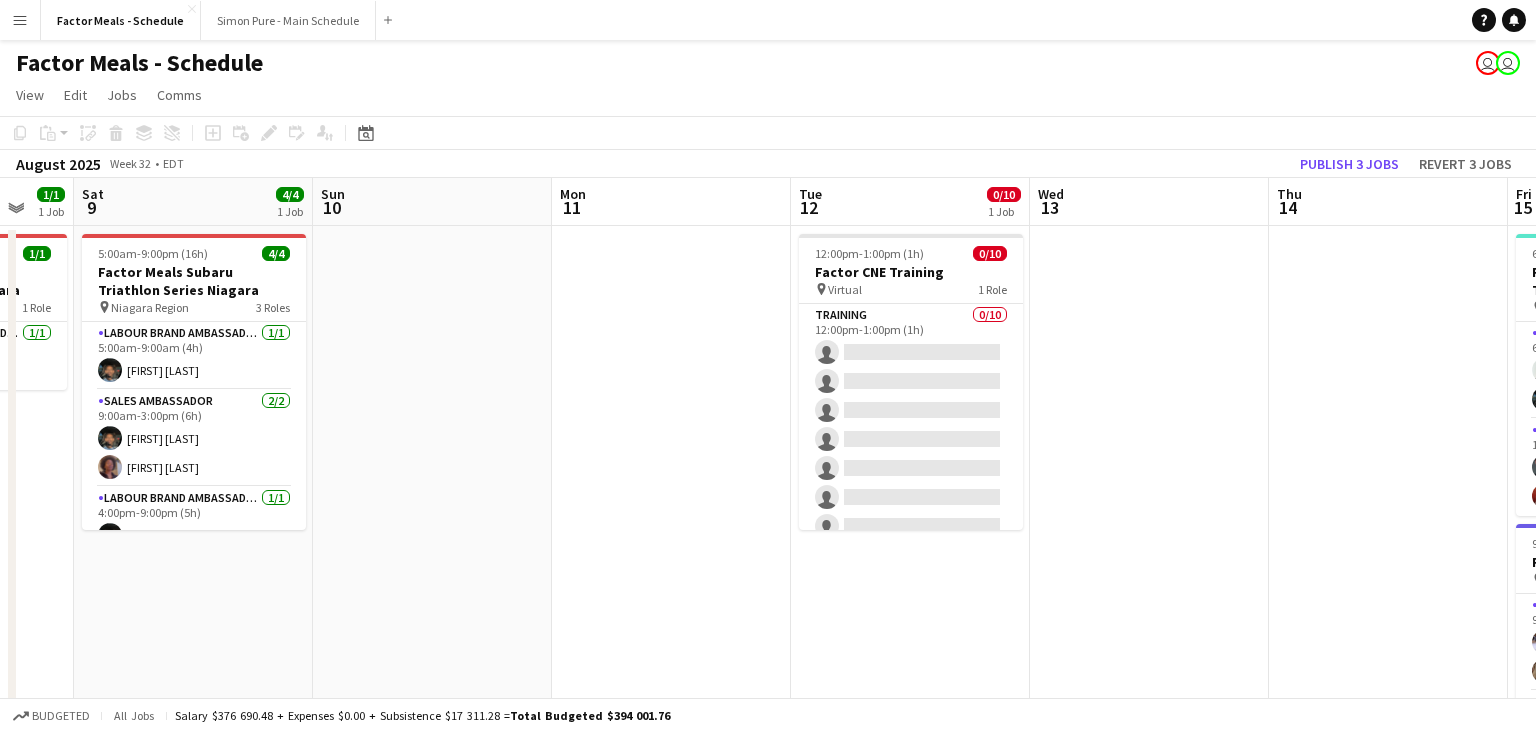 drag, startPoint x: 785, startPoint y: 392, endPoint x: 426, endPoint y: 380, distance: 359.2005 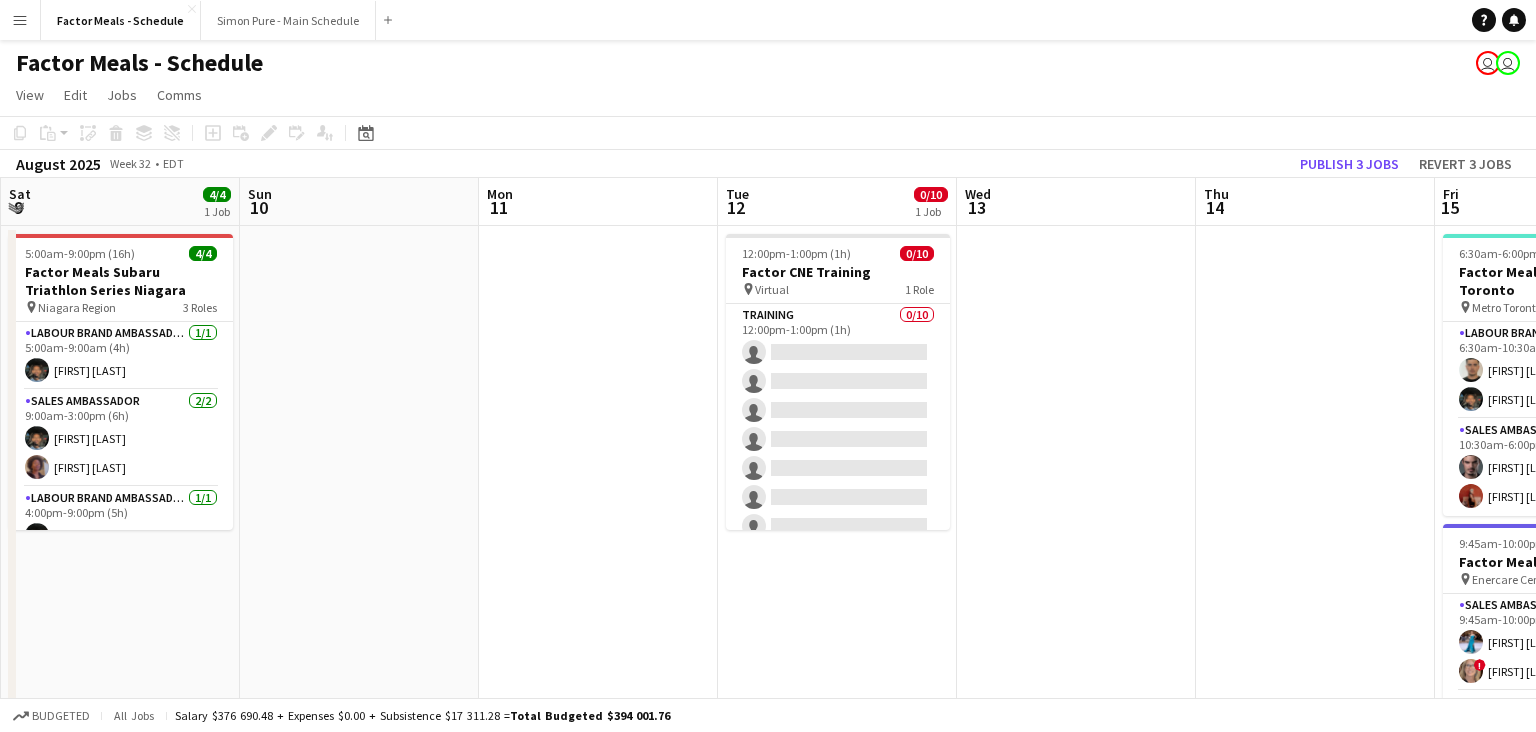 drag, startPoint x: 634, startPoint y: 397, endPoint x: 321, endPoint y: 390, distance: 313.07828 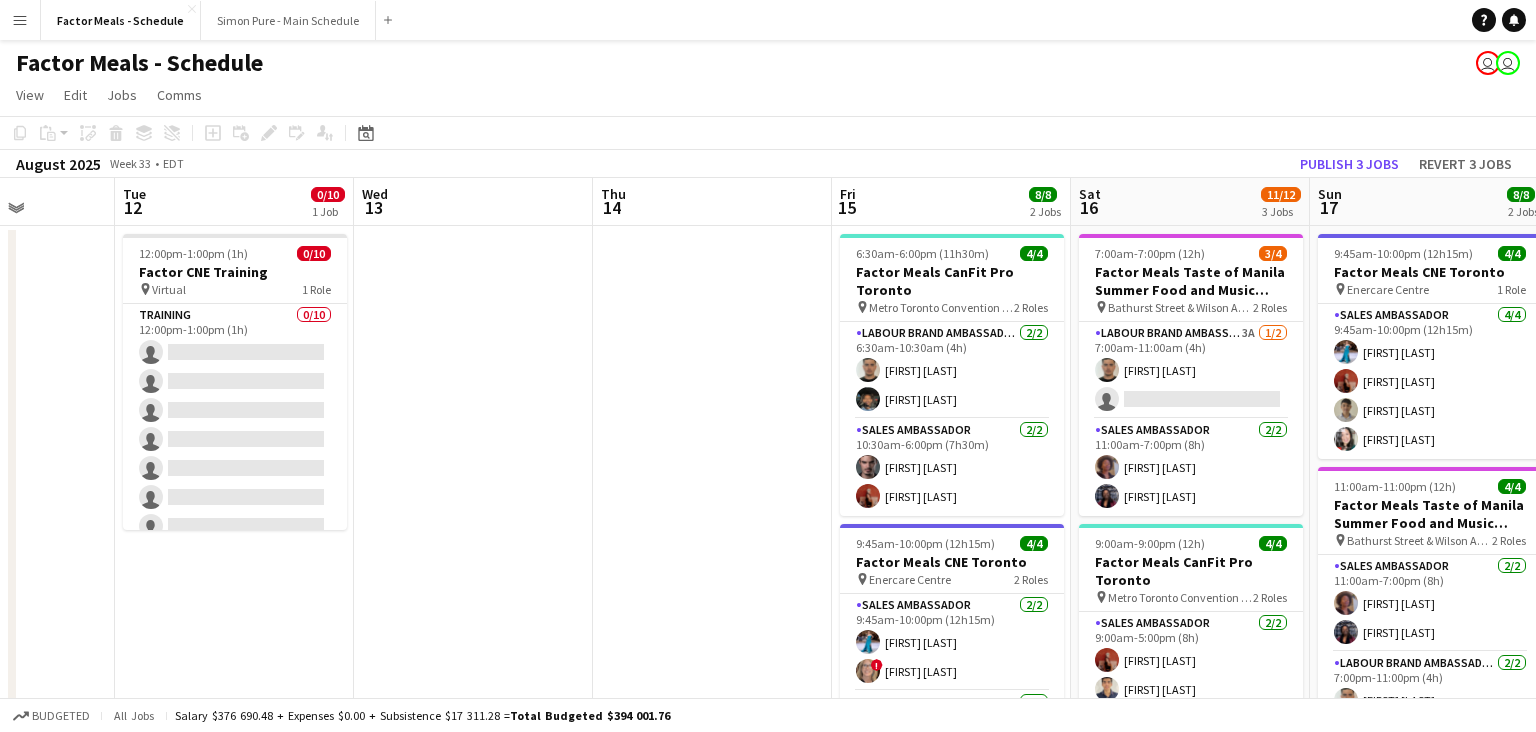 scroll, scrollTop: 0, scrollLeft: 723, axis: horizontal 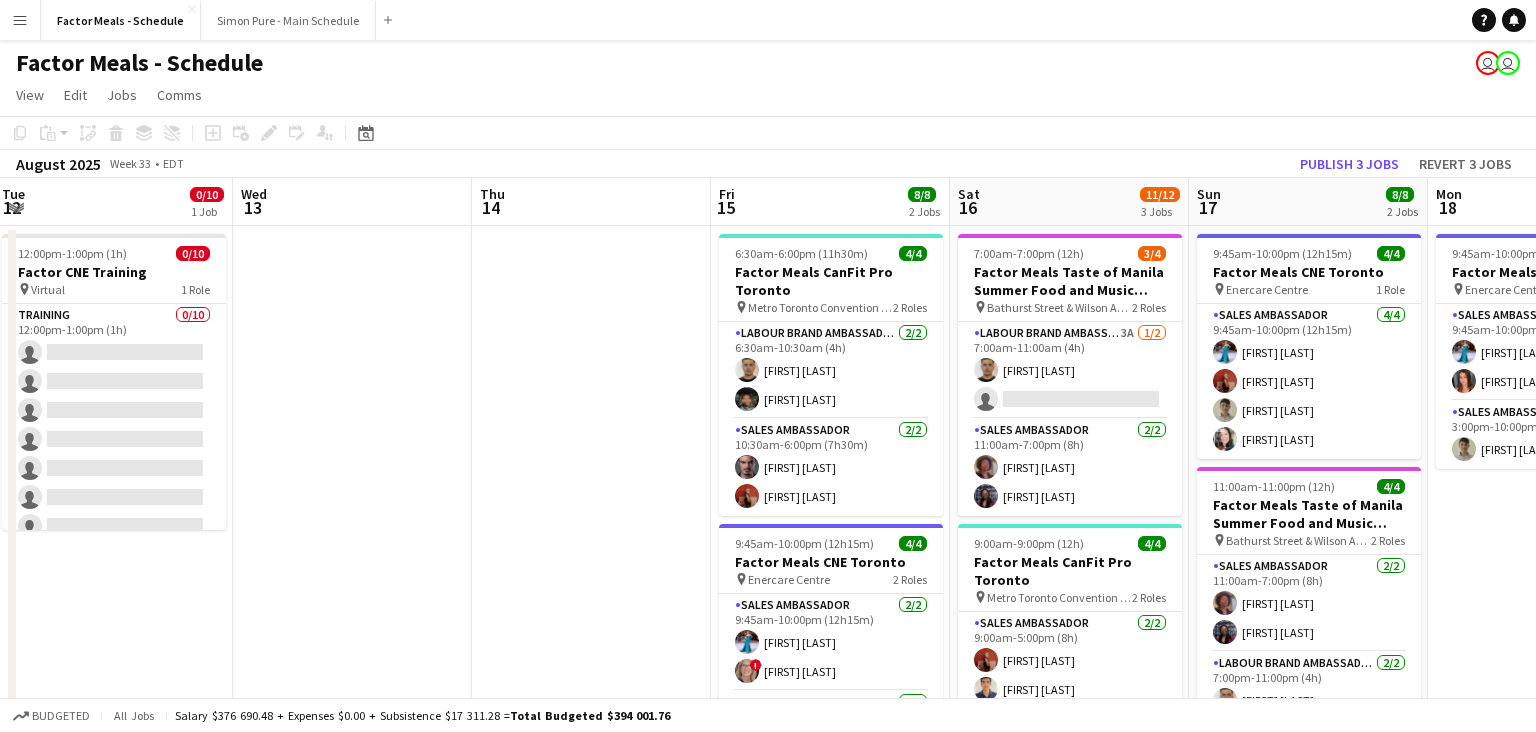 drag, startPoint x: 829, startPoint y: 415, endPoint x: 350, endPoint y: 385, distance: 479.93854 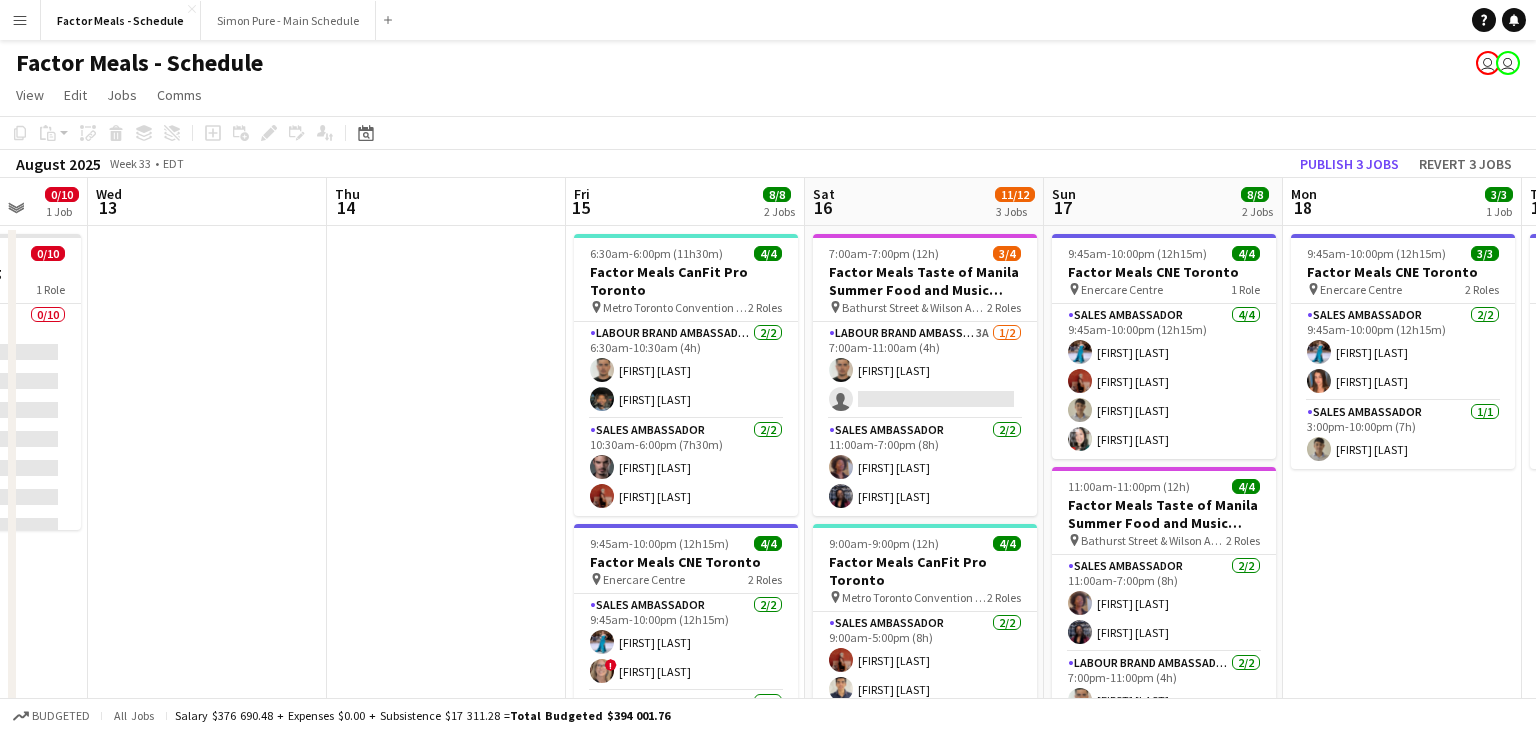 scroll, scrollTop: 0, scrollLeft: 888, axis: horizontal 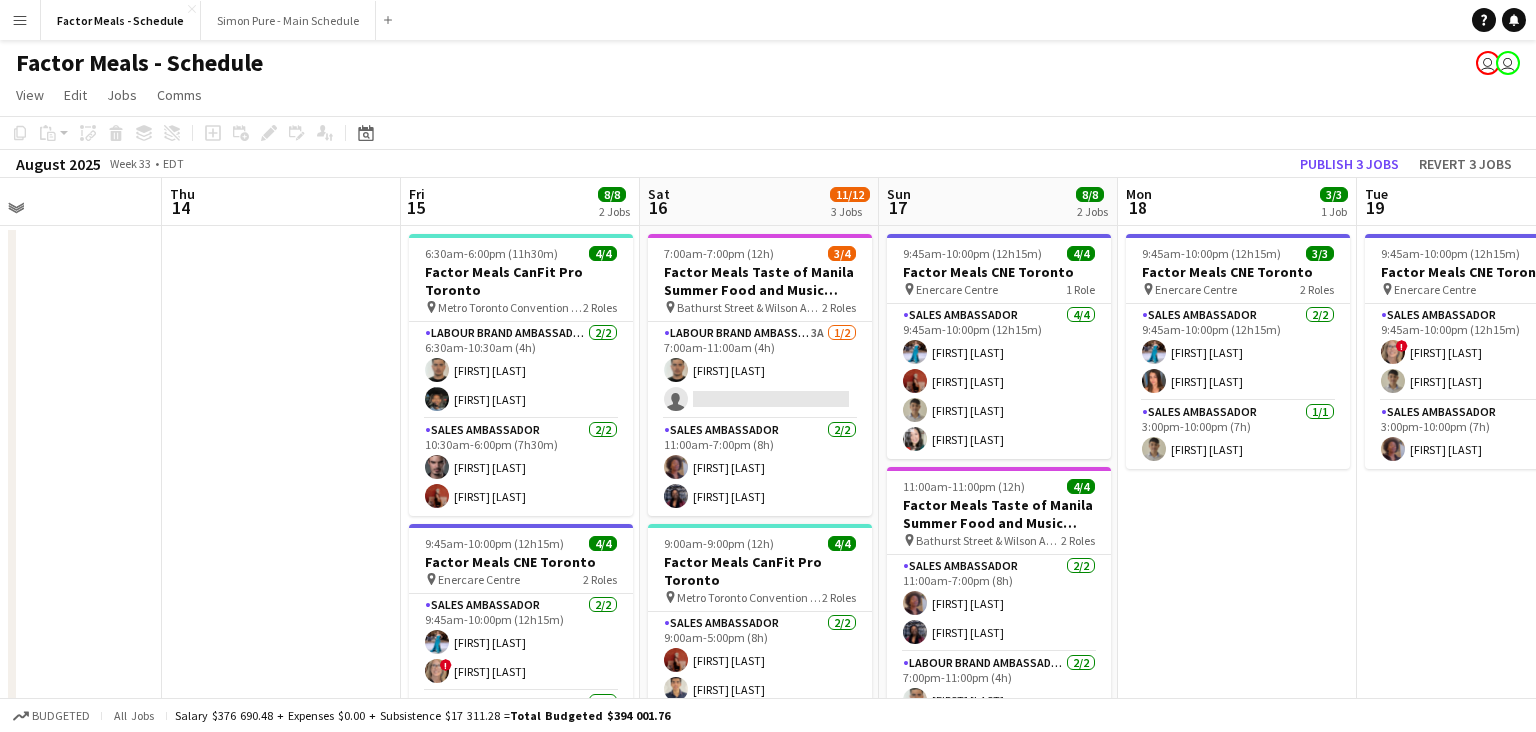 drag, startPoint x: 566, startPoint y: 391, endPoint x: 76, endPoint y: 363, distance: 490.79935 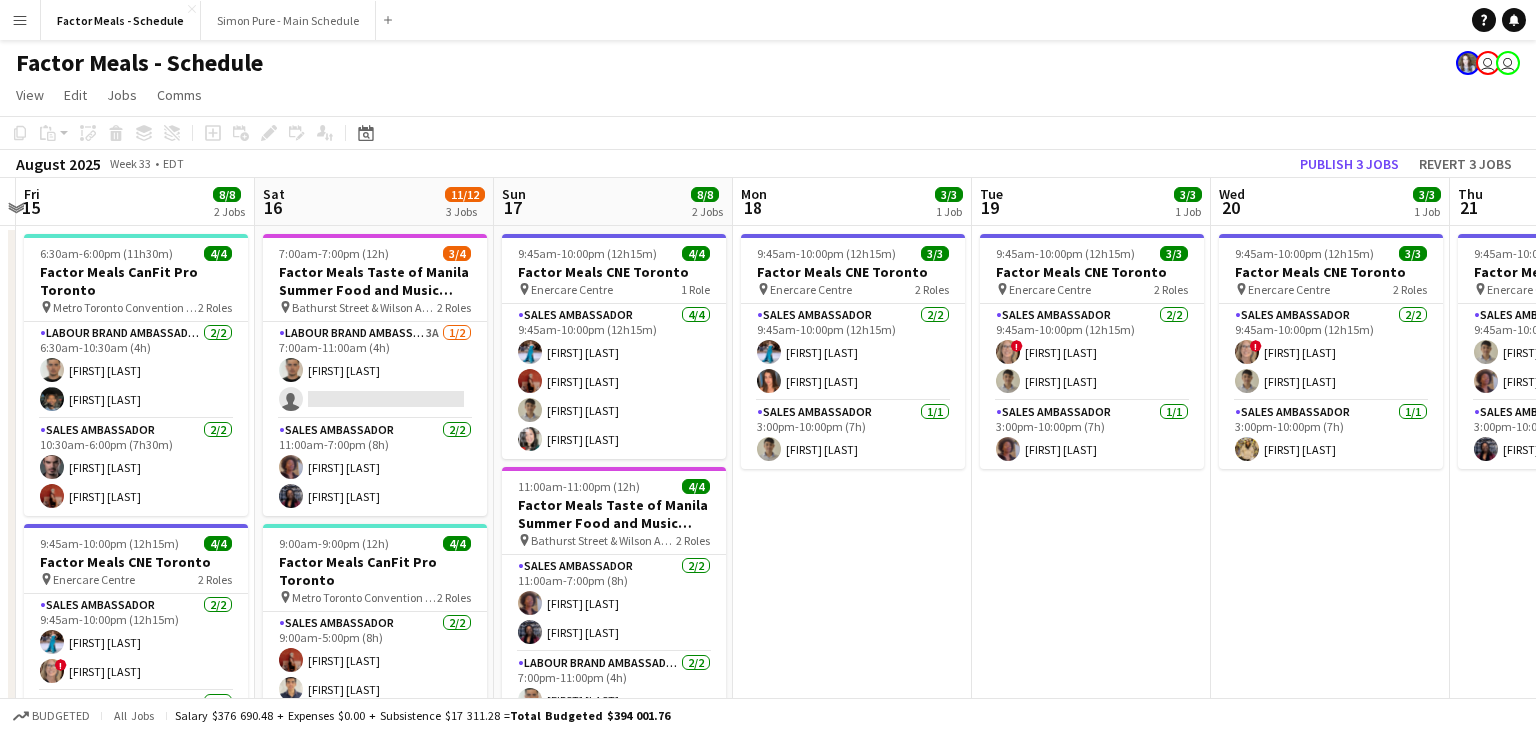 scroll, scrollTop: 0, scrollLeft: 702, axis: horizontal 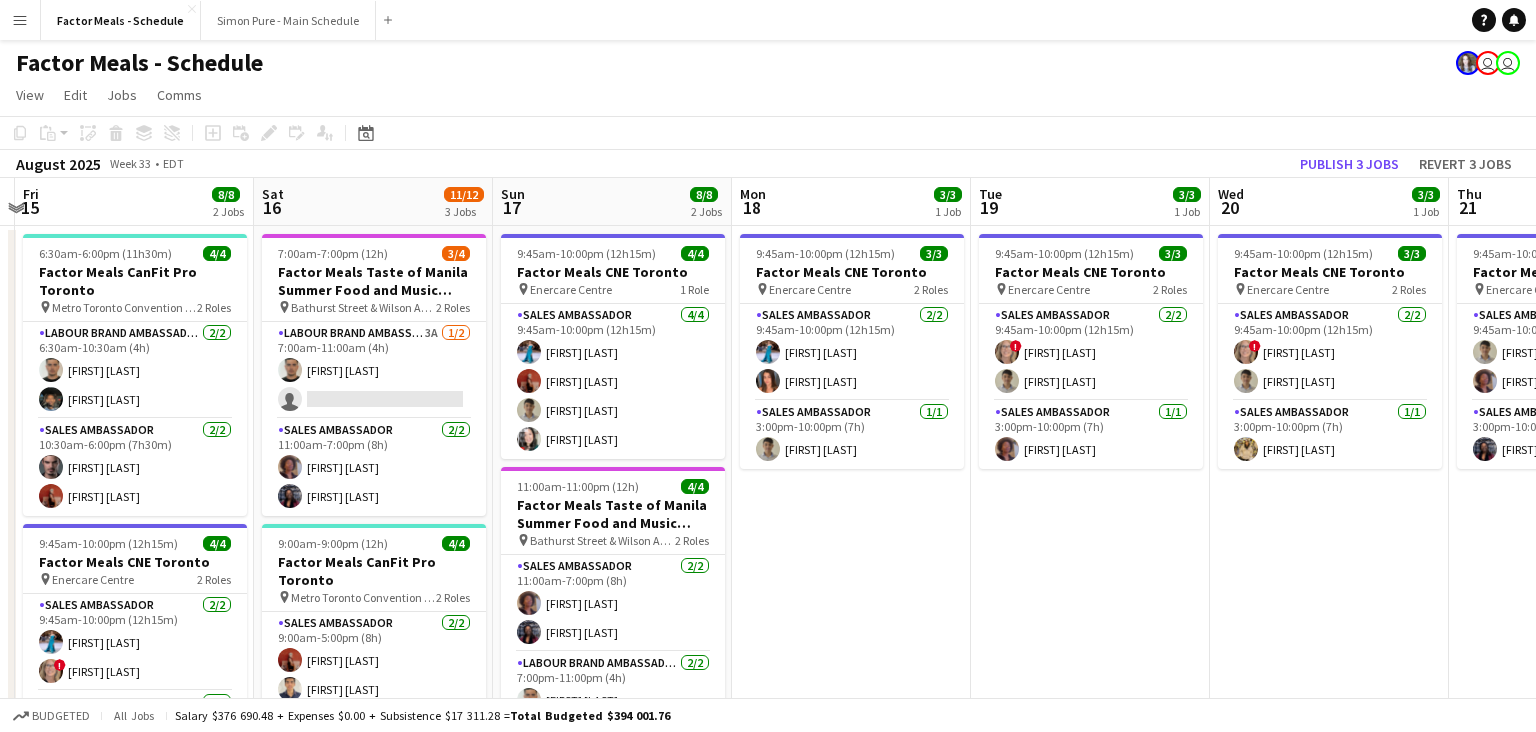 drag, startPoint x: 1206, startPoint y: 572, endPoint x: 1006, endPoint y: 570, distance: 200.01 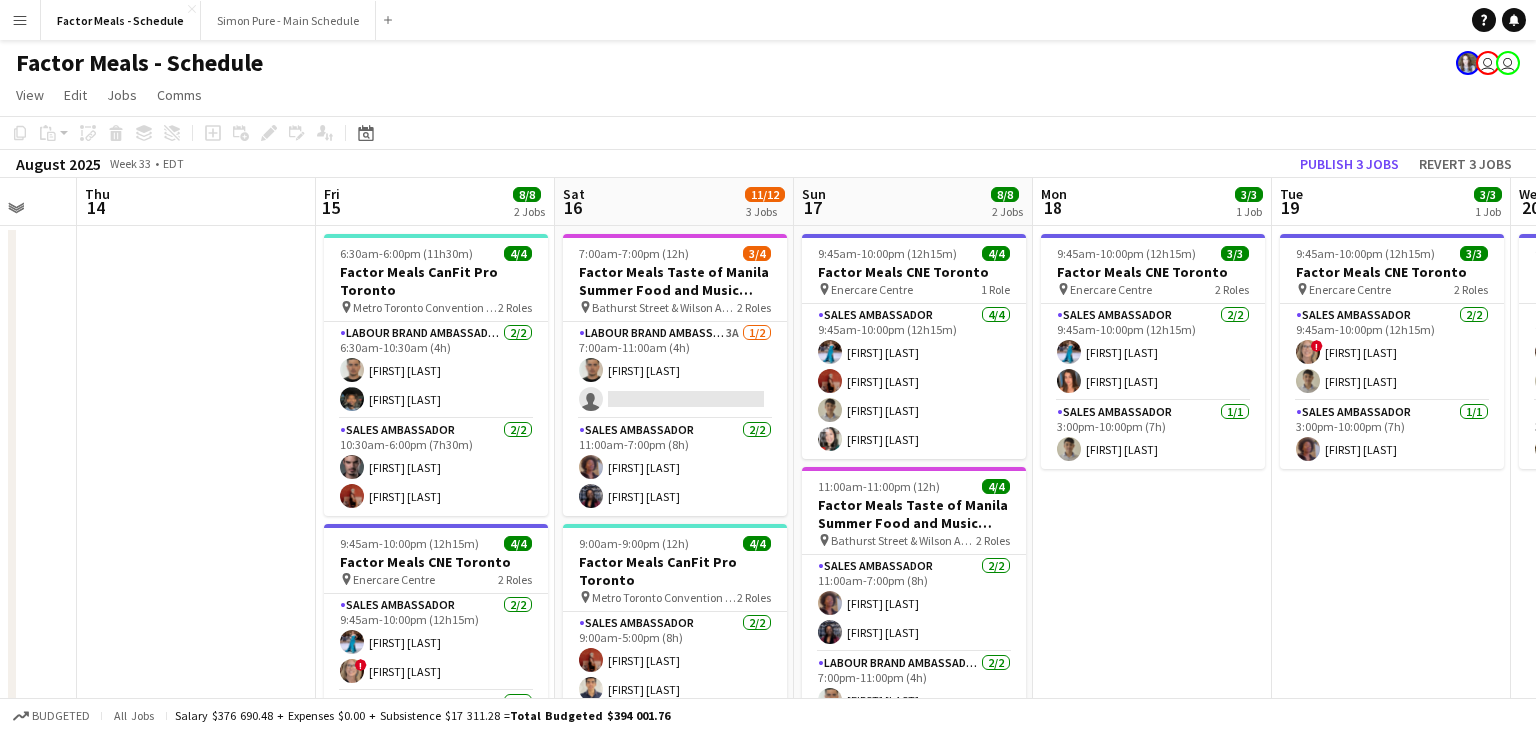 drag, startPoint x: 1329, startPoint y: 525, endPoint x: 1479, endPoint y: 496, distance: 152.77762 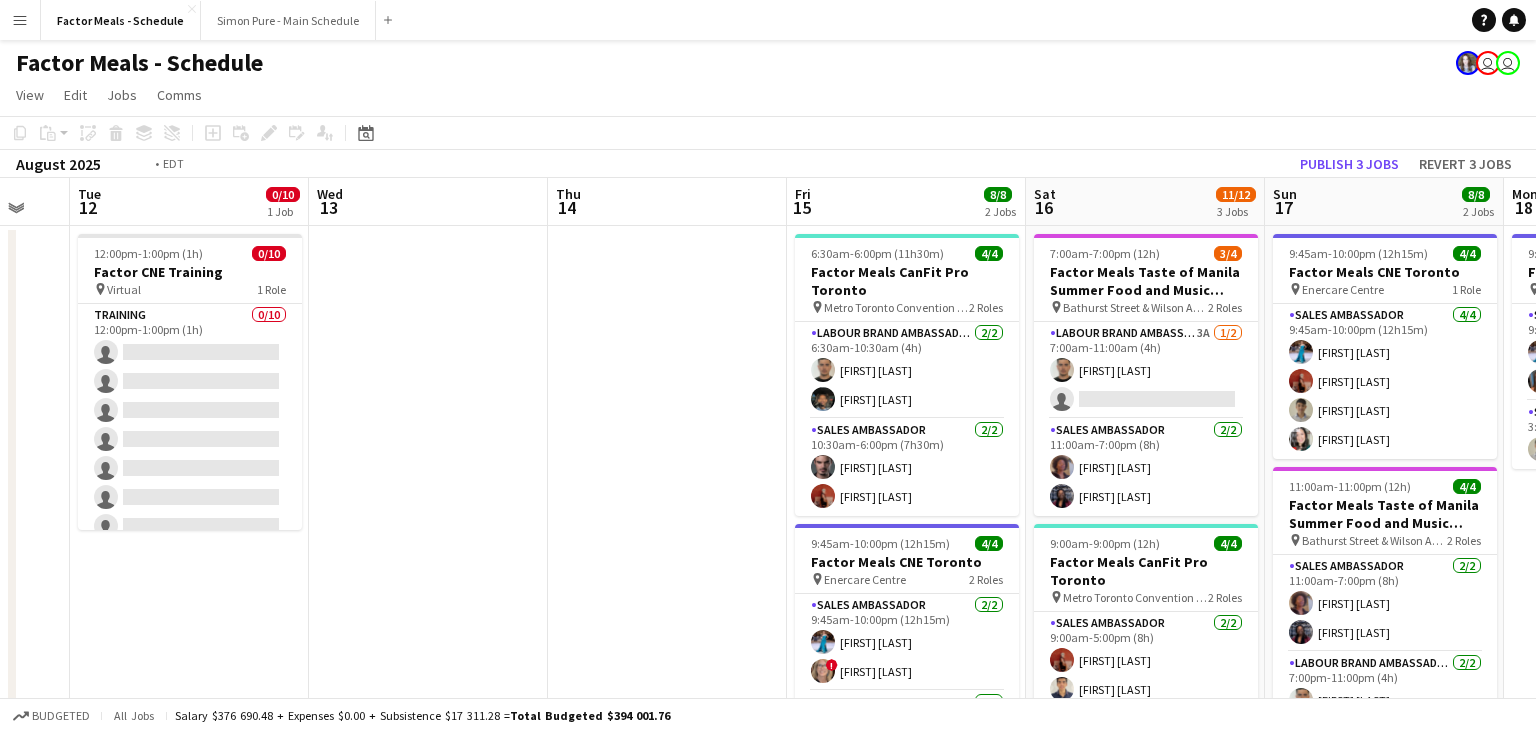 drag, startPoint x: 394, startPoint y: 503, endPoint x: 816, endPoint y: 458, distance: 424.39252 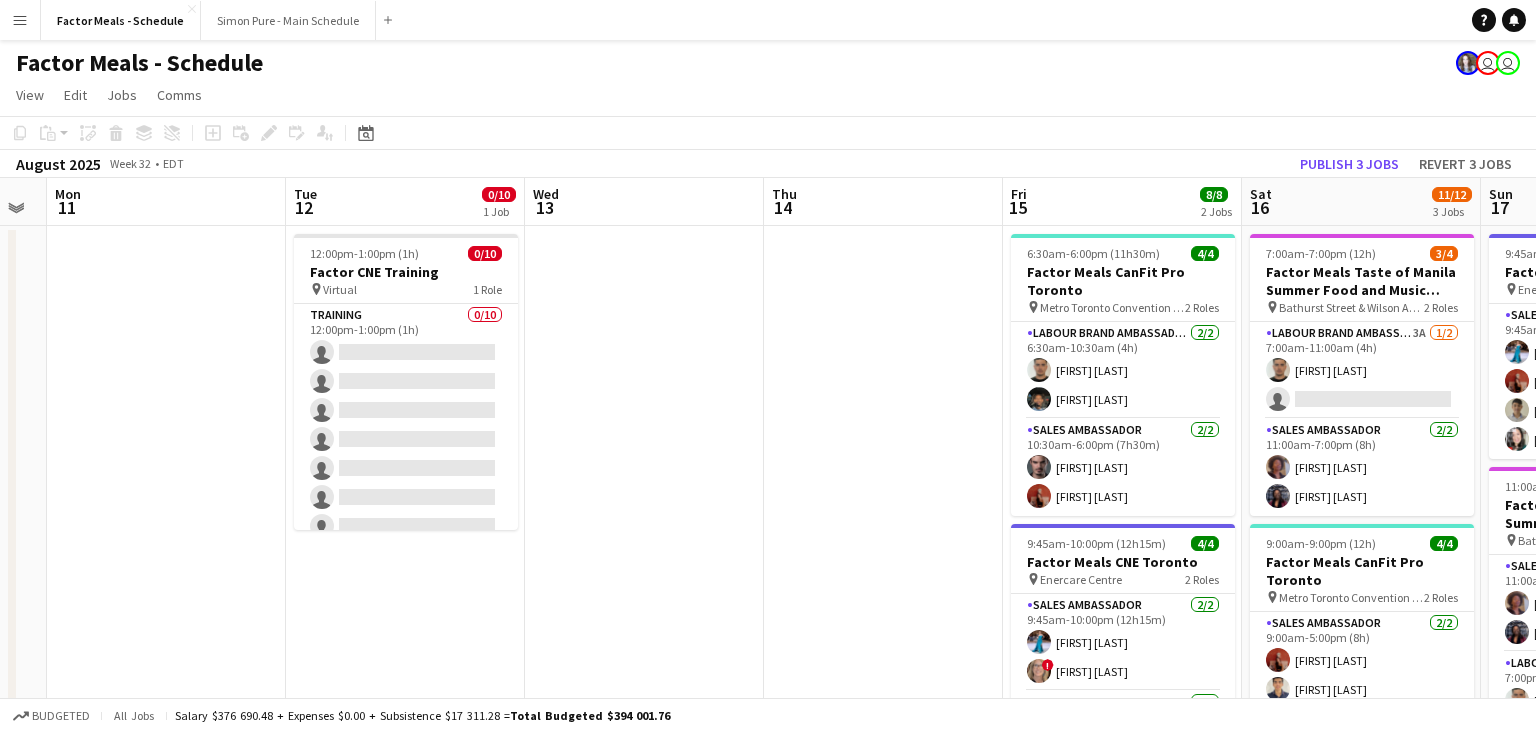 drag, startPoint x: 693, startPoint y: 451, endPoint x: 1128, endPoint y: 414, distance: 436.57074 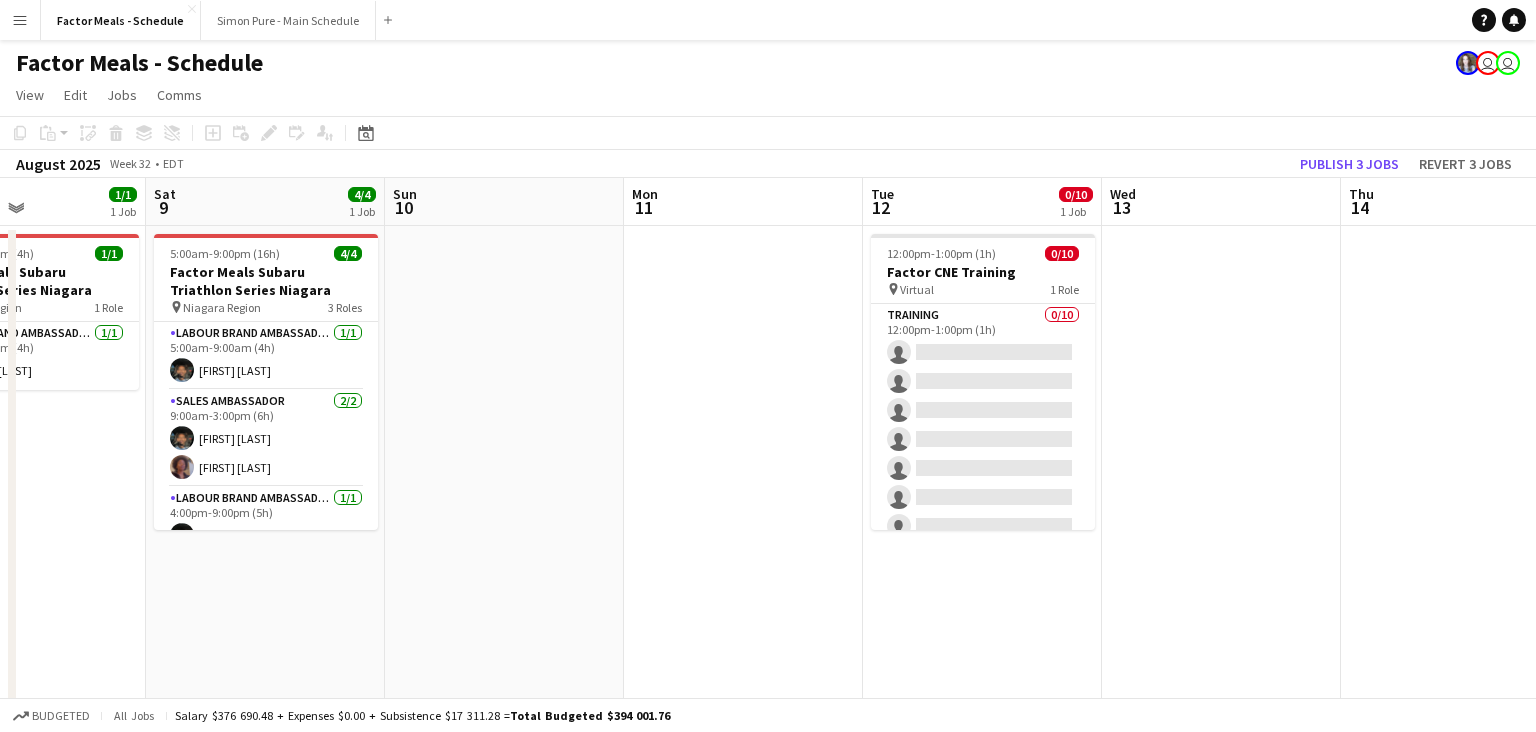 scroll, scrollTop: 0, scrollLeft: 419, axis: horizontal 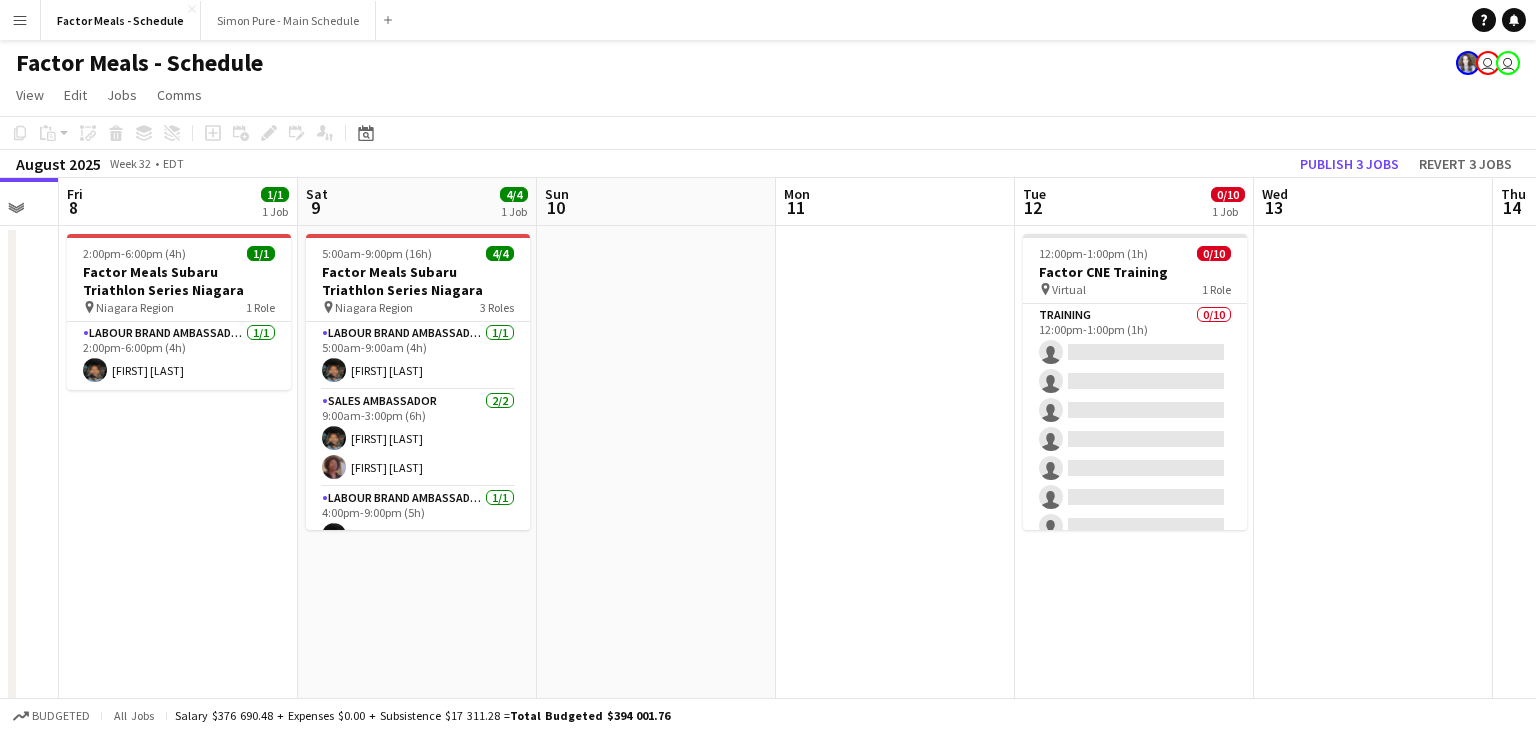 drag, startPoint x: 596, startPoint y: 480, endPoint x: 825, endPoint y: 451, distance: 230.82893 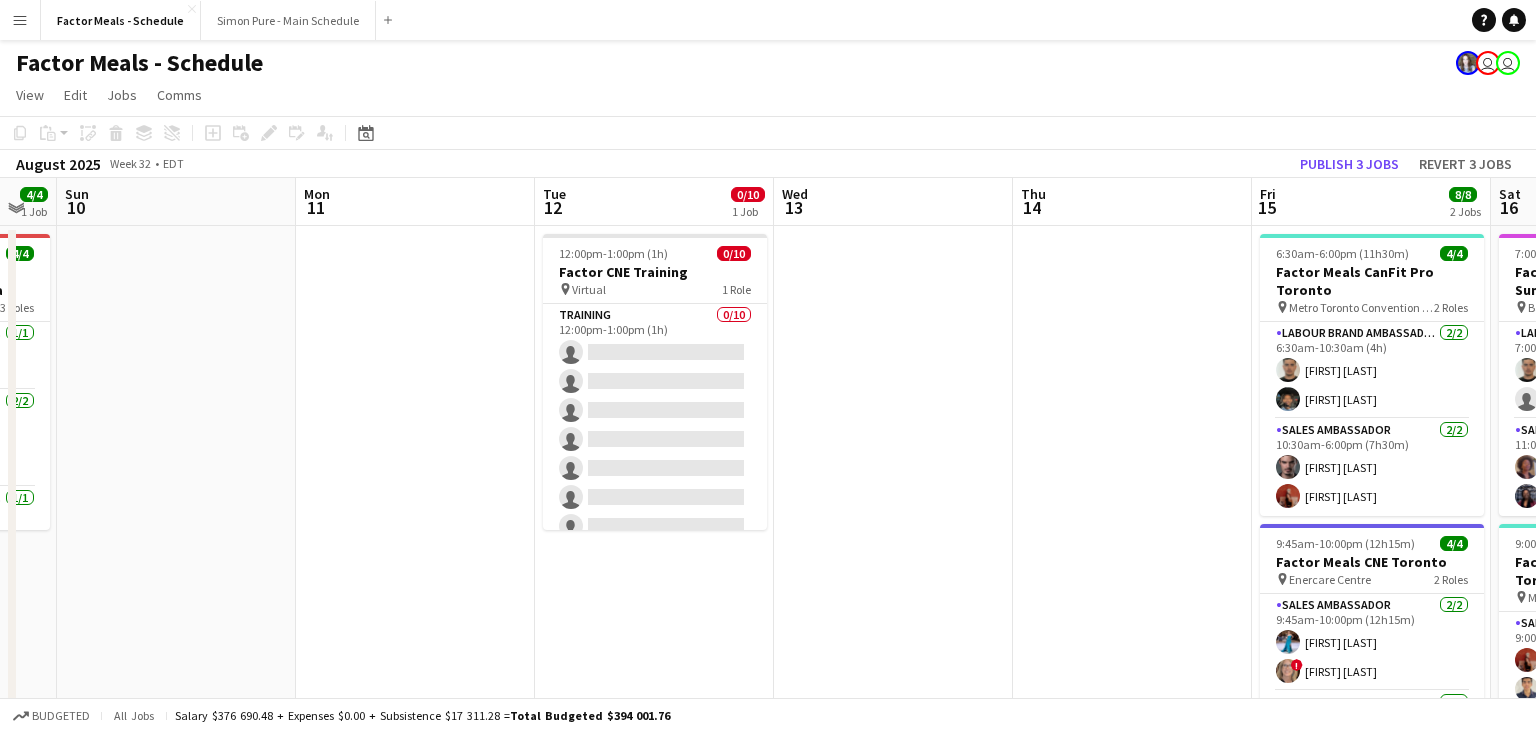 drag, startPoint x: 805, startPoint y: 459, endPoint x: 310, endPoint y: 458, distance: 495.001 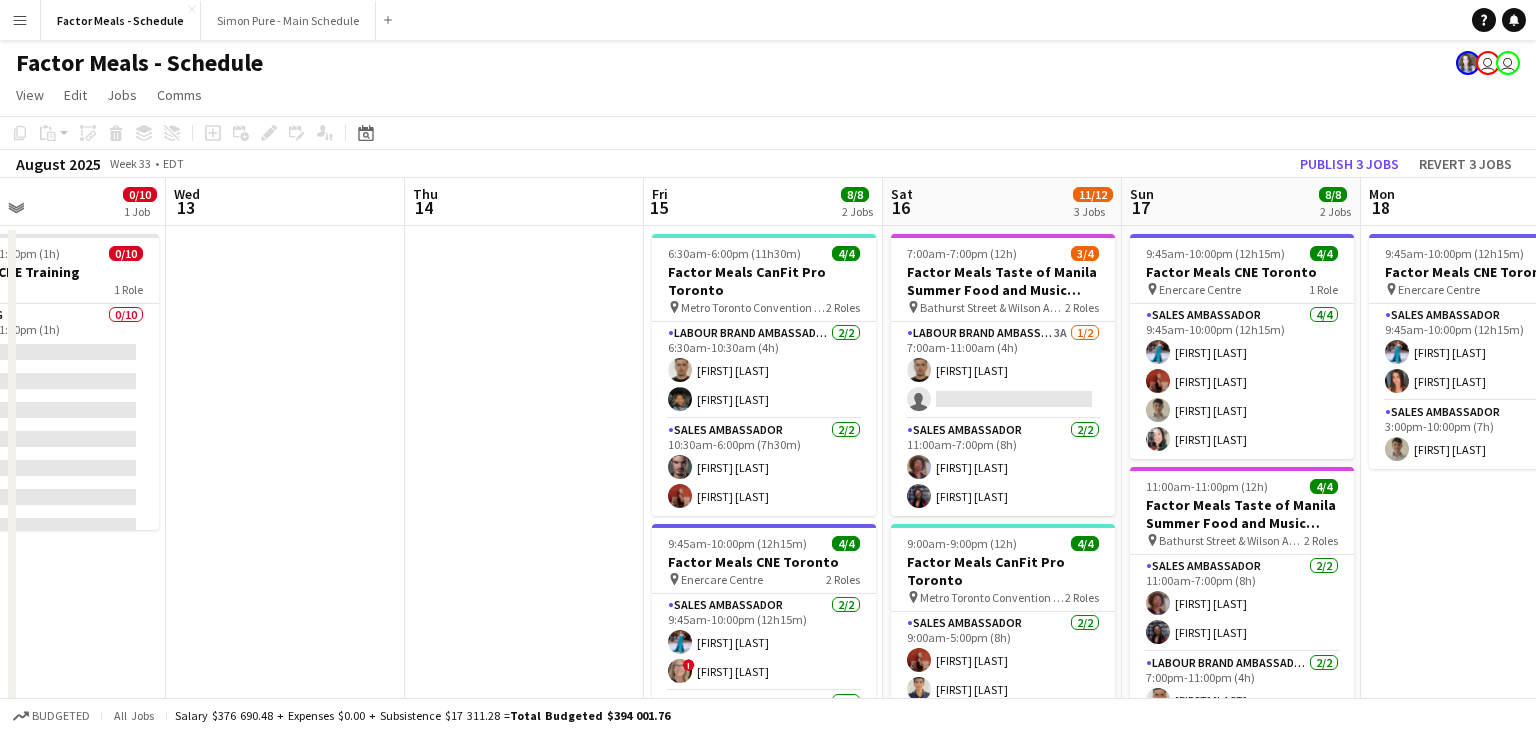 drag, startPoint x: 1042, startPoint y: 508, endPoint x: 379, endPoint y: 471, distance: 664.0316 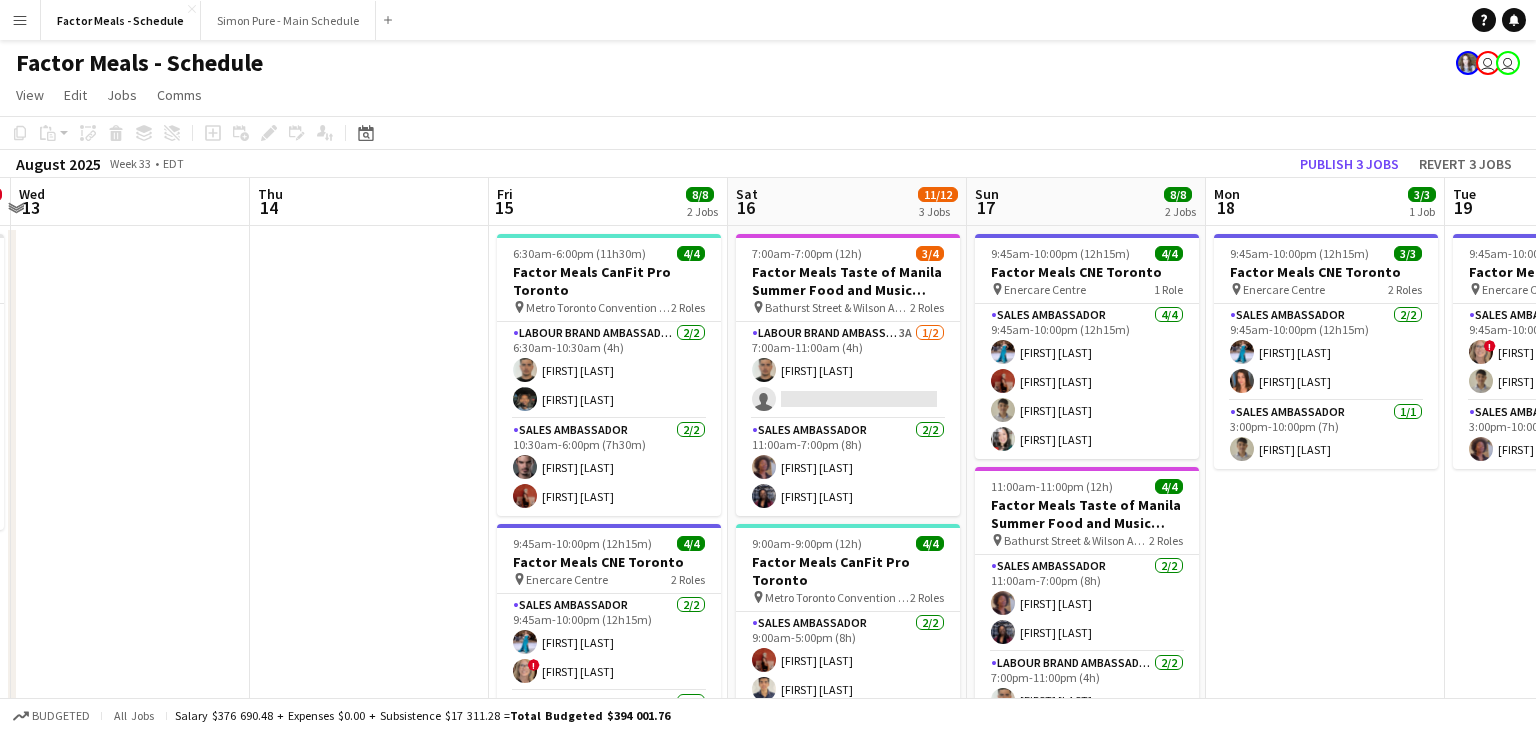 drag, startPoint x: 1367, startPoint y: 586, endPoint x: 1048, endPoint y: 582, distance: 319.0251 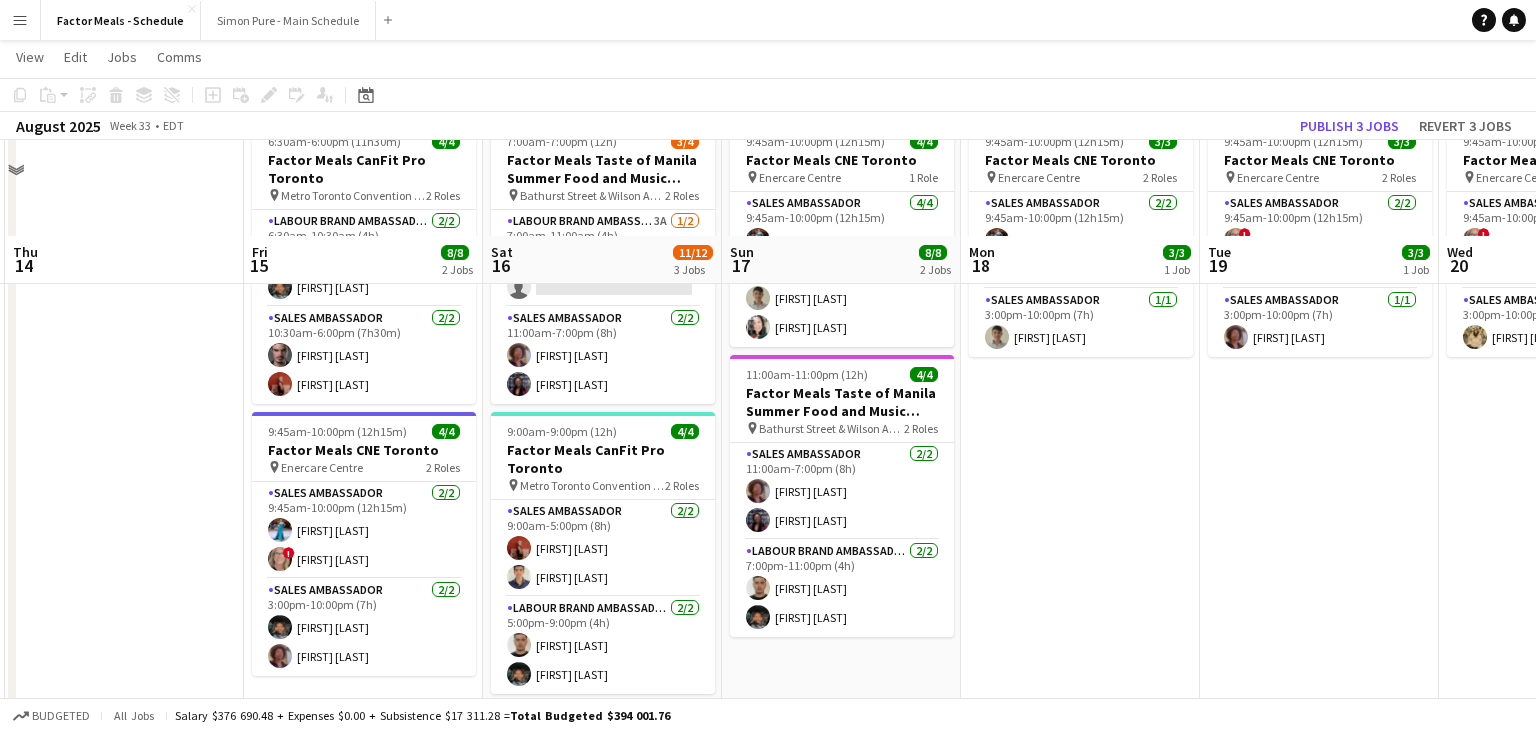 scroll, scrollTop: 206, scrollLeft: 0, axis: vertical 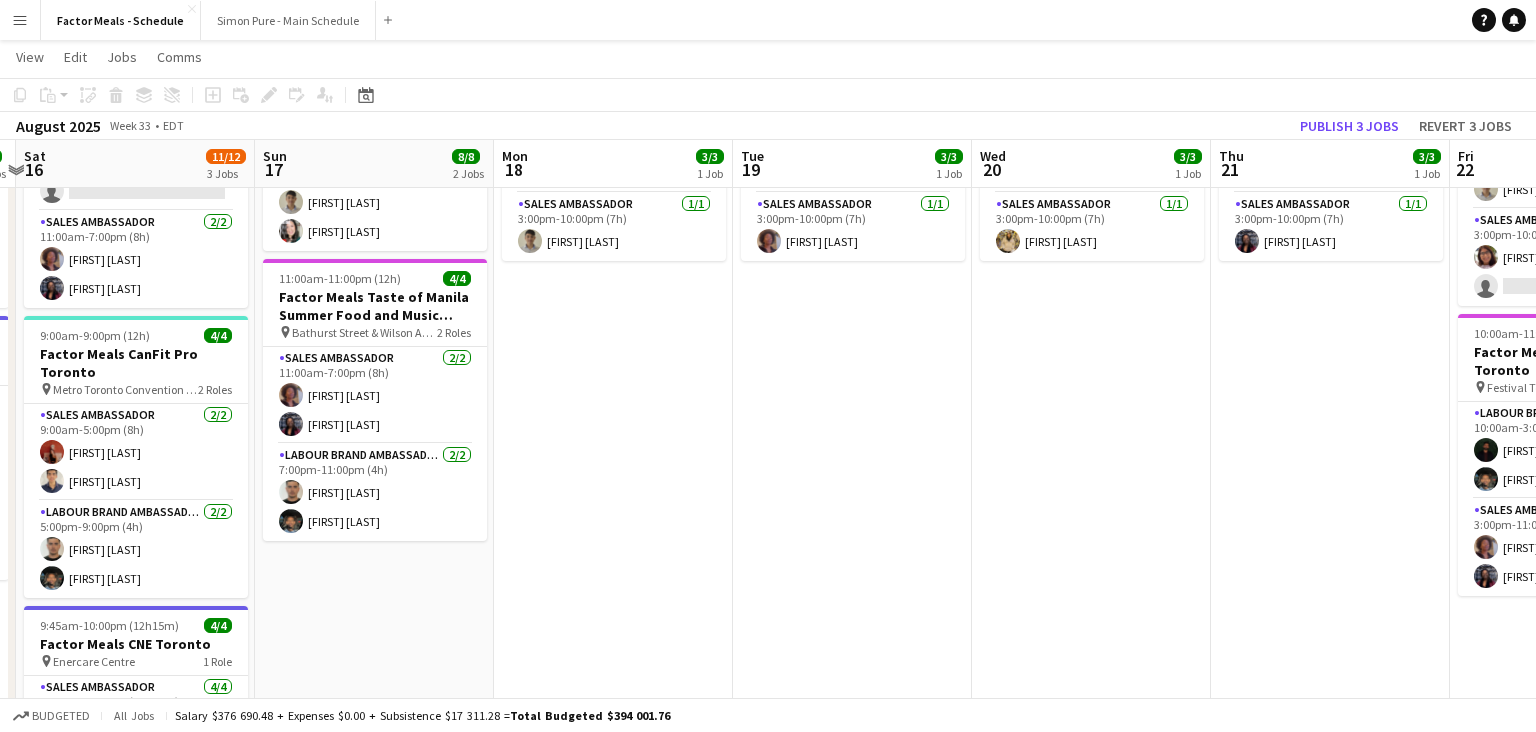 drag, startPoint x: 1181, startPoint y: 553, endPoint x: 683, endPoint y: 550, distance: 498.00903 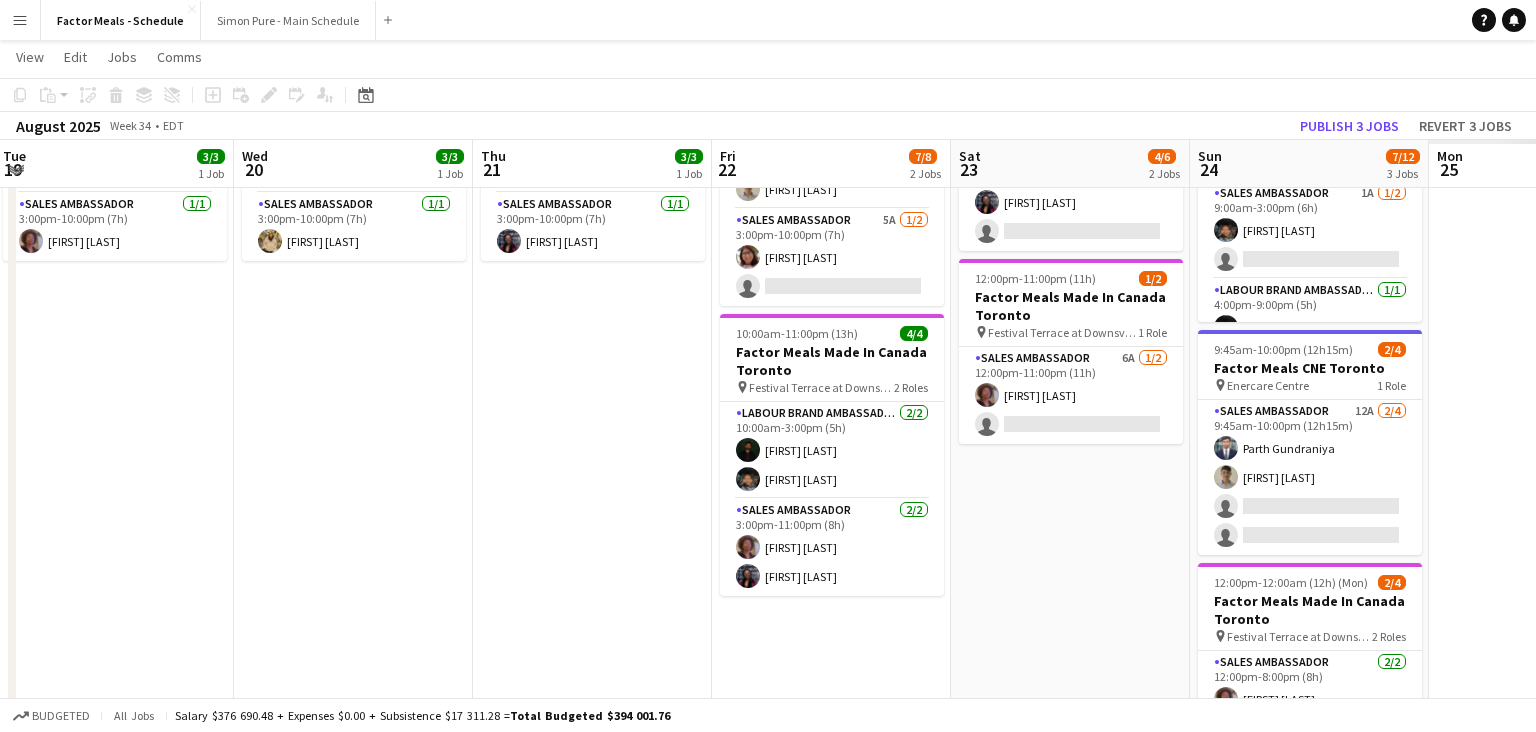 scroll, scrollTop: 0, scrollLeft: 870, axis: horizontal 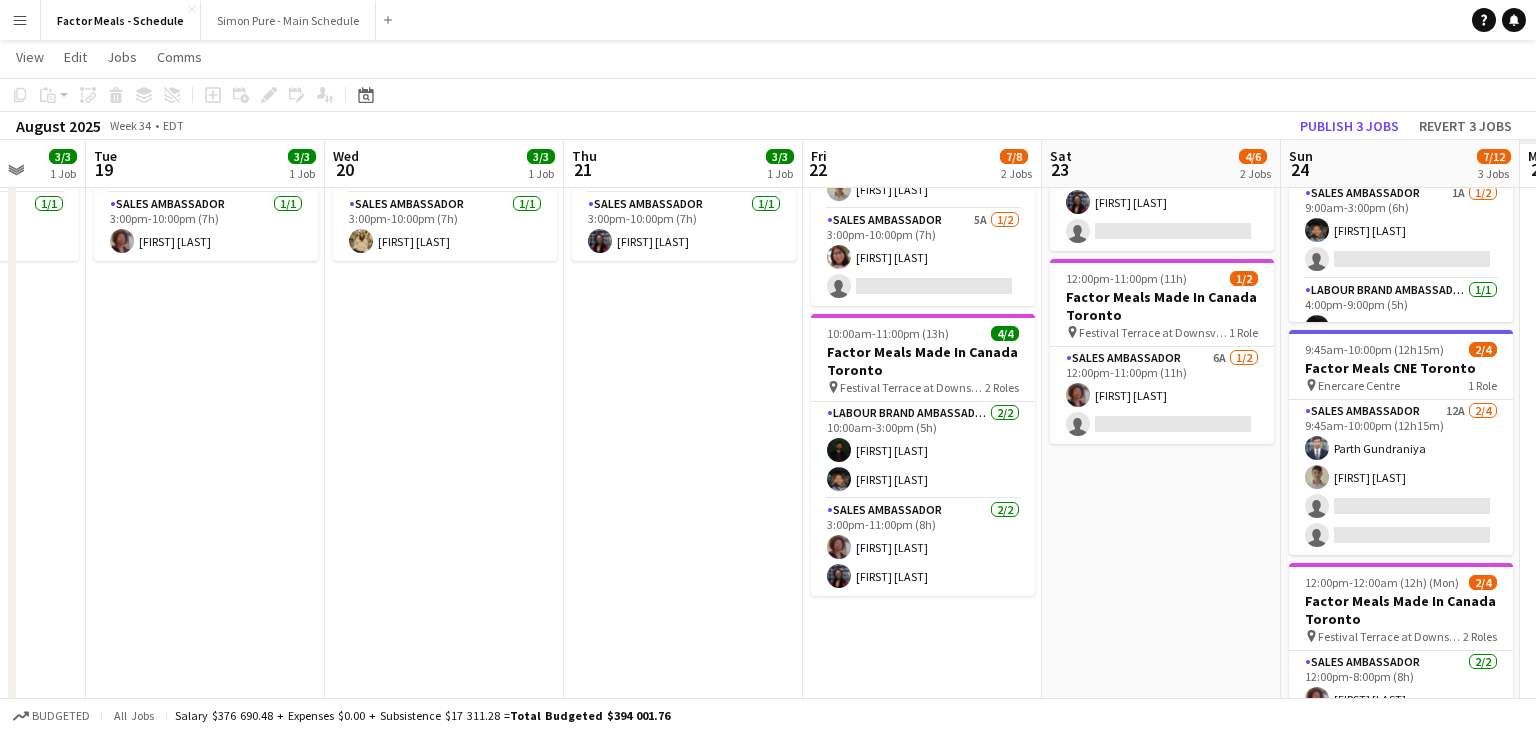 drag, startPoint x: 693, startPoint y: 528, endPoint x: 473, endPoint y: 526, distance: 220.0091 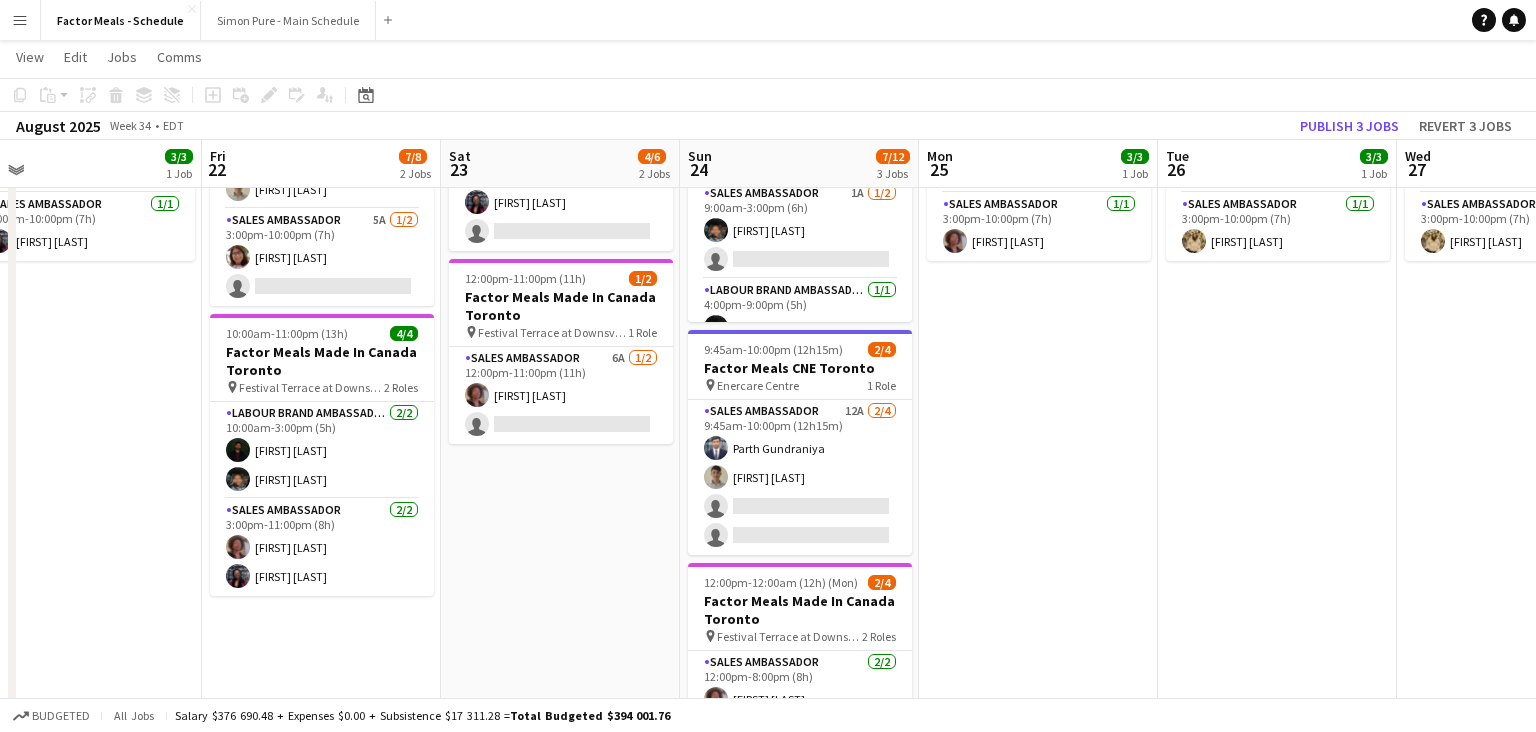 scroll, scrollTop: 0, scrollLeft: 786, axis: horizontal 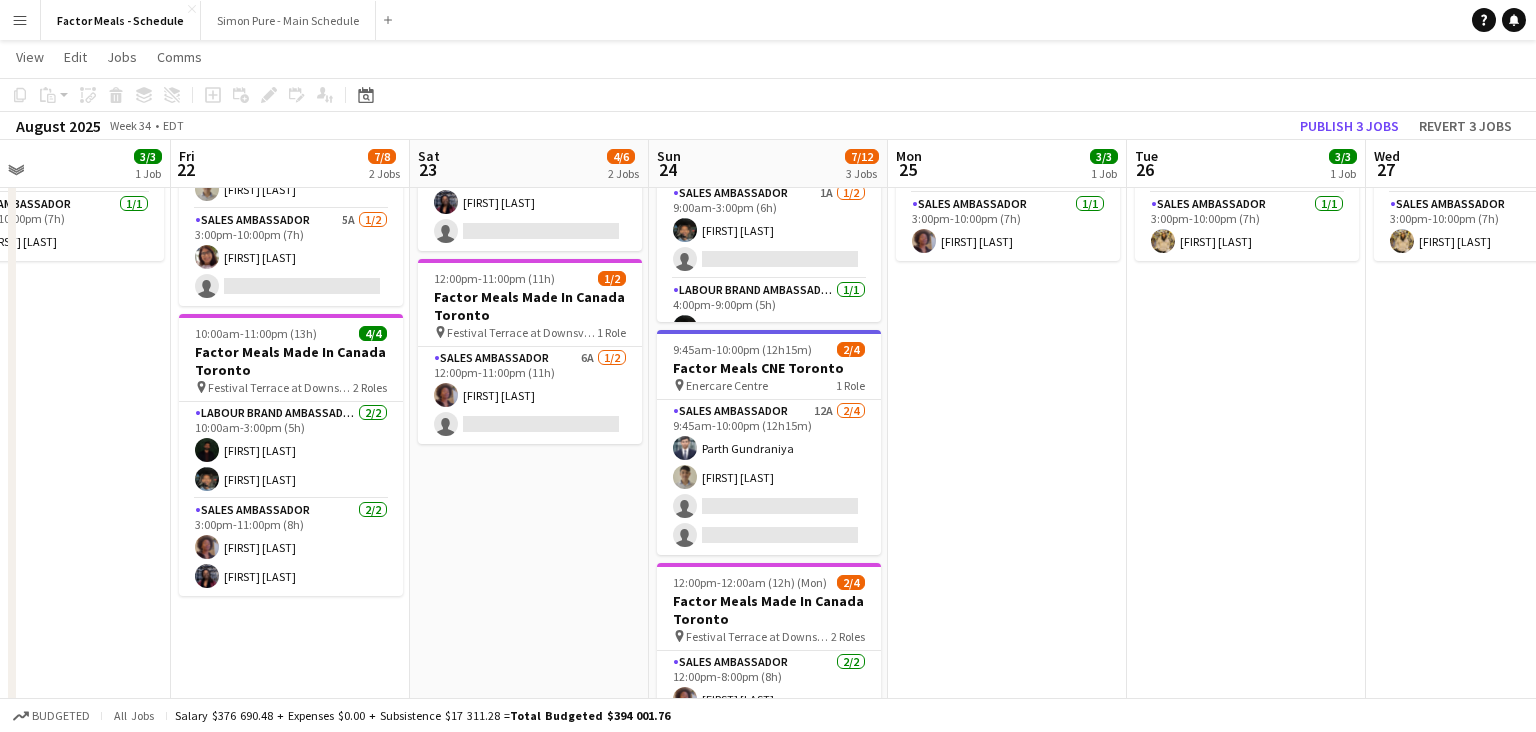 drag, startPoint x: 1180, startPoint y: 605, endPoint x: 552, endPoint y: 599, distance: 628.0287 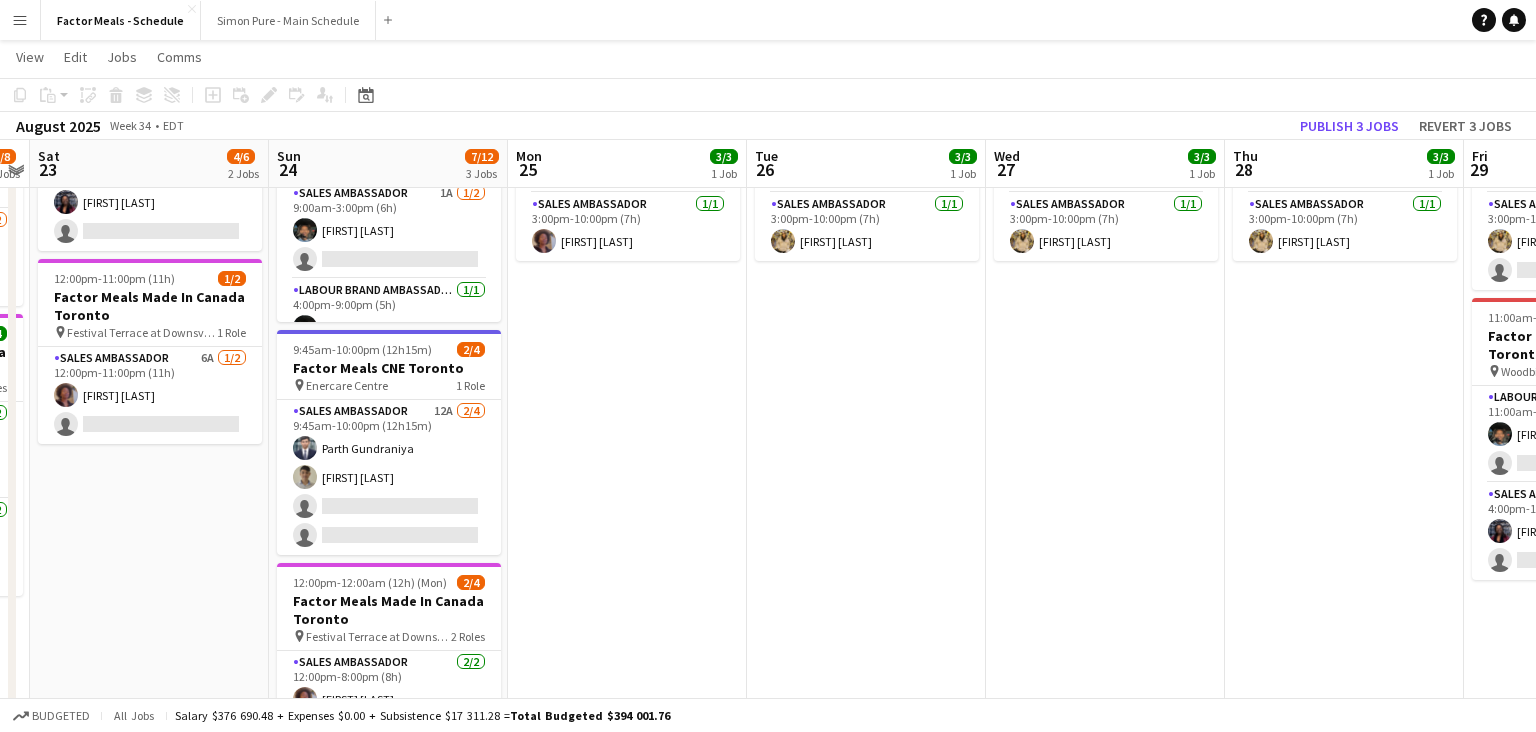 scroll, scrollTop: 0, scrollLeft: 927, axis: horizontal 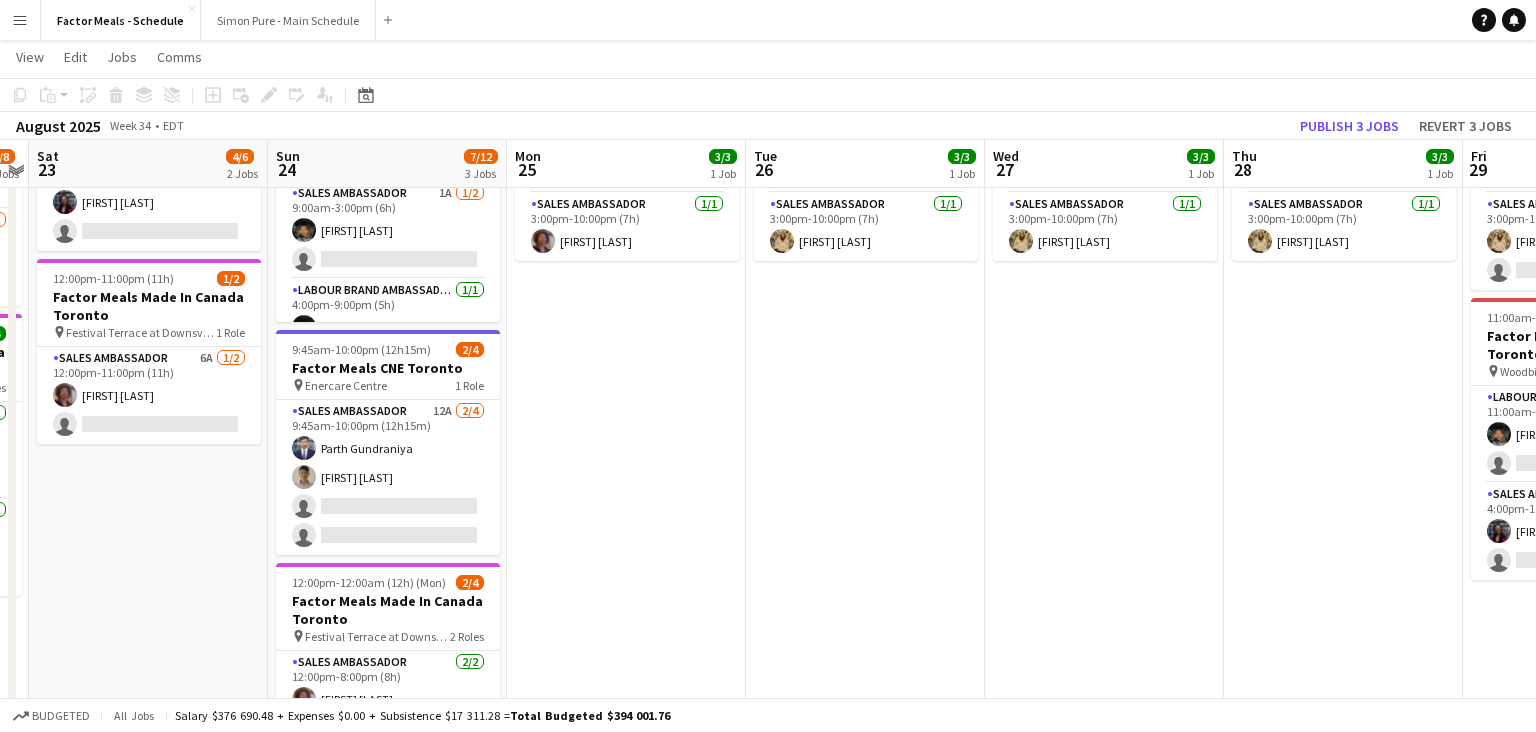 drag, startPoint x: 1191, startPoint y: 569, endPoint x: 813, endPoint y: 549, distance: 378.52872 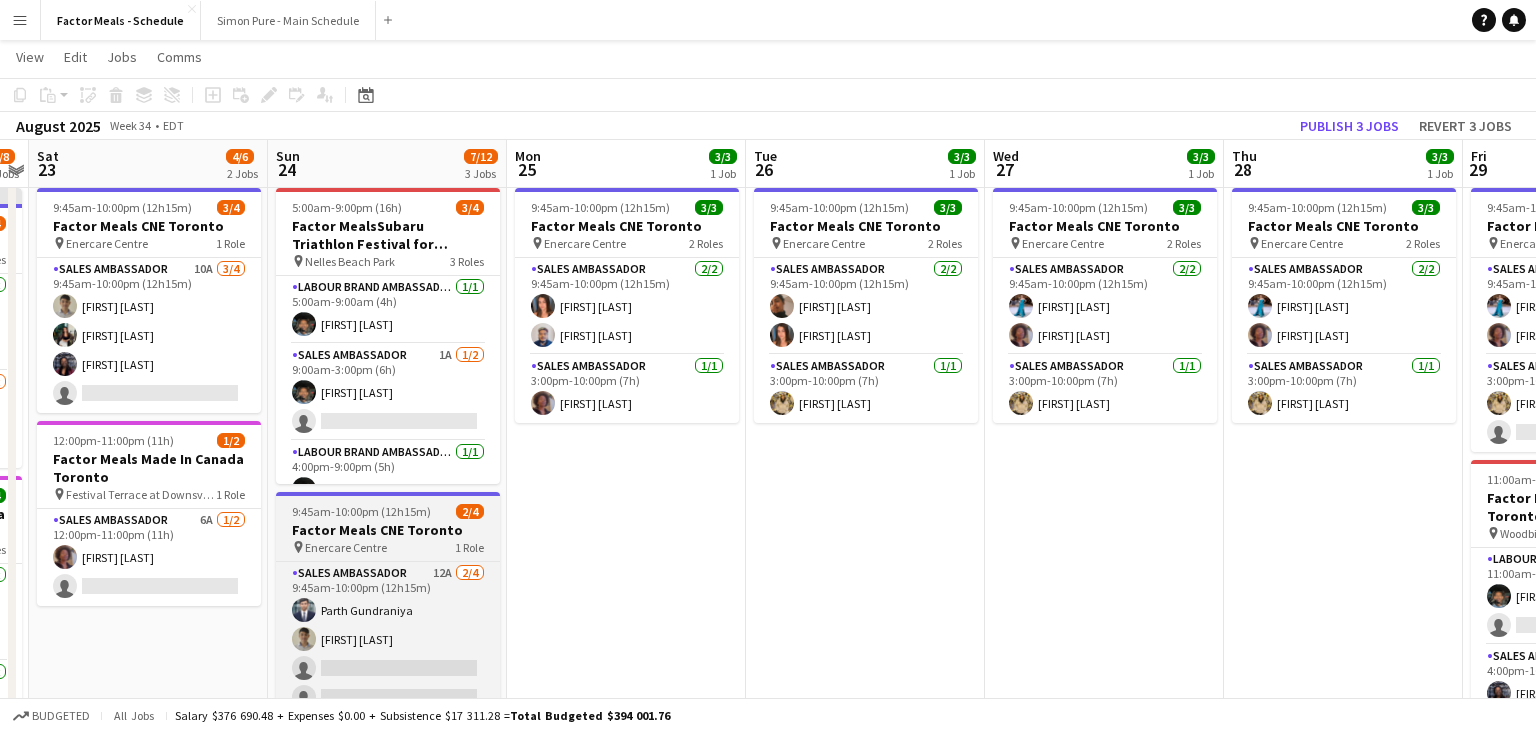 scroll, scrollTop: 40, scrollLeft: 0, axis: vertical 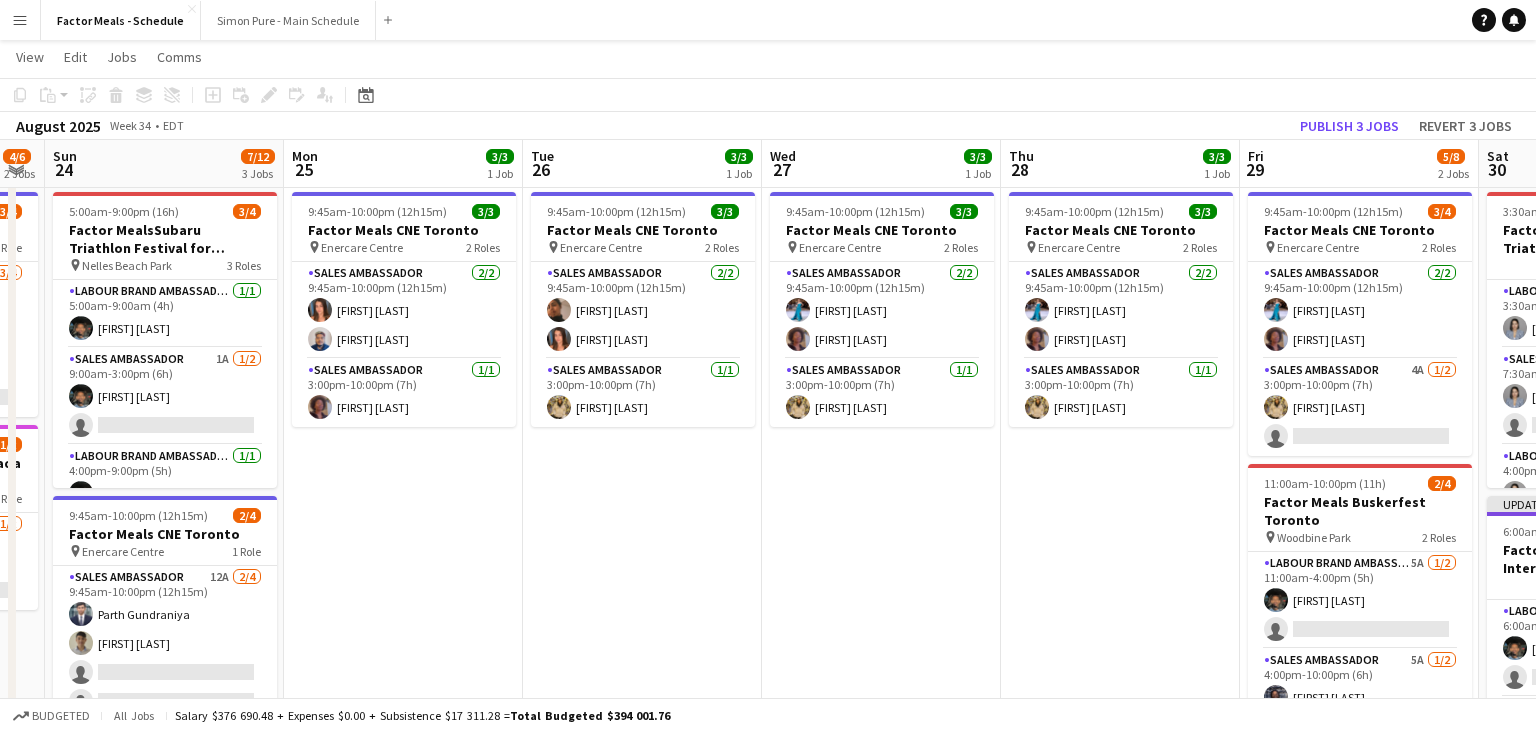 drag, startPoint x: 873, startPoint y: 559, endPoint x: 650, endPoint y: 558, distance: 223.00224 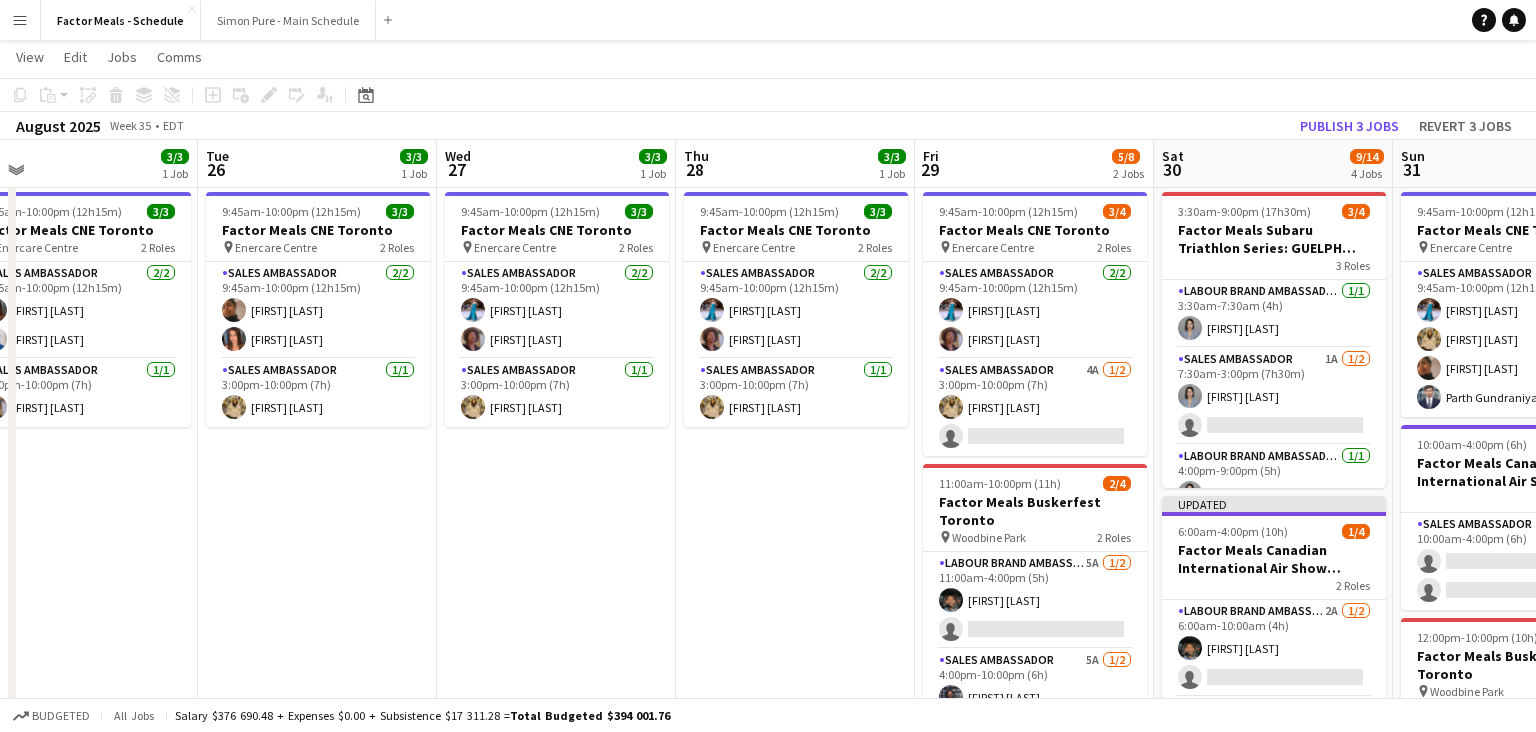 scroll, scrollTop: 0, scrollLeft: 582, axis: horizontal 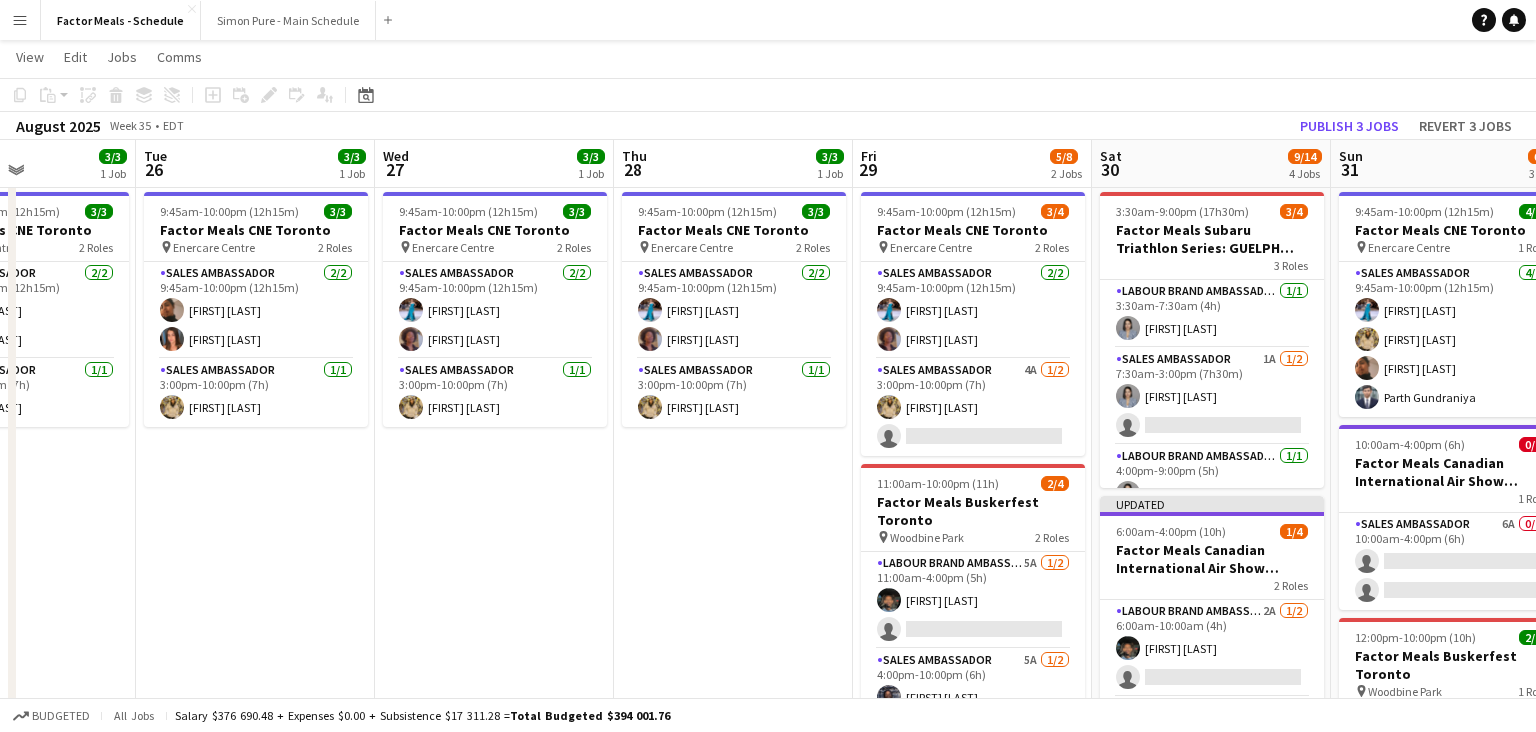 drag, startPoint x: 916, startPoint y: 577, endPoint x: 528, endPoint y: 580, distance: 388.0116 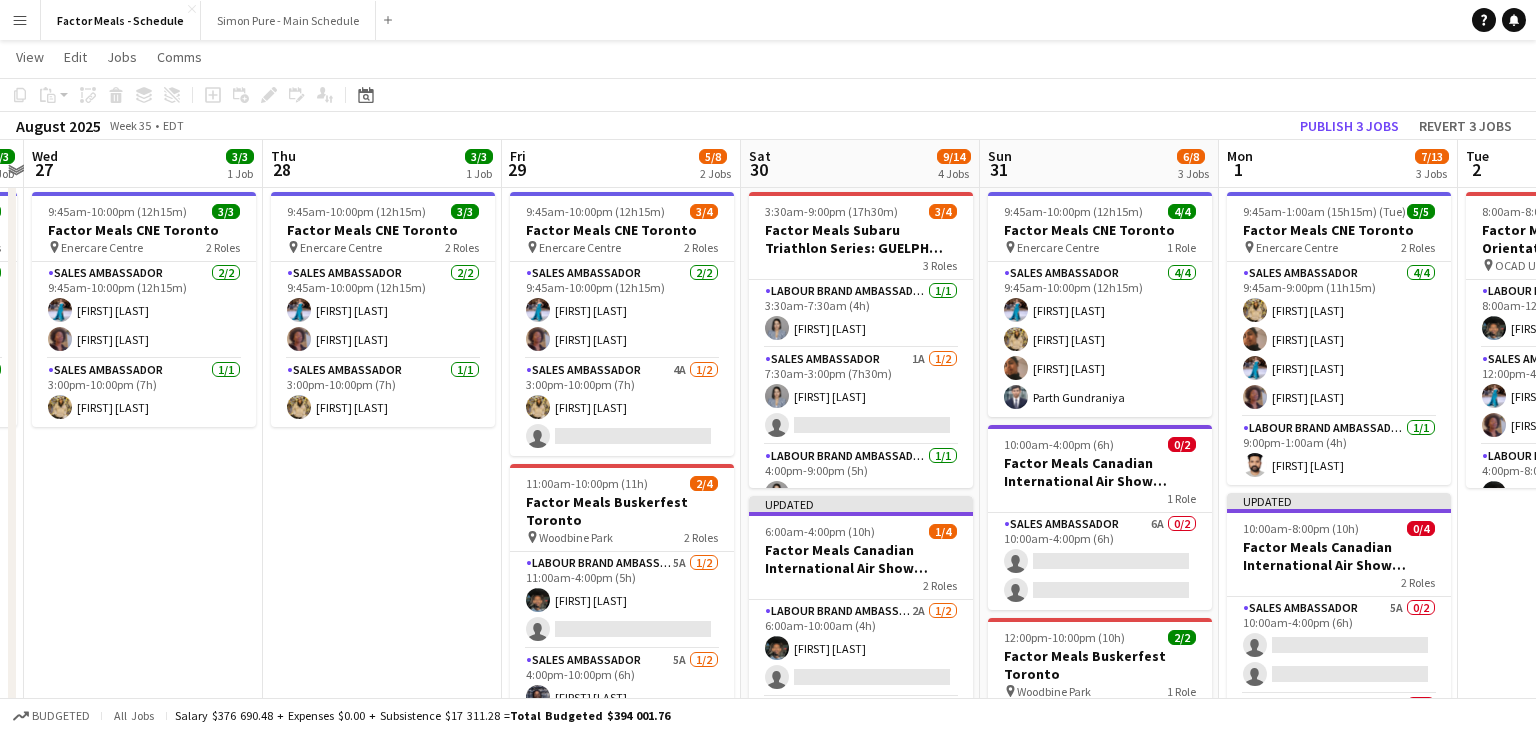scroll, scrollTop: 0, scrollLeft: 707, axis: horizontal 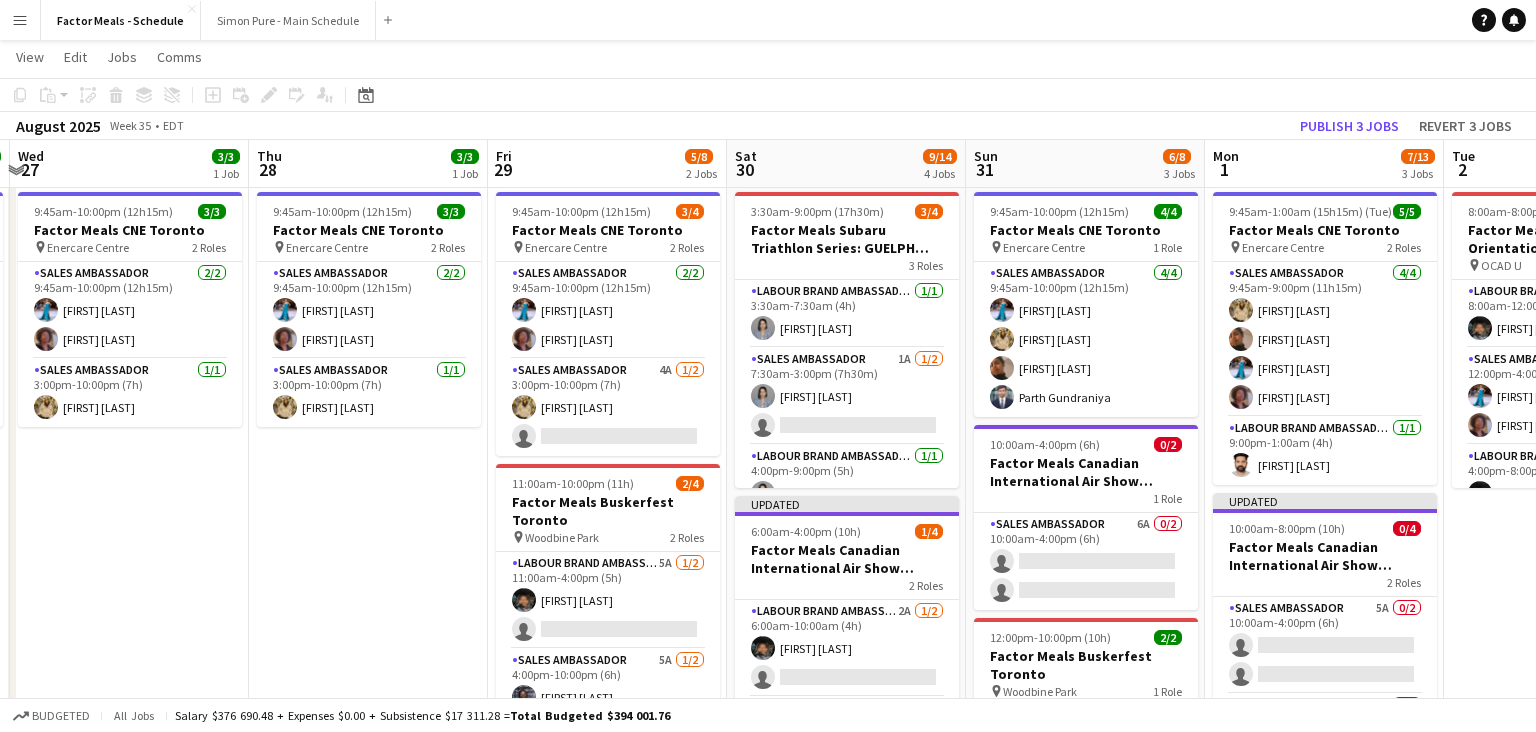 drag, startPoint x: 750, startPoint y: 557, endPoint x: 408, endPoint y: 556, distance: 342.00146 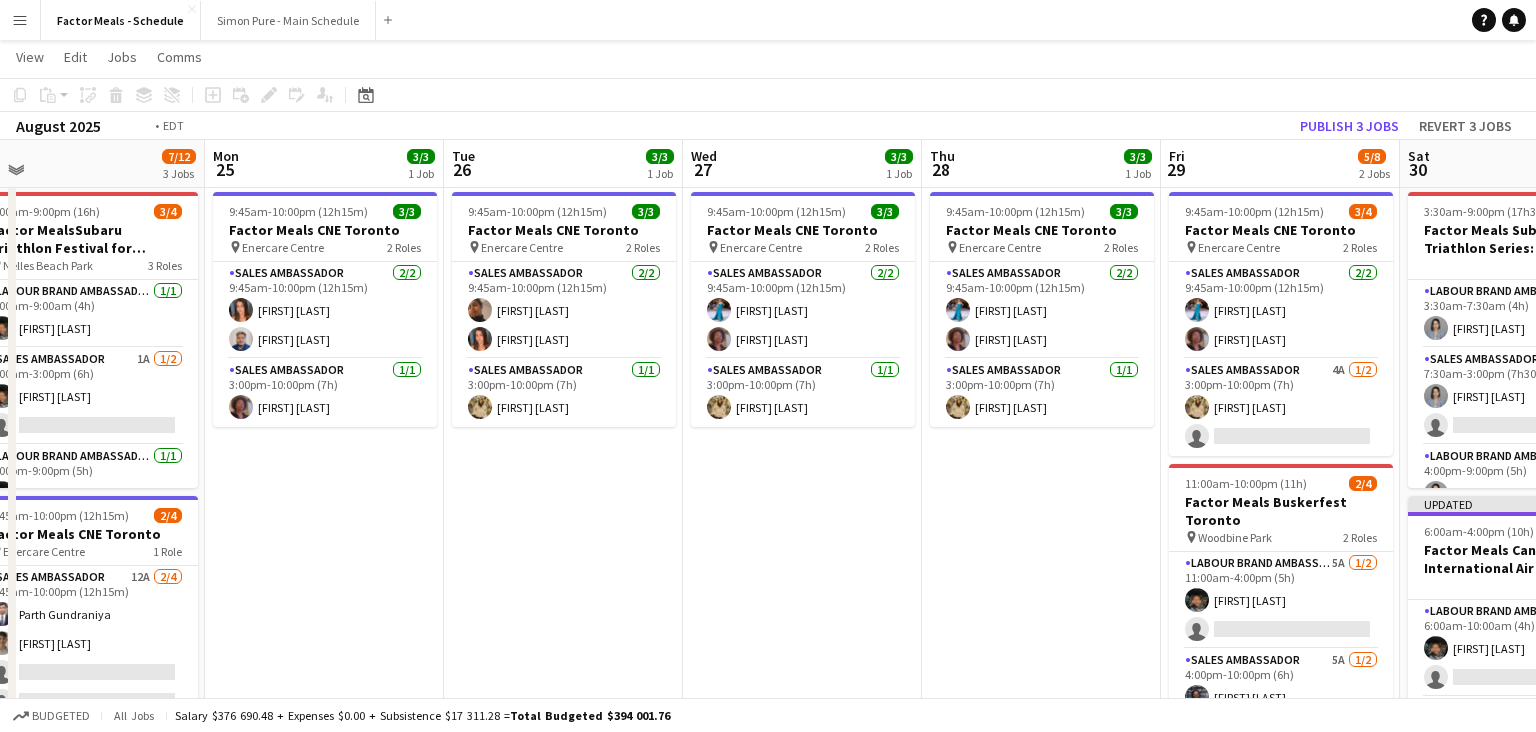 drag, startPoint x: 169, startPoint y: 554, endPoint x: 1186, endPoint y: 490, distance: 1019.0118 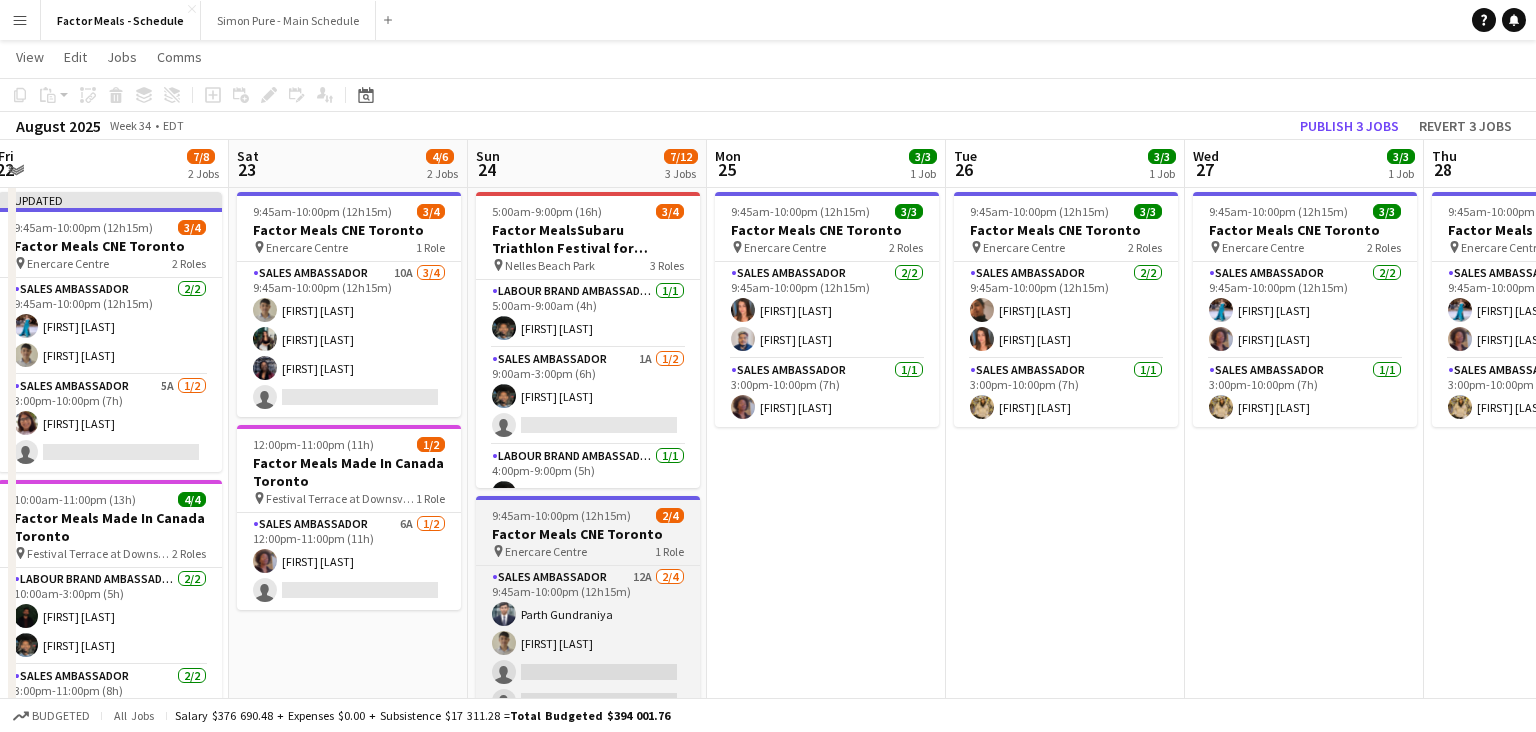 drag, startPoint x: 616, startPoint y: 592, endPoint x: 1357, endPoint y: 522, distance: 744.299 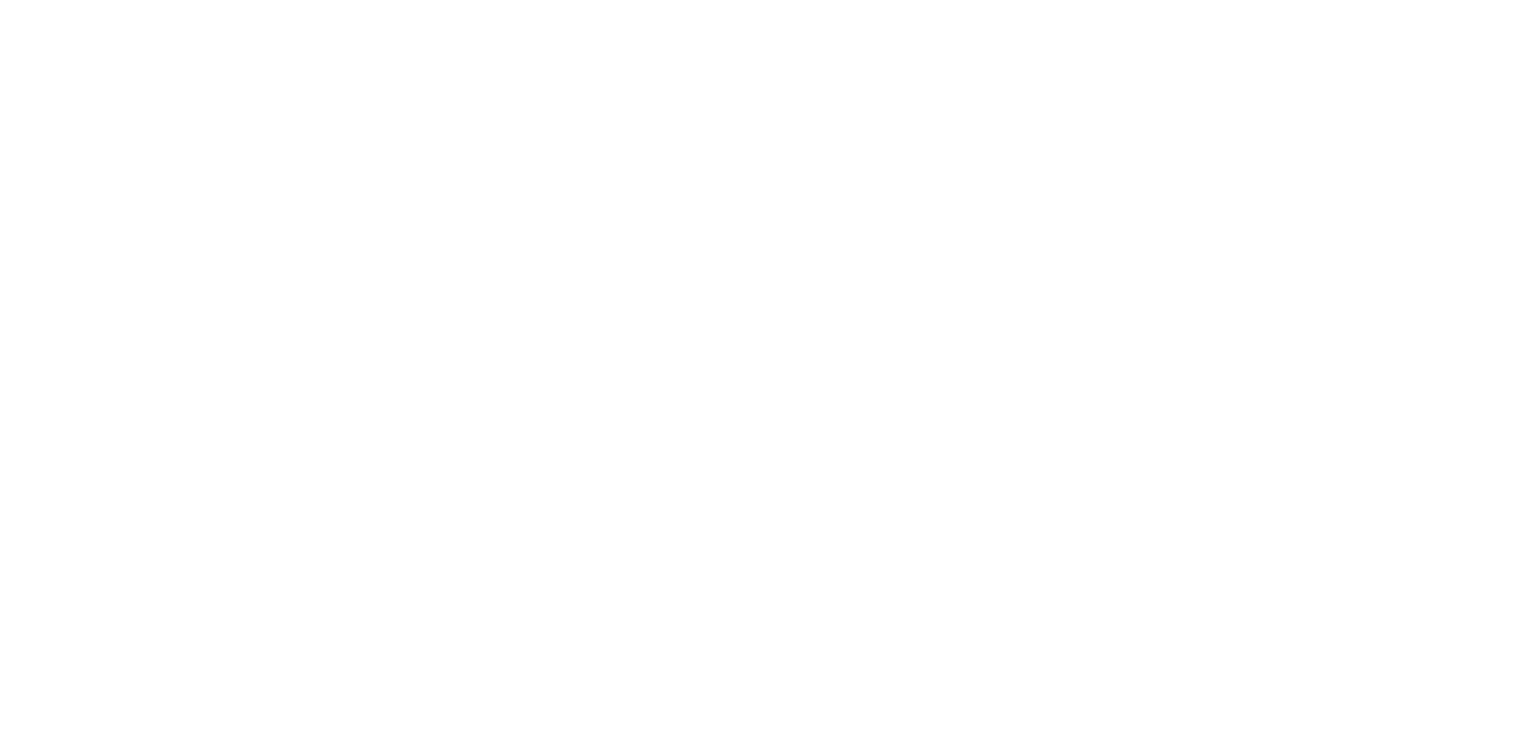 scroll, scrollTop: 0, scrollLeft: 0, axis: both 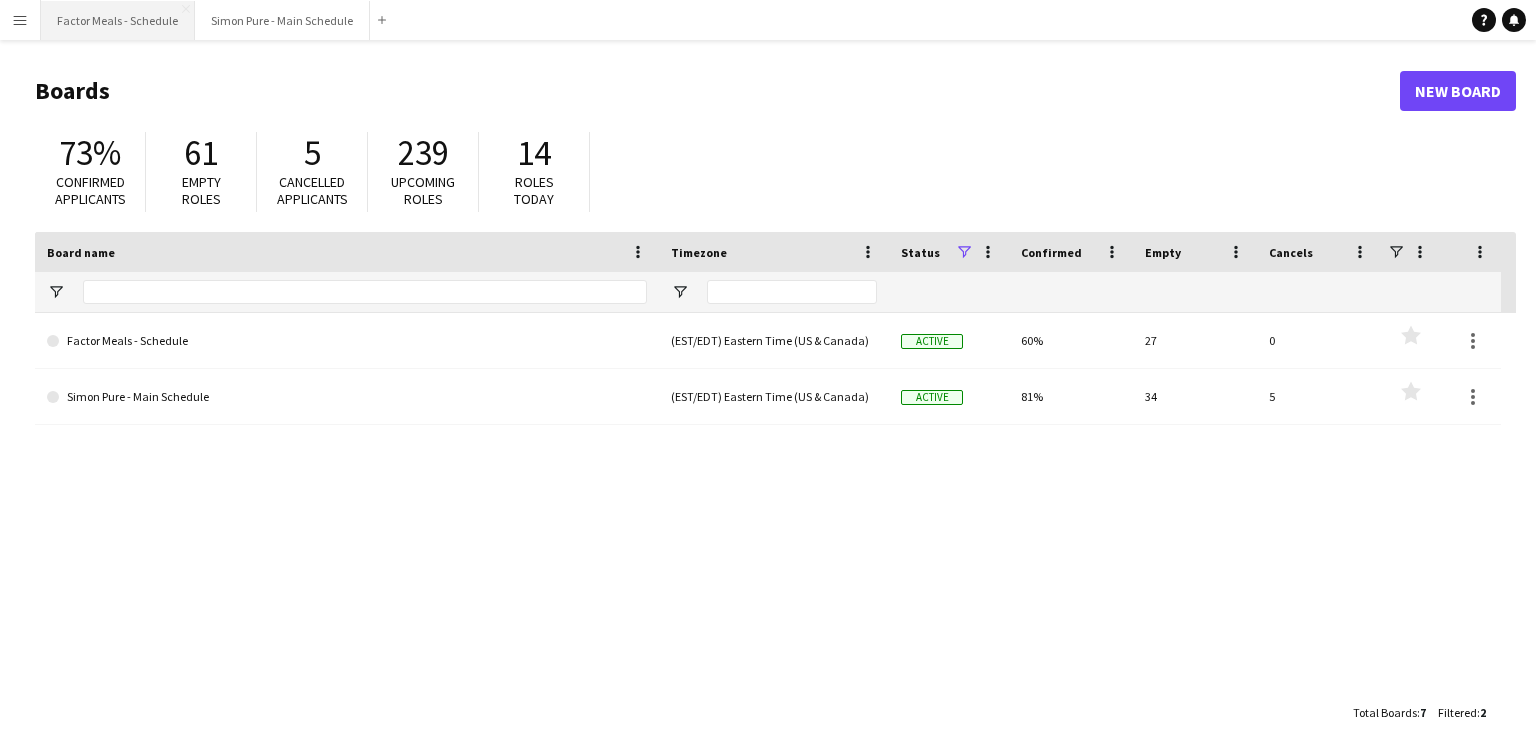 click on "Factor Meals - Schedule
Close" at bounding box center (118, 20) 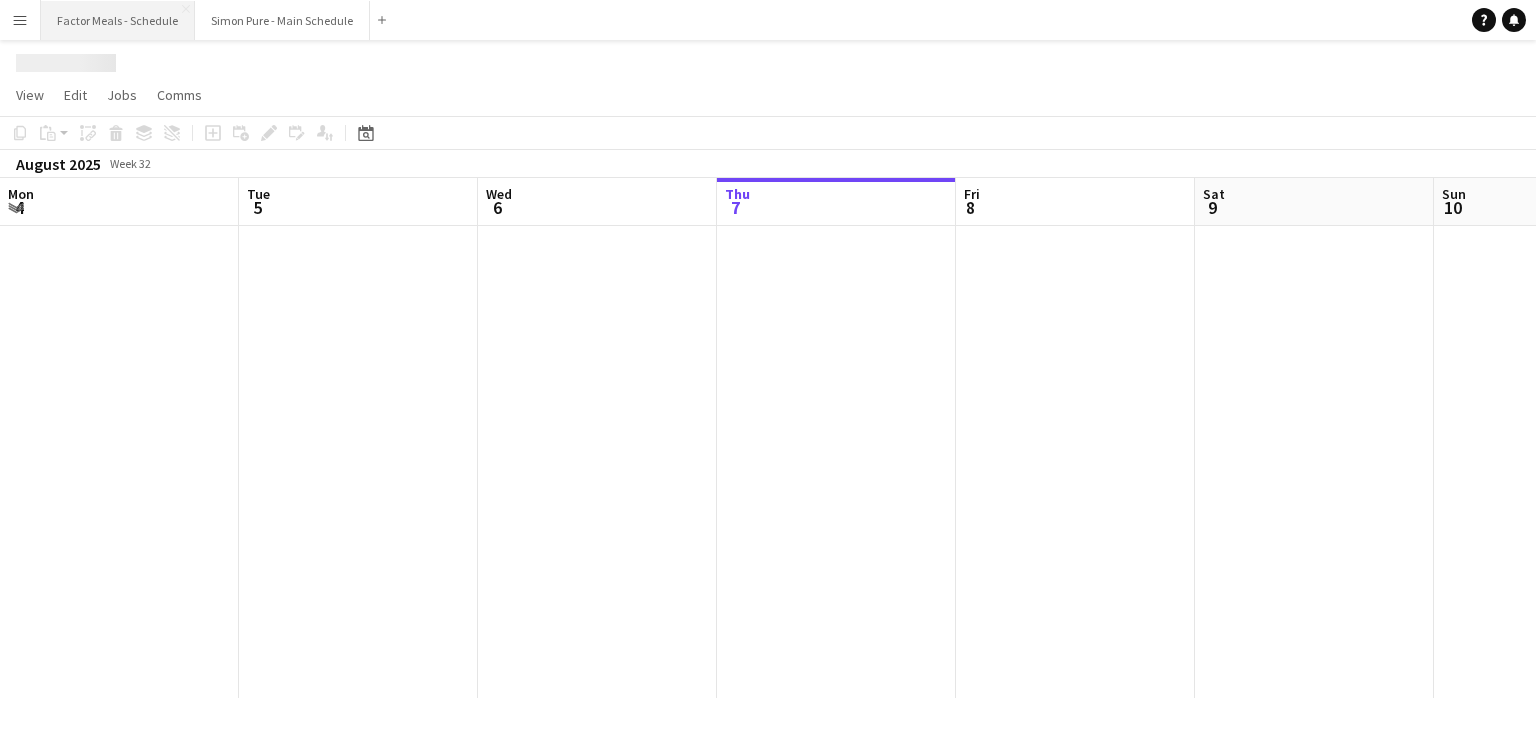 scroll, scrollTop: 0, scrollLeft: 478, axis: horizontal 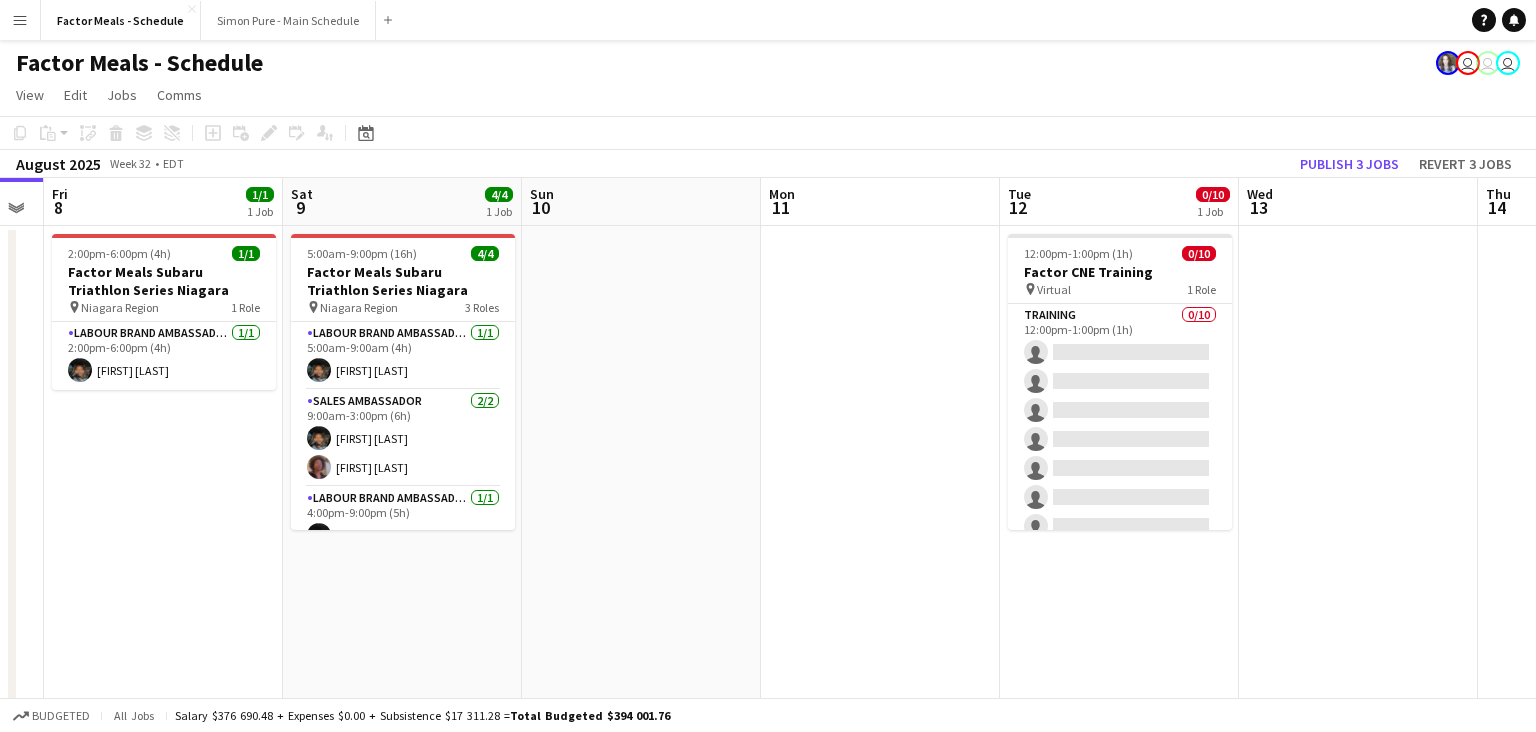 drag, startPoint x: 621, startPoint y: 490, endPoint x: 187, endPoint y: 474, distance: 434.29483 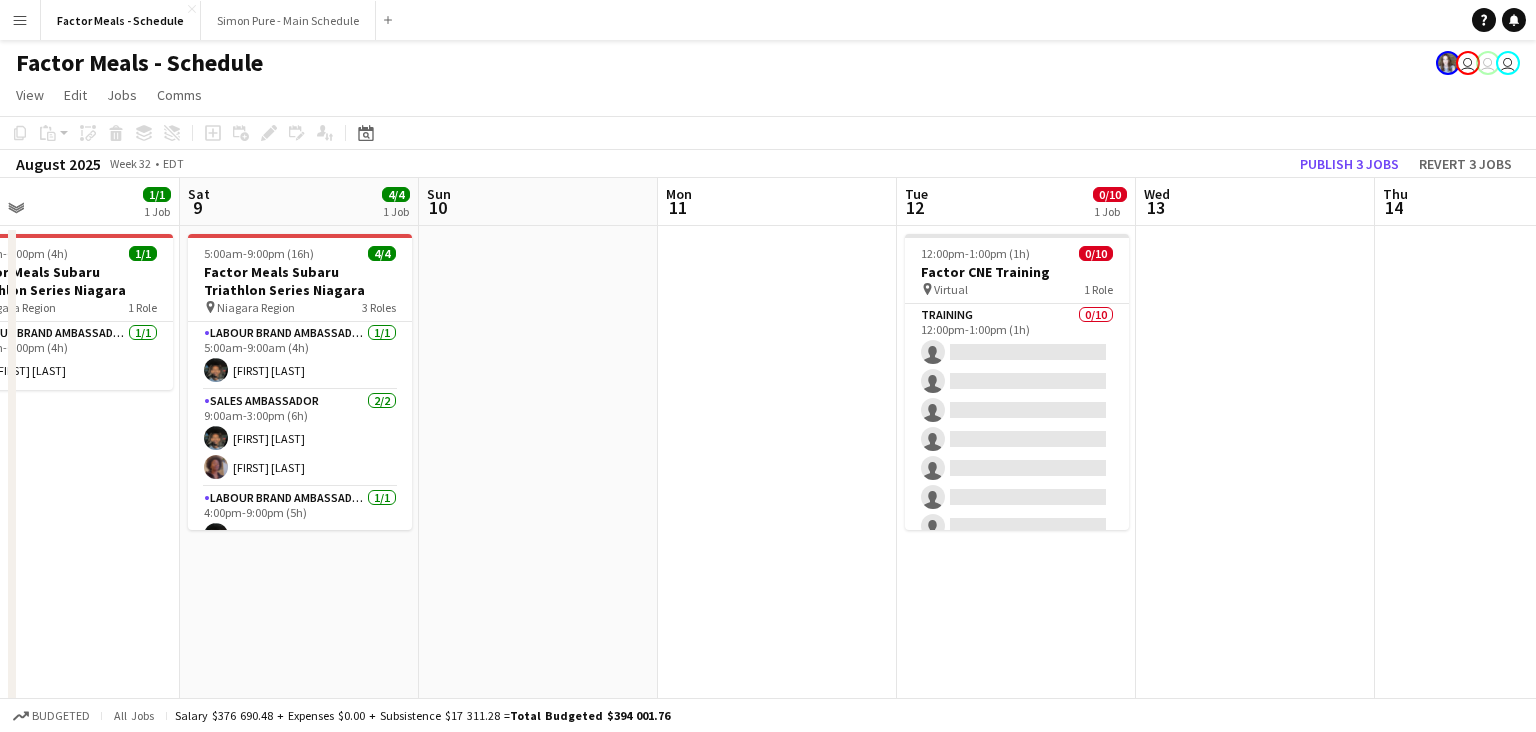 drag, startPoint x: 737, startPoint y: 480, endPoint x: 154, endPoint y: 465, distance: 583.19293 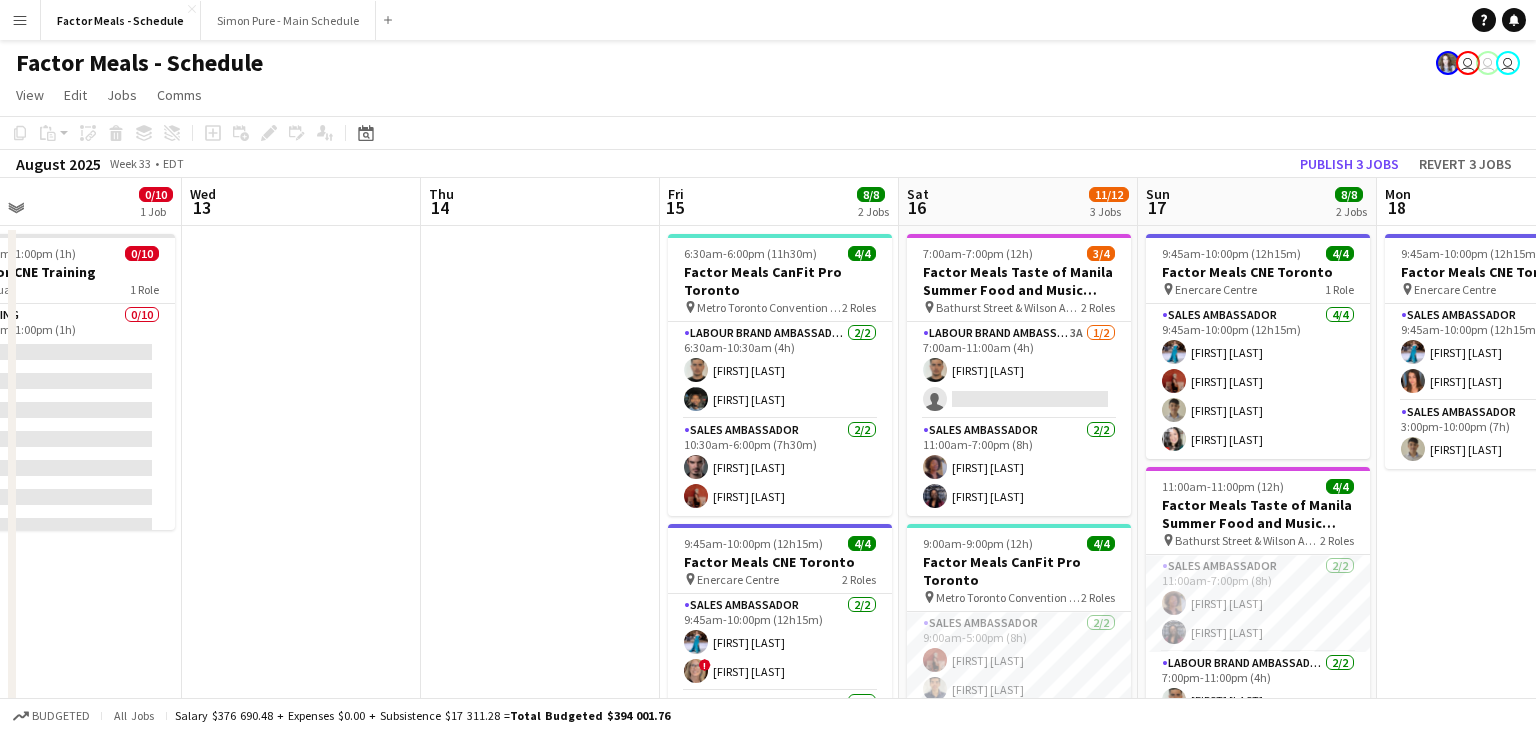 scroll, scrollTop: 0, scrollLeft: 855, axis: horizontal 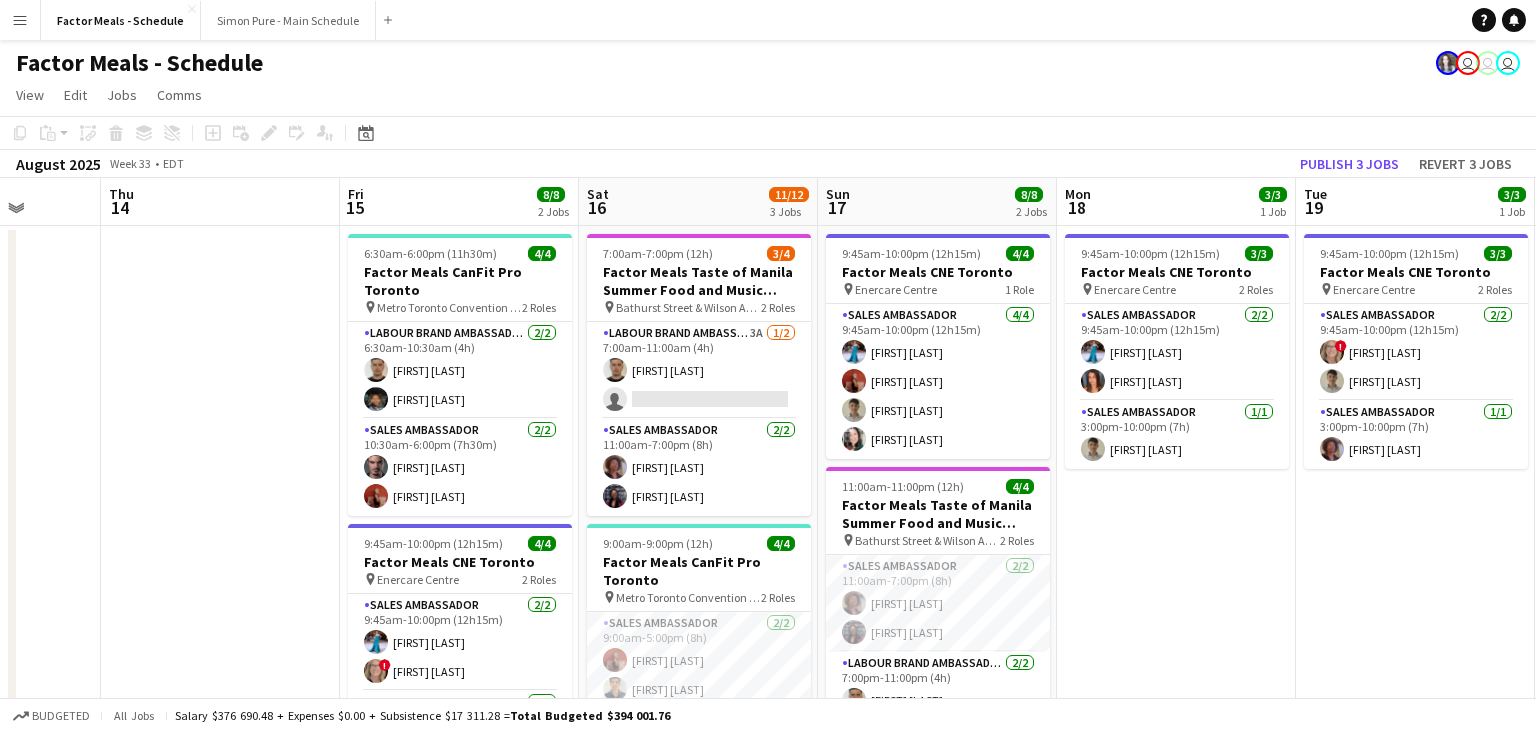 drag, startPoint x: 900, startPoint y: 465, endPoint x: 106, endPoint y: 438, distance: 794.4589 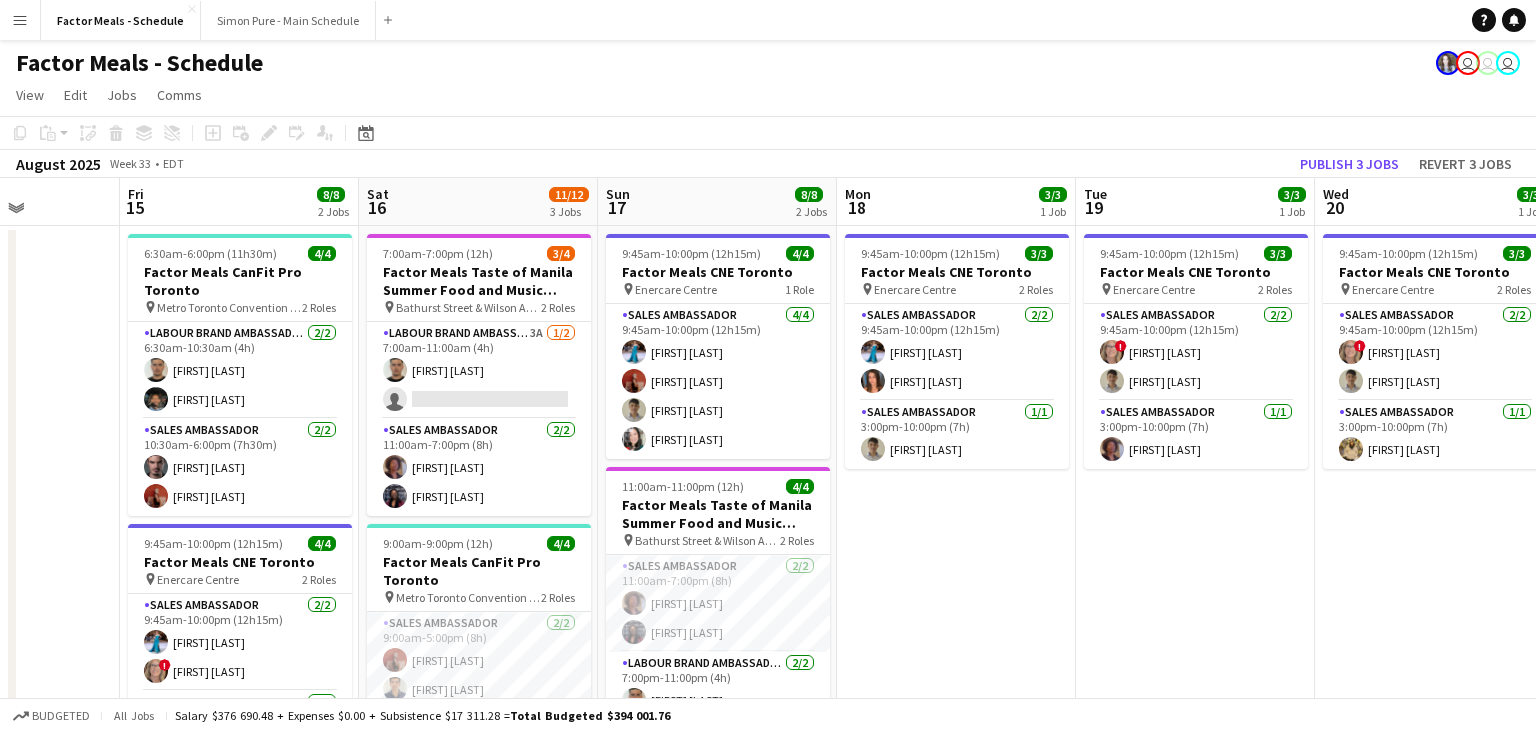 scroll, scrollTop: 0, scrollLeft: 838, axis: horizontal 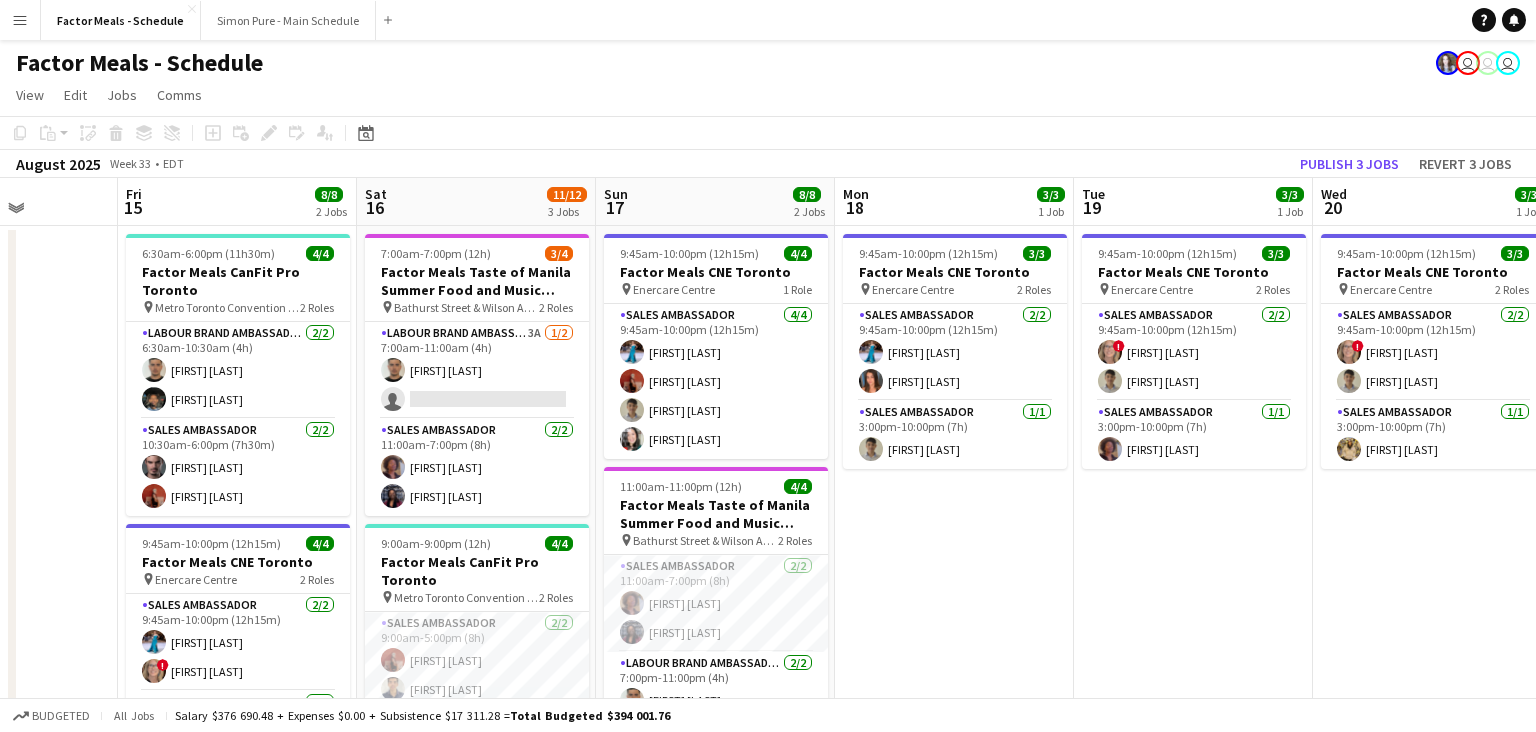 drag, startPoint x: 1237, startPoint y: 606, endPoint x: 1024, endPoint y: 597, distance: 213.19006 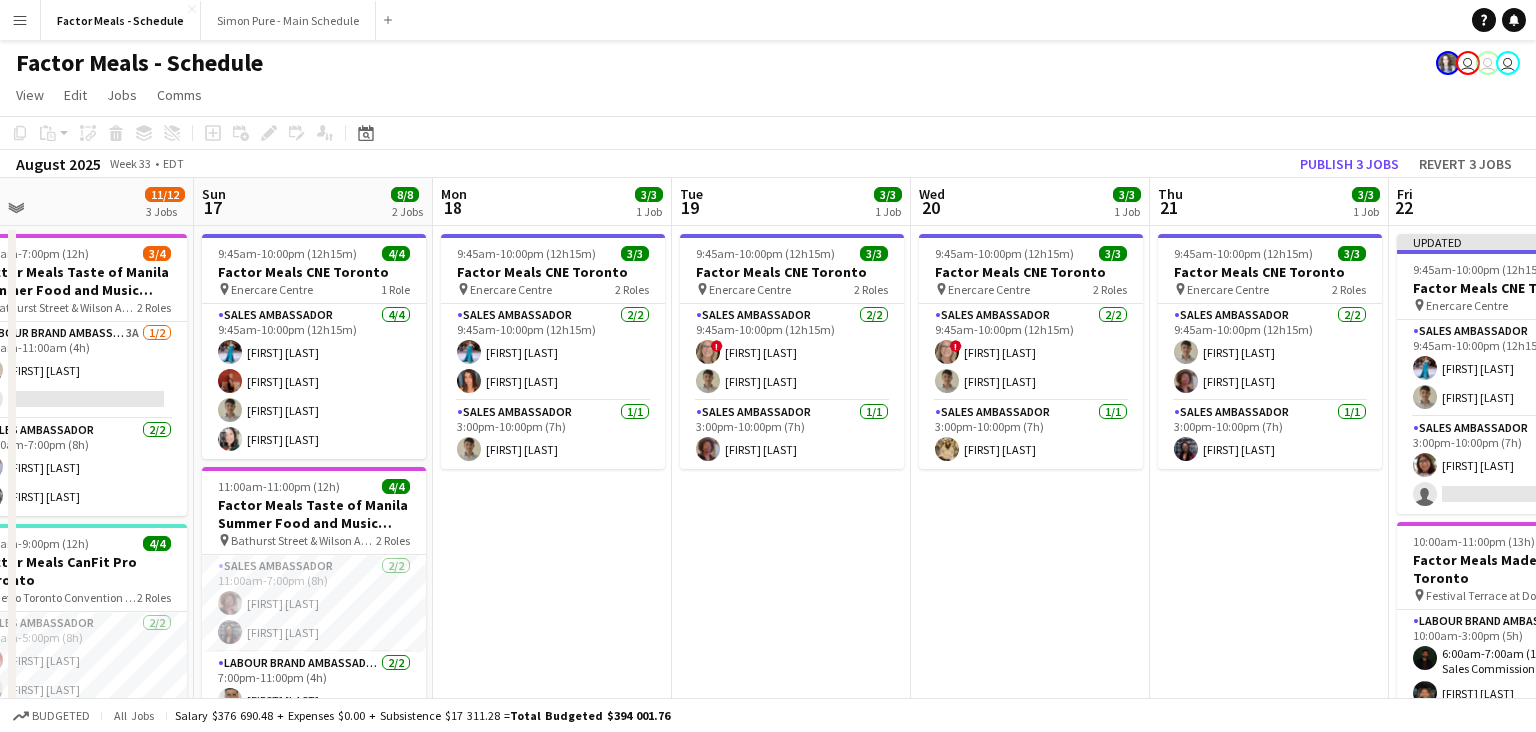 drag, startPoint x: 1224, startPoint y: 589, endPoint x: 841, endPoint y: 586, distance: 383.01175 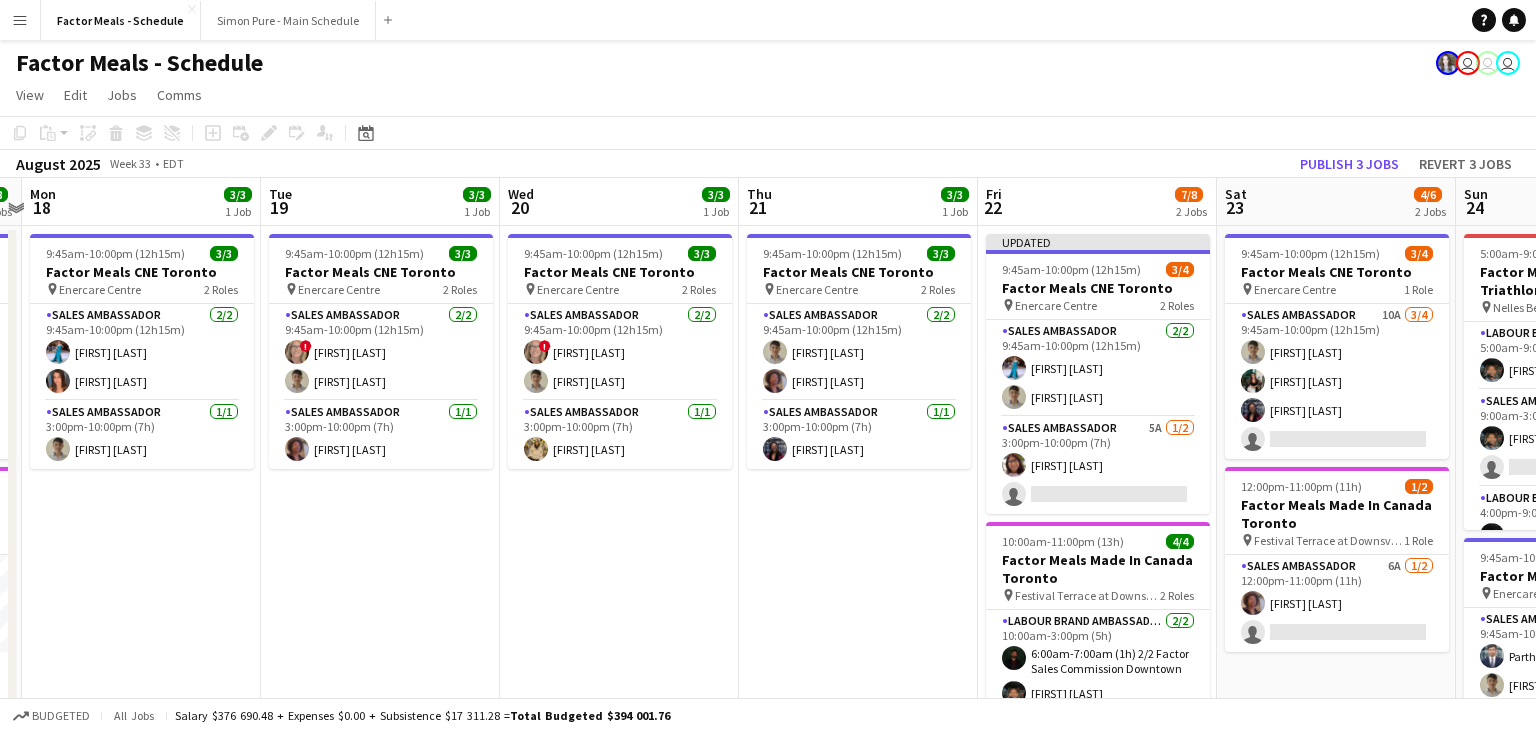 scroll, scrollTop: 0, scrollLeft: 698, axis: horizontal 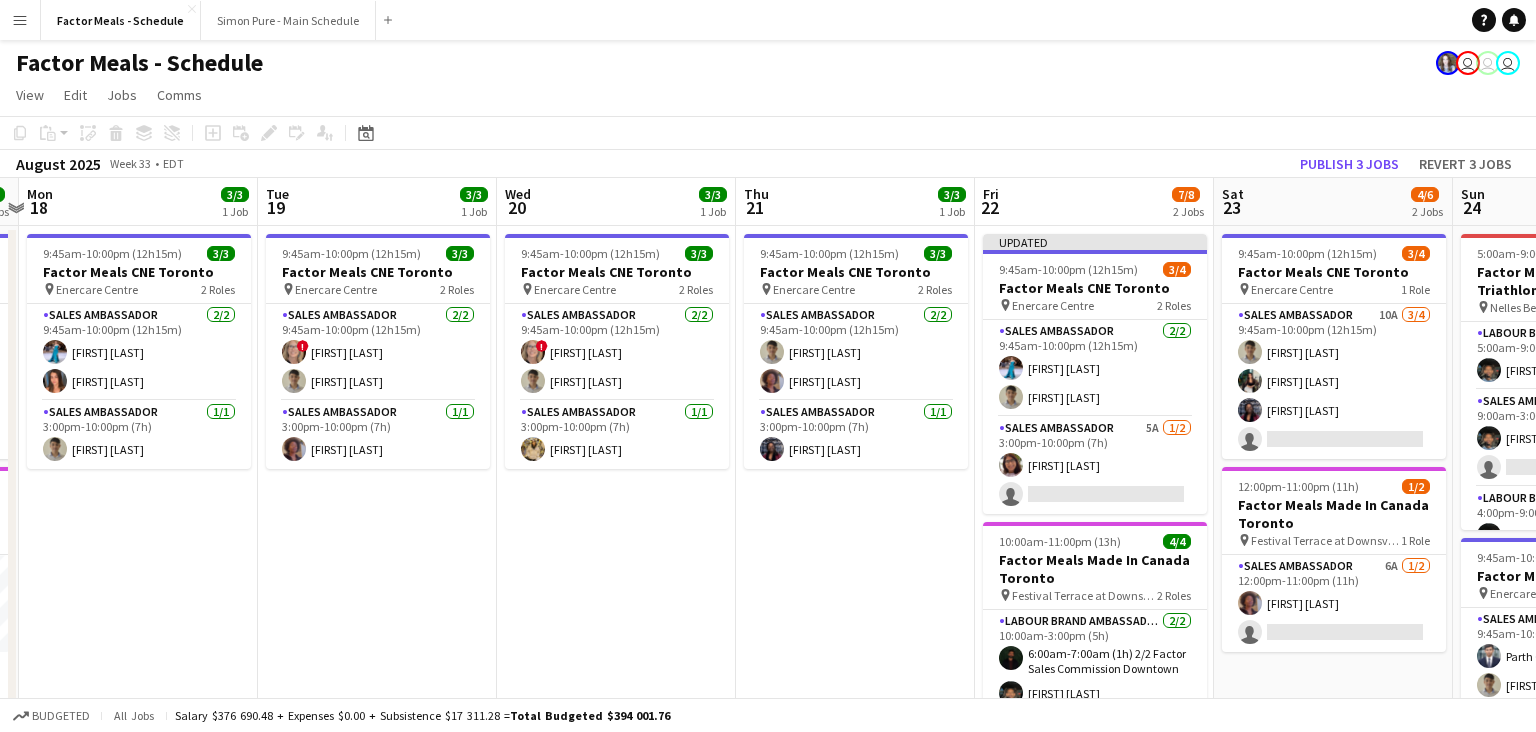 drag, startPoint x: 1218, startPoint y: 600, endPoint x: 804, endPoint y: 607, distance: 414.05917 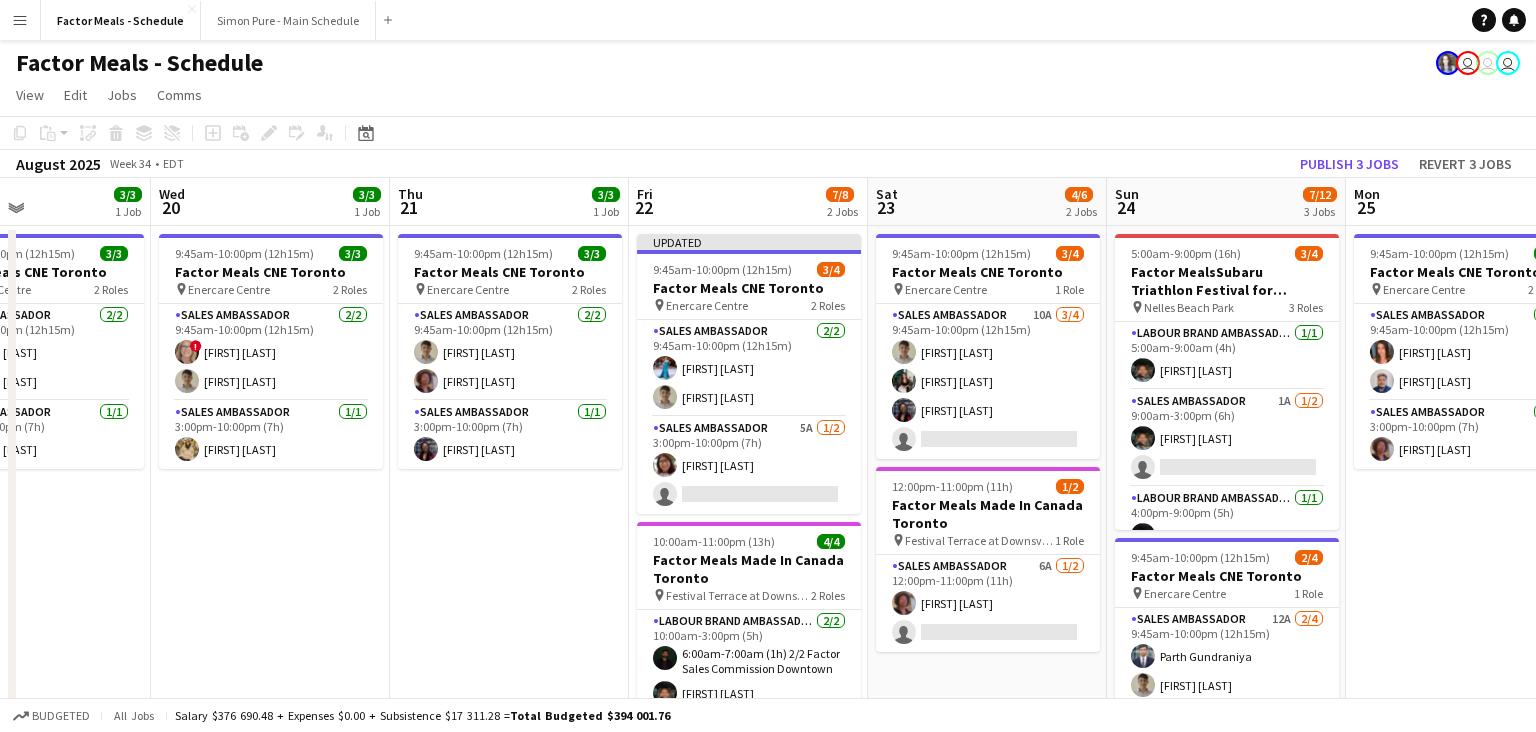 scroll, scrollTop: 0, scrollLeft: 638, axis: horizontal 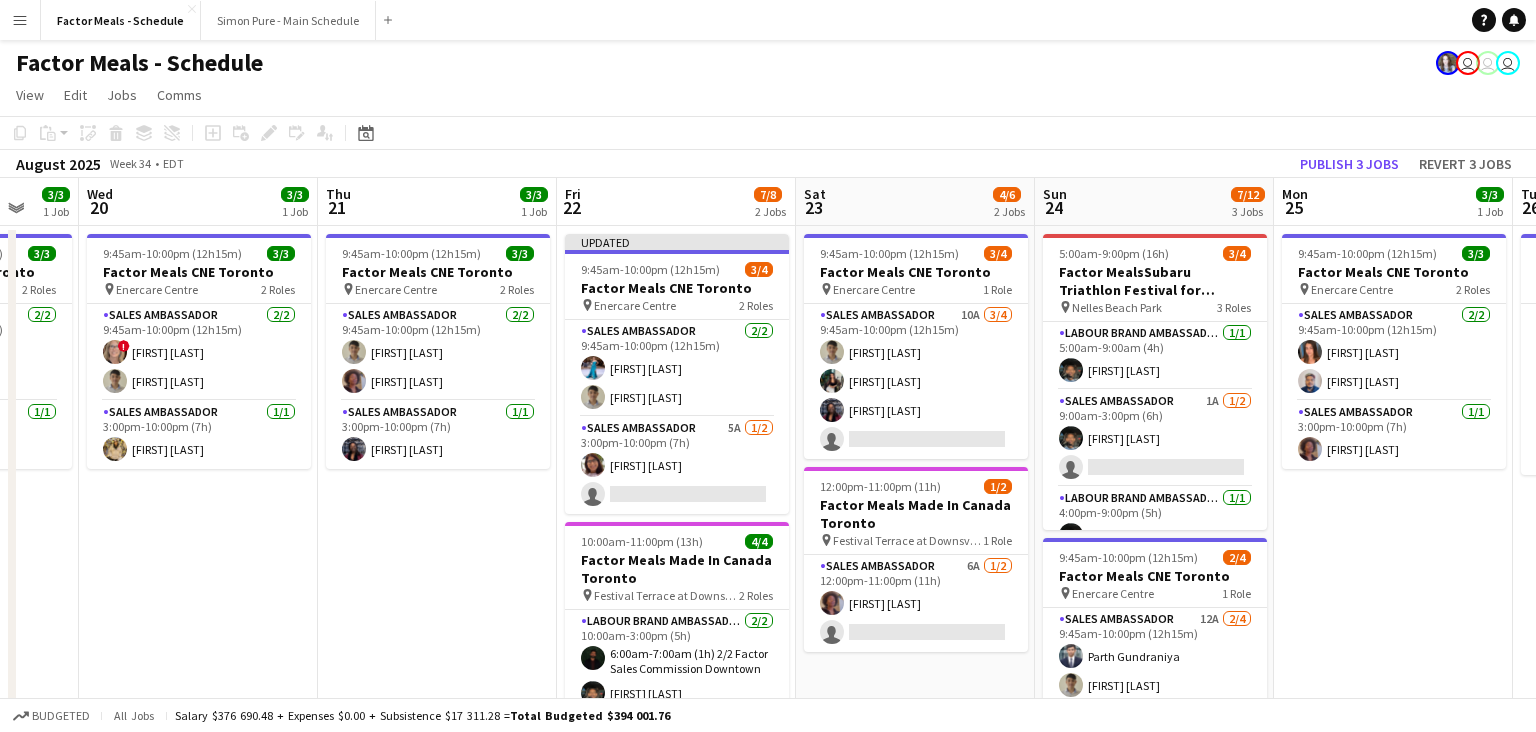drag, startPoint x: 829, startPoint y: 596, endPoint x: 411, endPoint y: 596, distance: 418 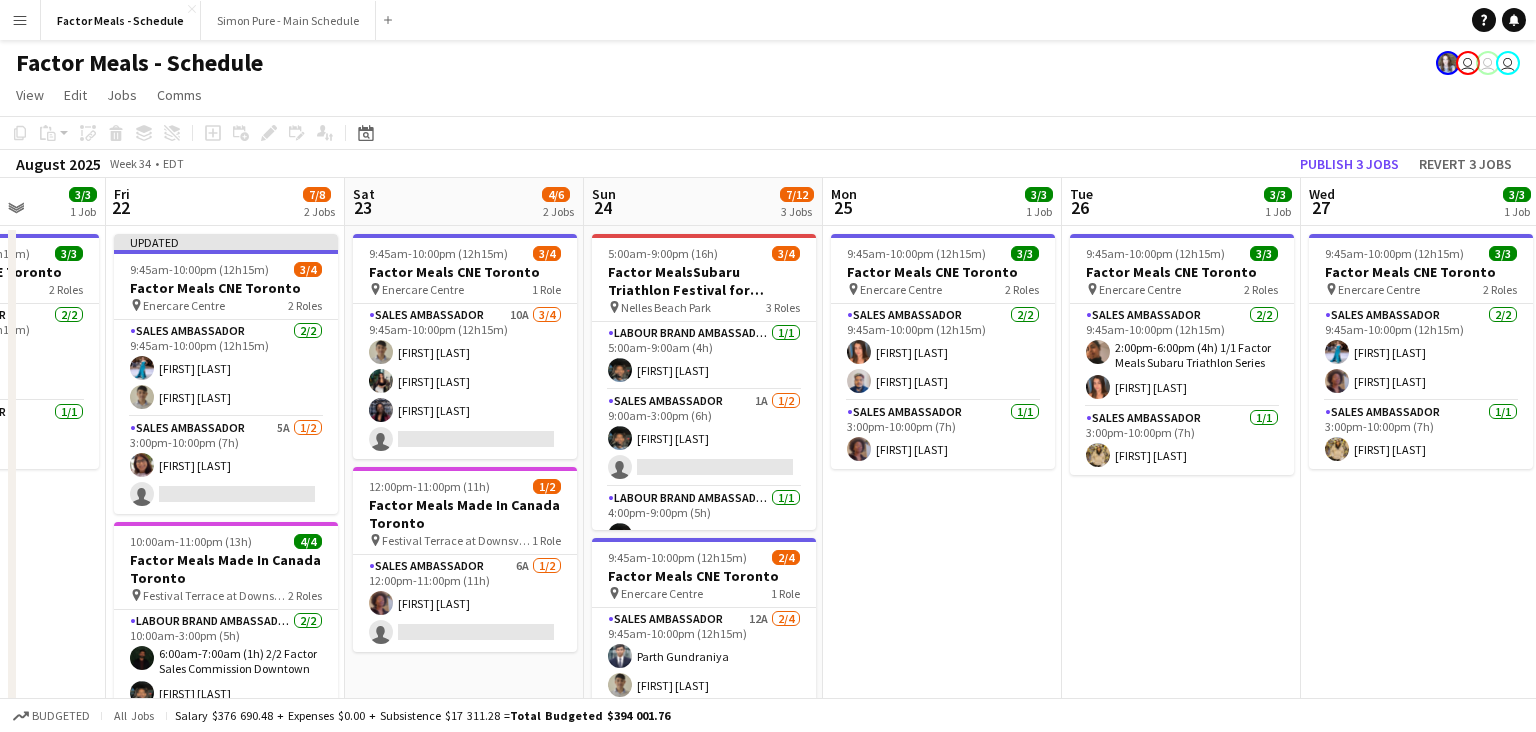 drag, startPoint x: 1380, startPoint y: 618, endPoint x: 926, endPoint y: 641, distance: 454.5822 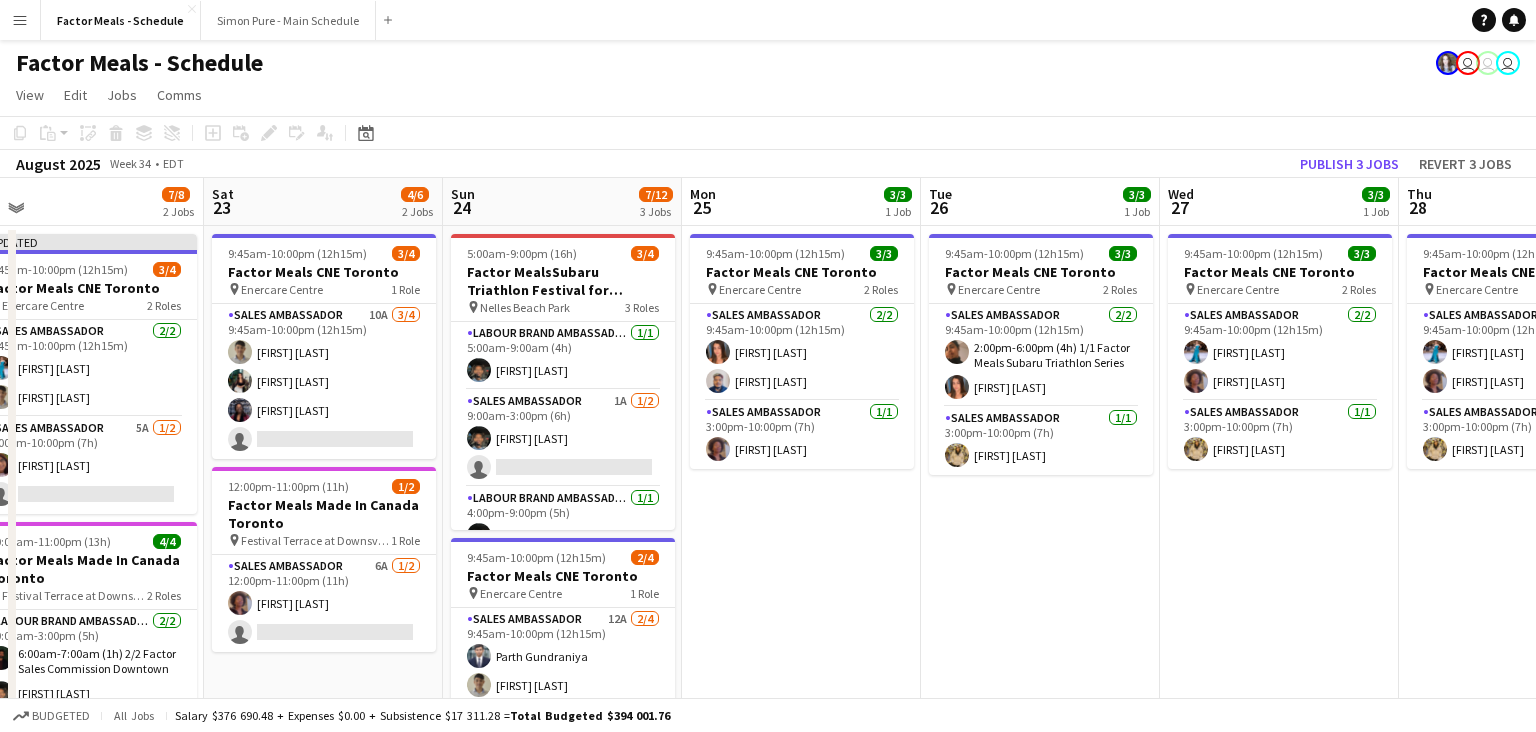 drag, startPoint x: 1195, startPoint y: 624, endPoint x: 1056, endPoint y: 624, distance: 139 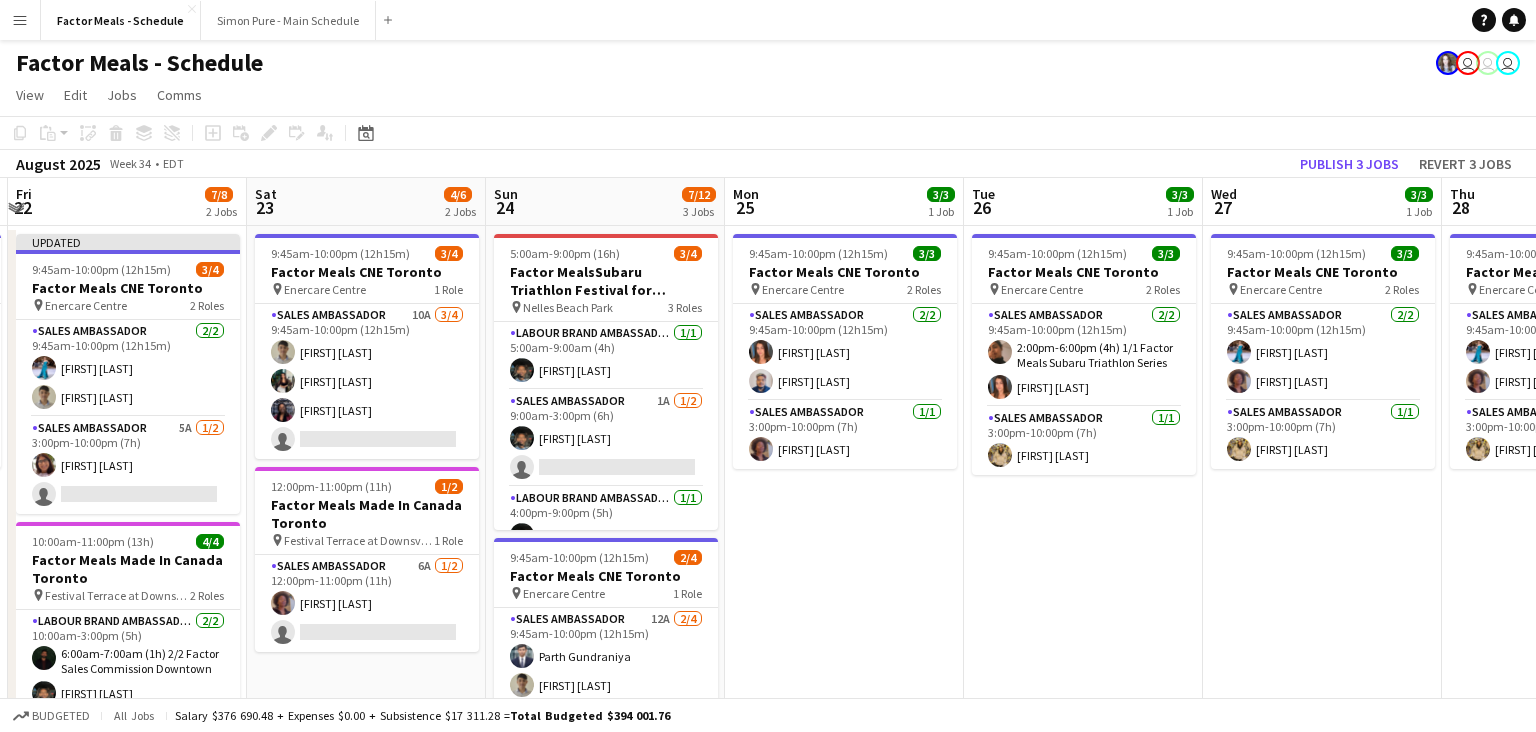 drag, startPoint x: 1217, startPoint y: 609, endPoint x: 779, endPoint y: 621, distance: 438.16437 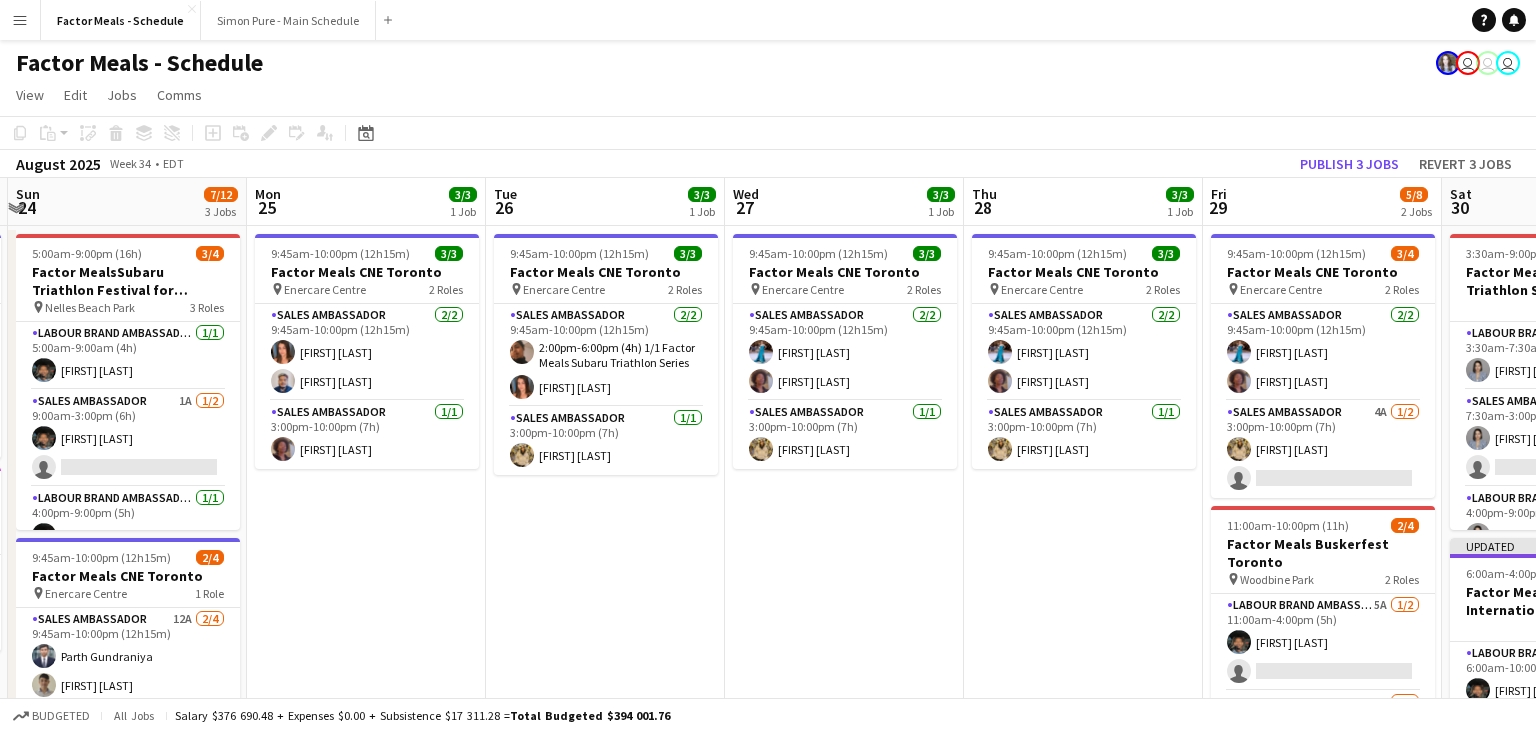 scroll, scrollTop: 0, scrollLeft: 709, axis: horizontal 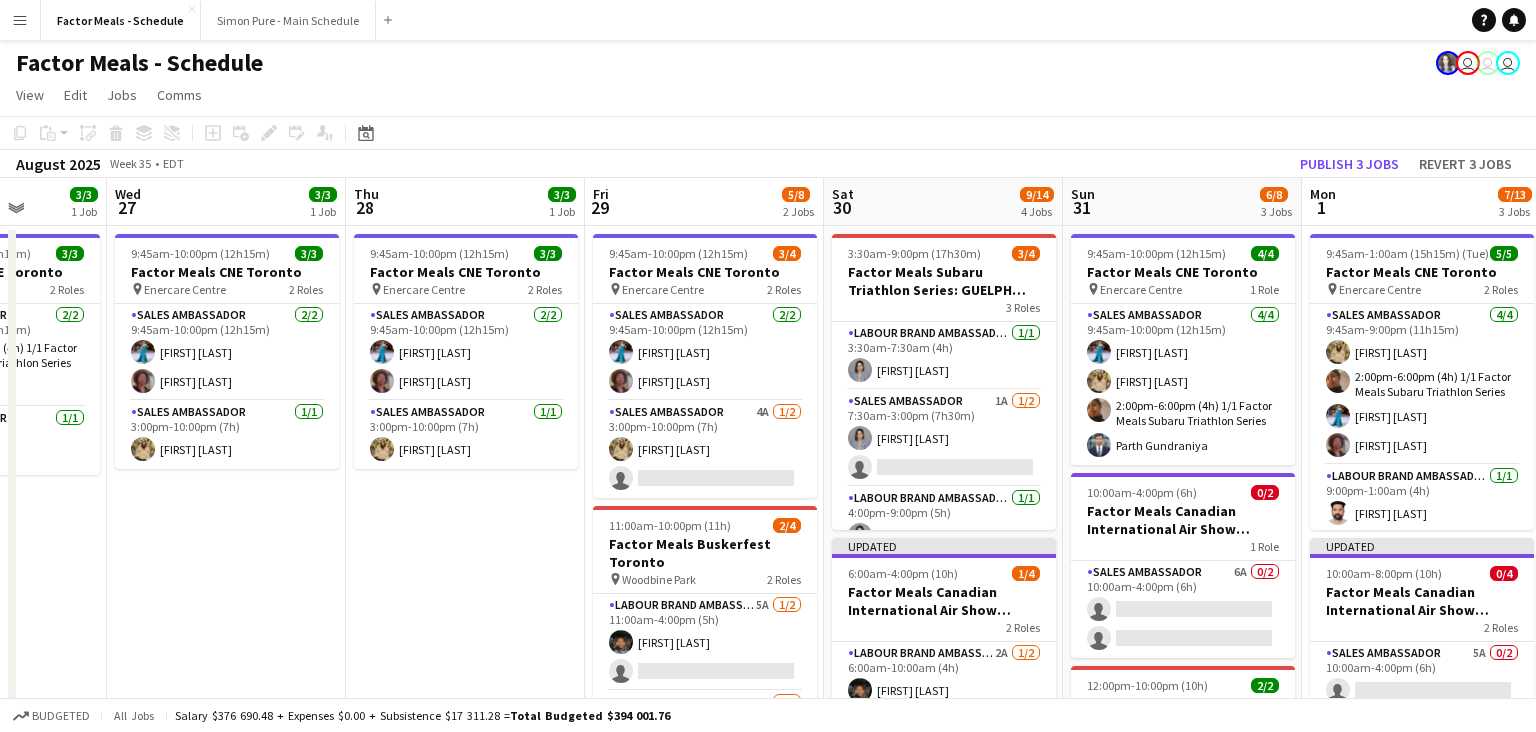 drag, startPoint x: 937, startPoint y: 616, endPoint x: 318, endPoint y: 624, distance: 619.0517 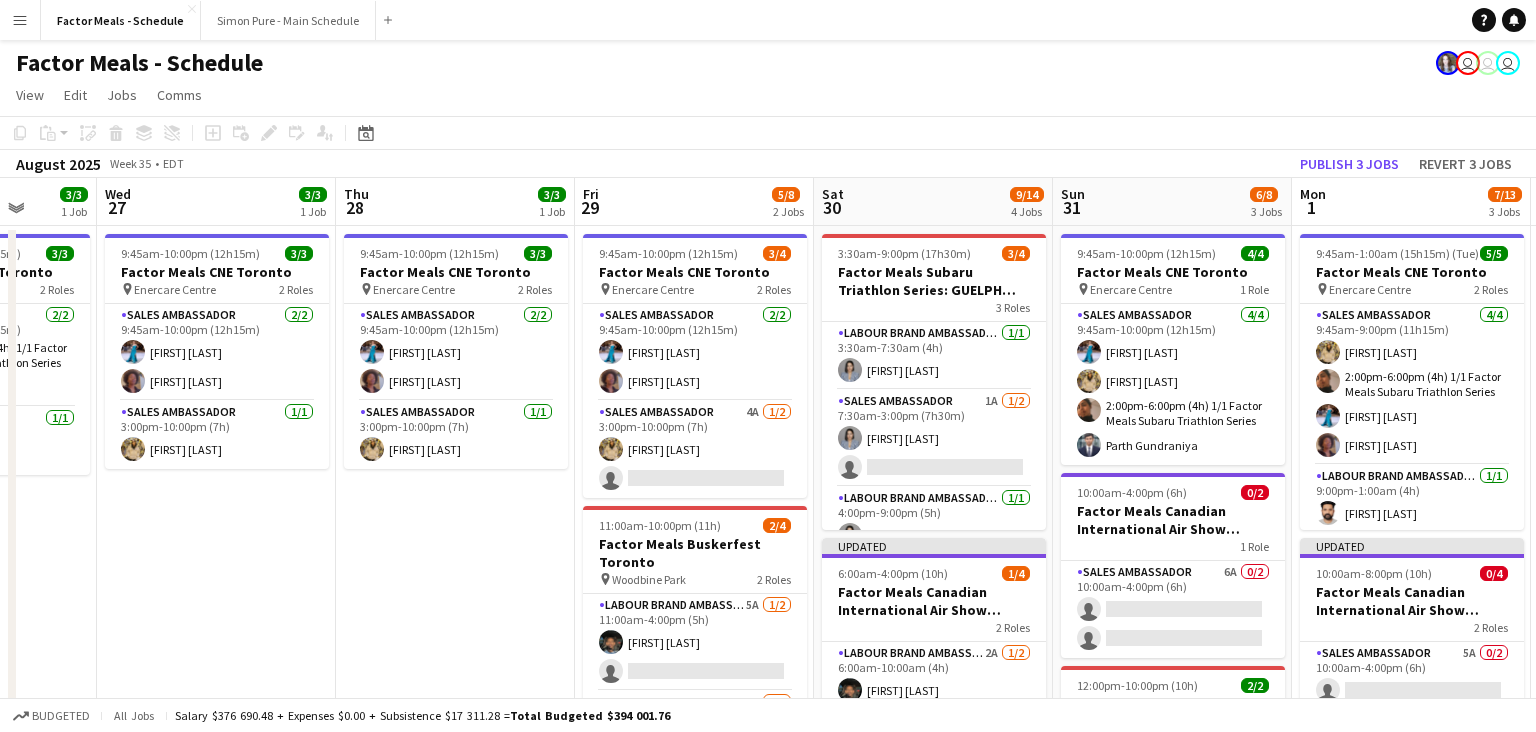 drag, startPoint x: 998, startPoint y: 127, endPoint x: 669, endPoint y: 127, distance: 329 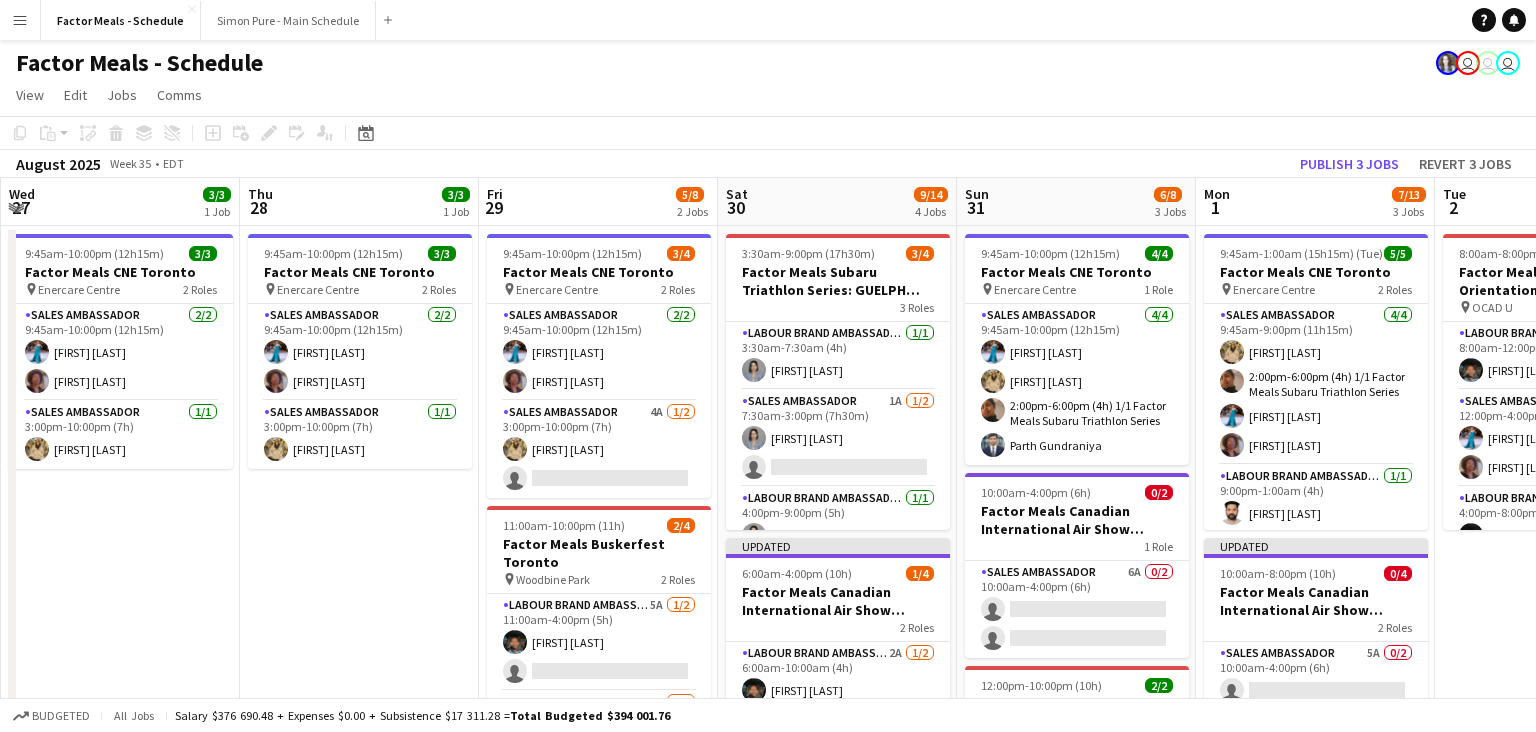 scroll, scrollTop: 0, scrollLeft: 841, axis: horizontal 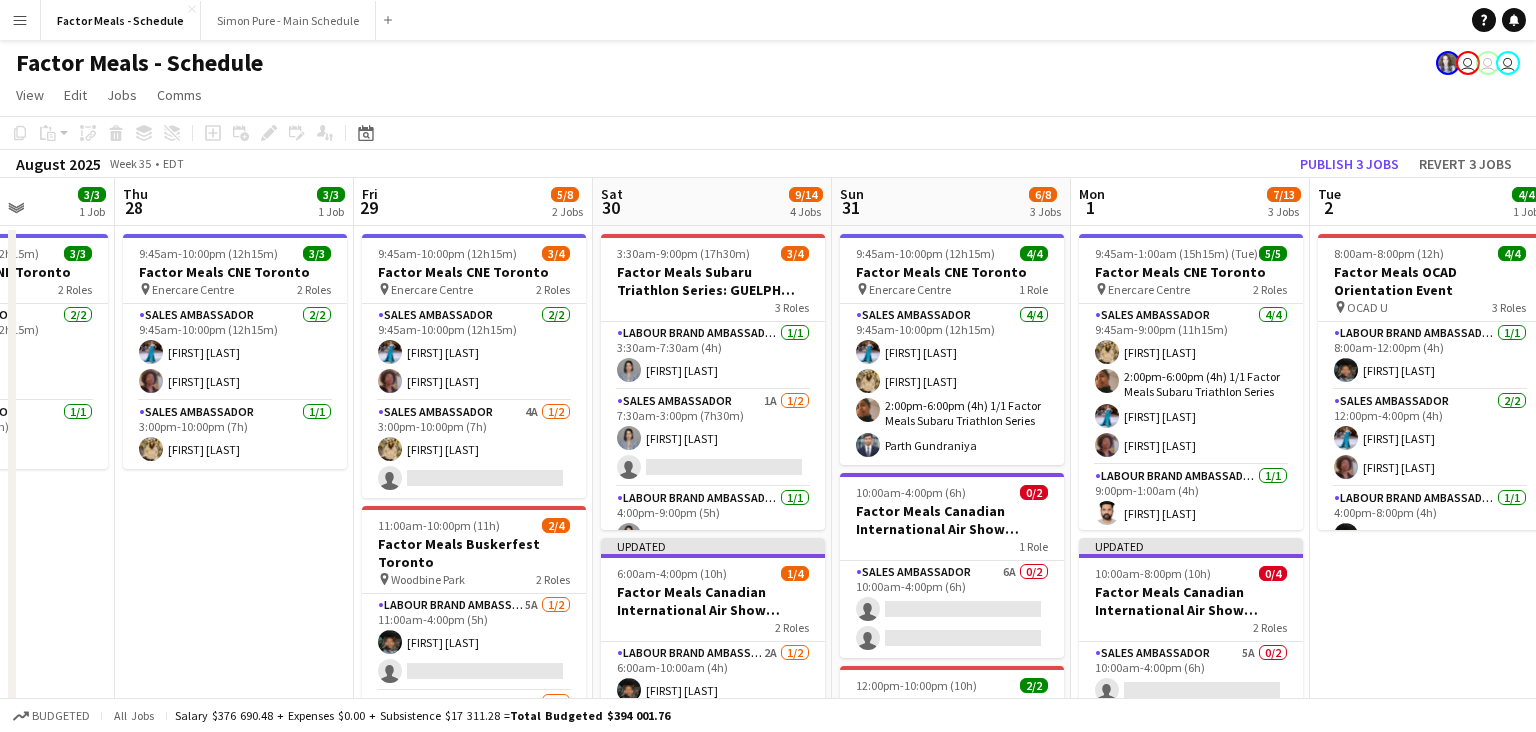 drag, startPoint x: 494, startPoint y: 625, endPoint x: 46, endPoint y: 613, distance: 448.16068 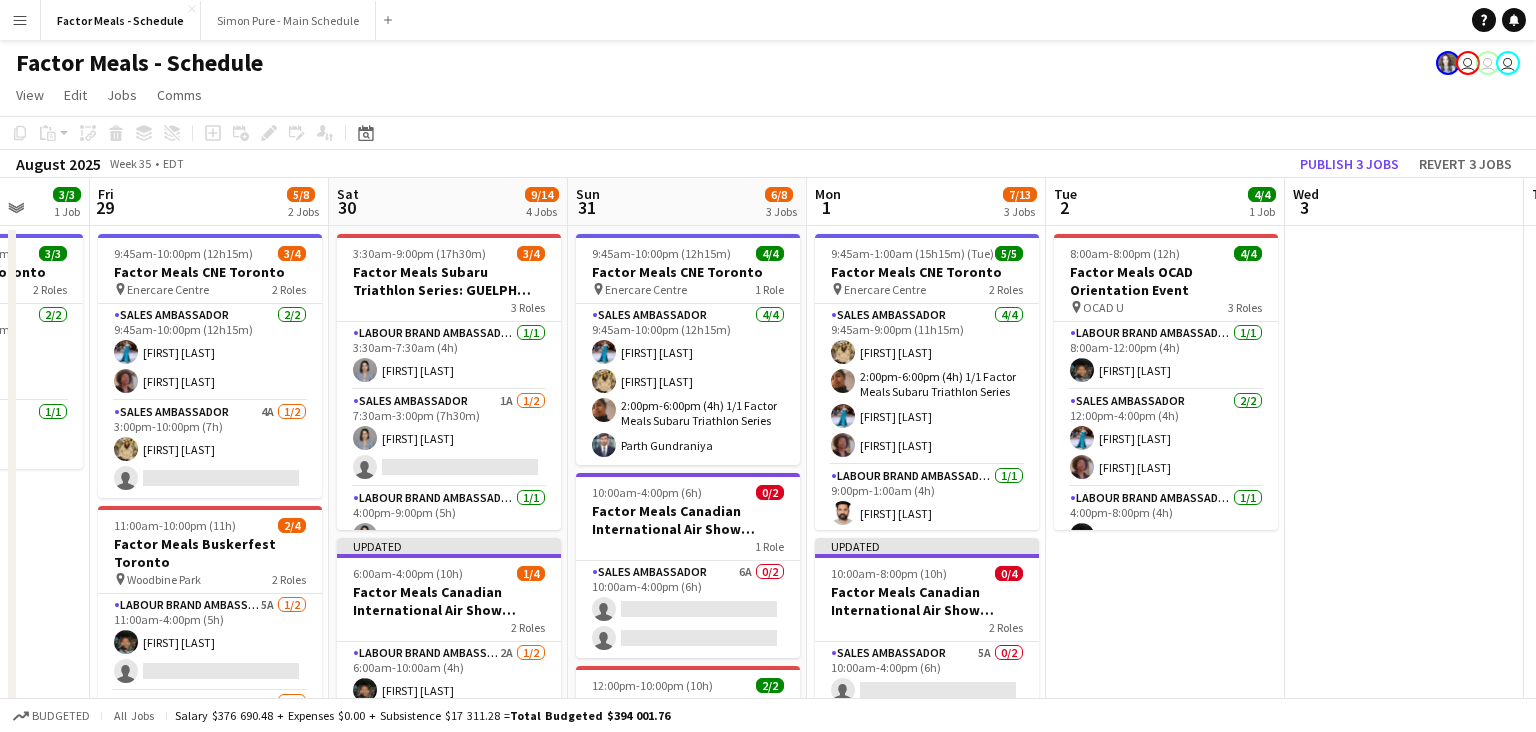 scroll, scrollTop: 0, scrollLeft: 898, axis: horizontal 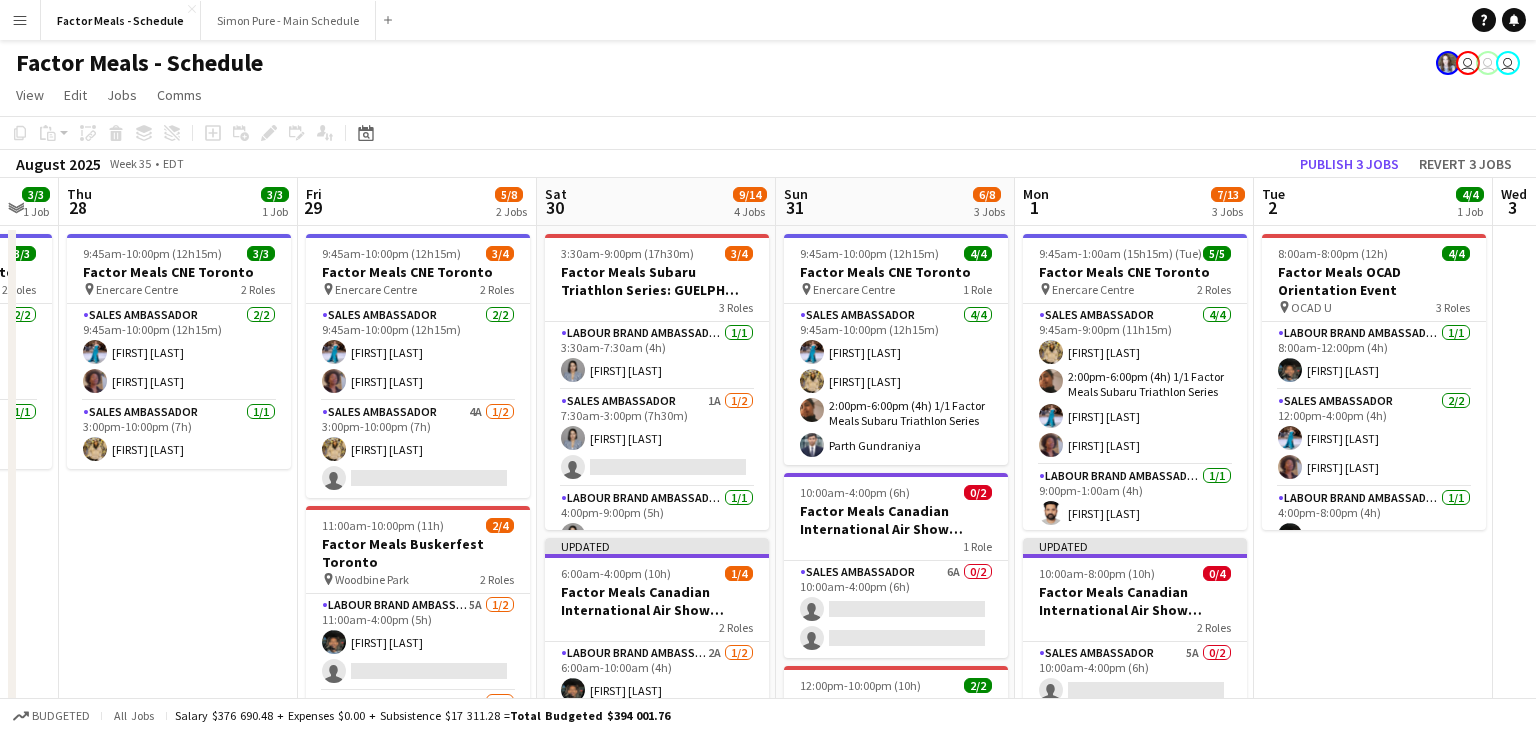 drag, startPoint x: 1288, startPoint y: 654, endPoint x: 1478, endPoint y: 523, distance: 230.78345 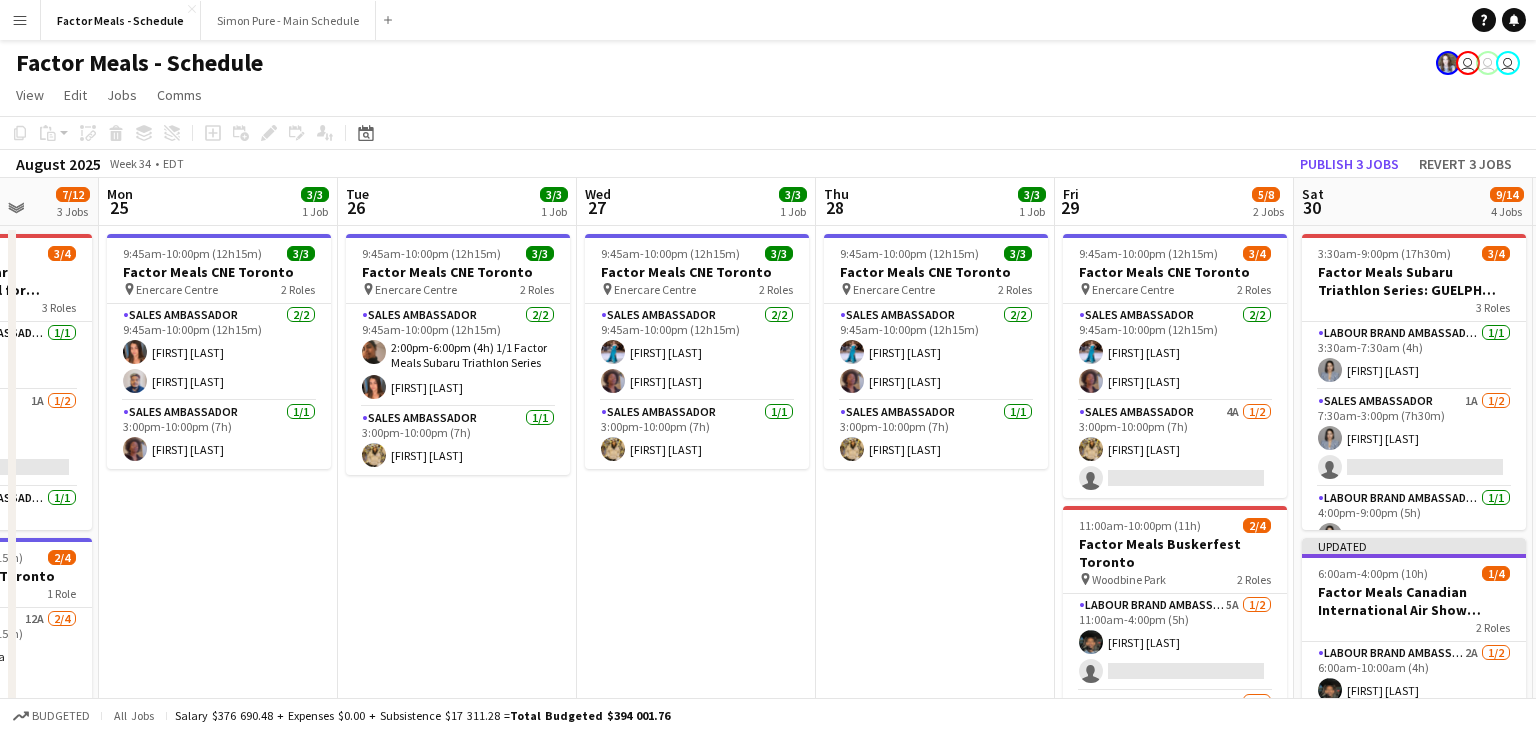 drag, startPoint x: 126, startPoint y: 596, endPoint x: 1087, endPoint y: 503, distance: 965.4895 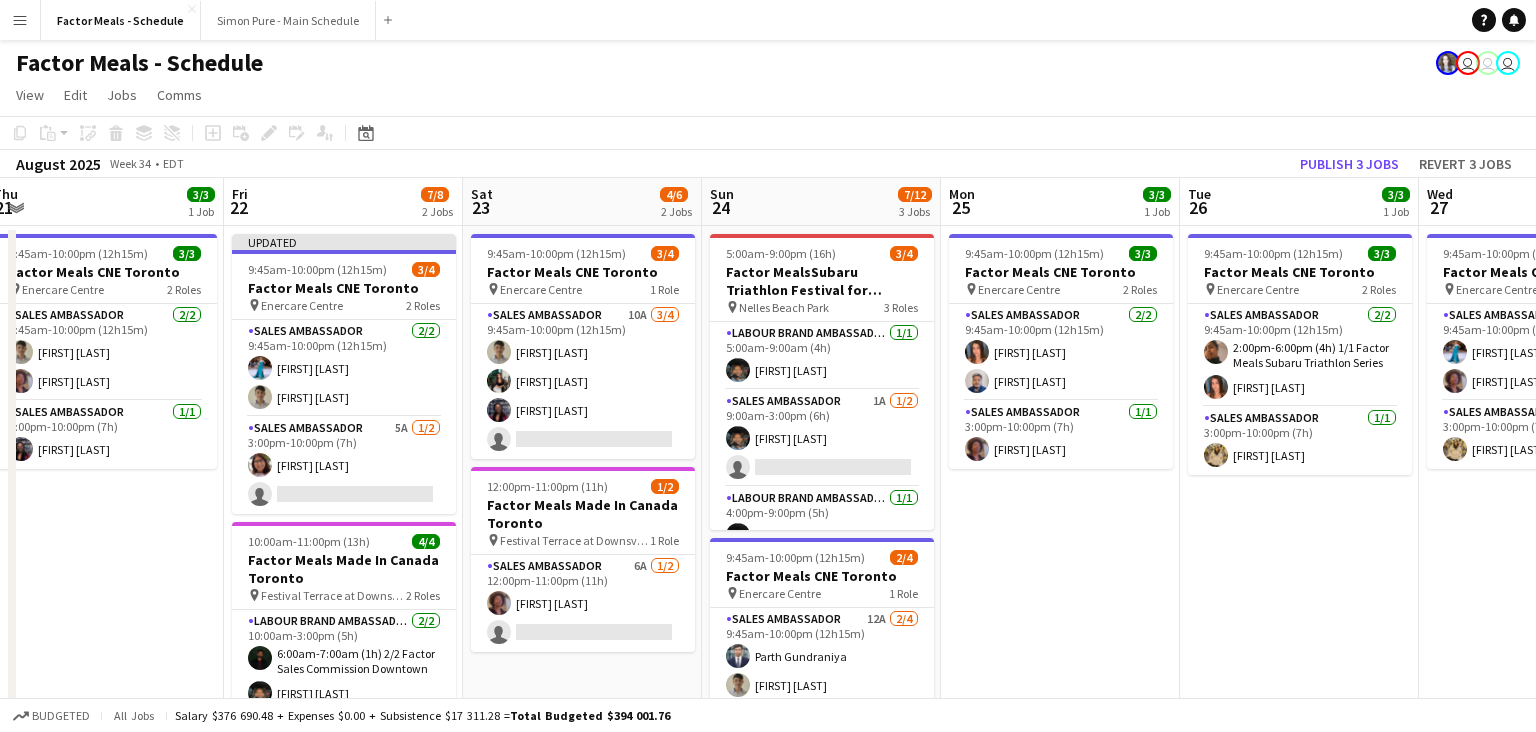 scroll, scrollTop: 0, scrollLeft: 484, axis: horizontal 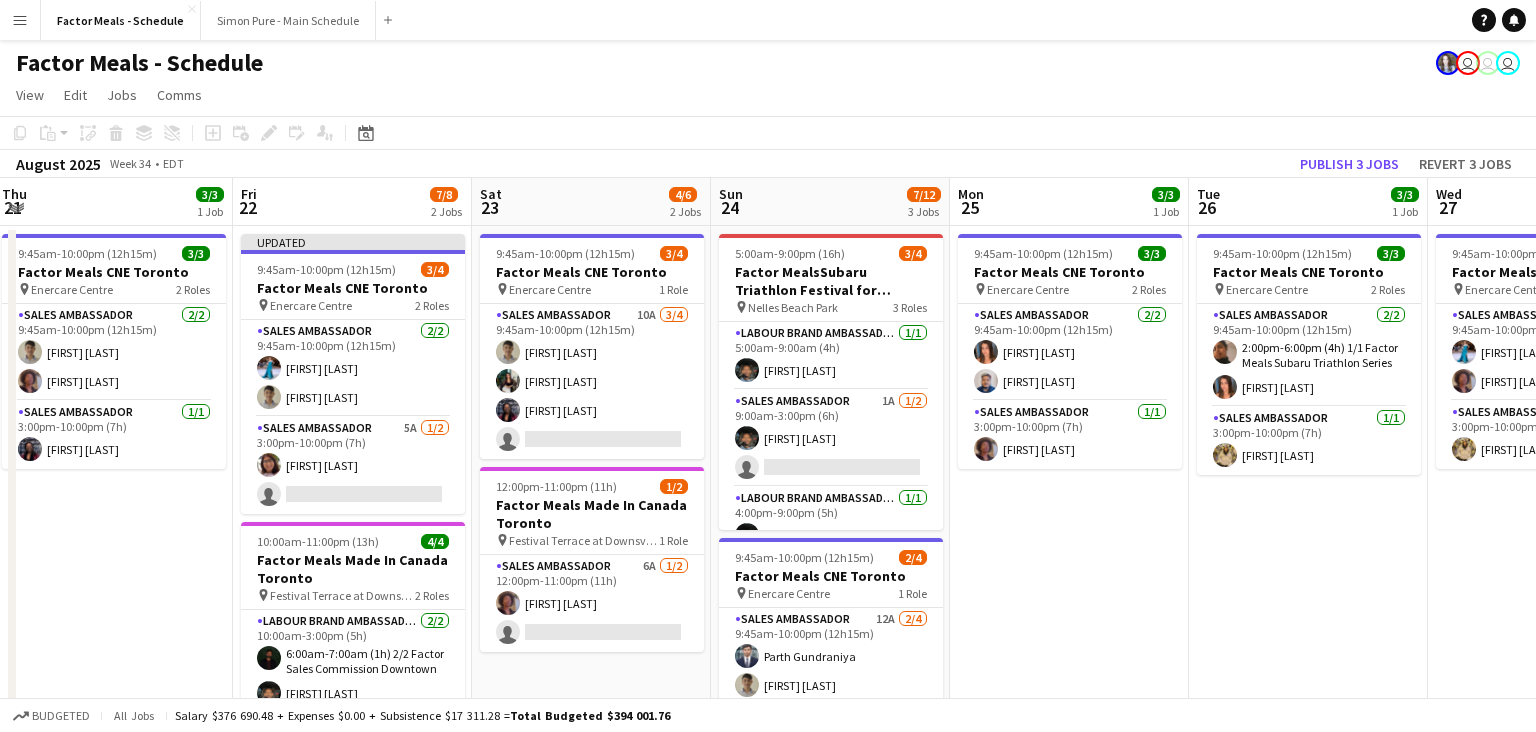 drag, startPoint x: 633, startPoint y: 599, endPoint x: 1239, endPoint y: 548, distance: 608.1423 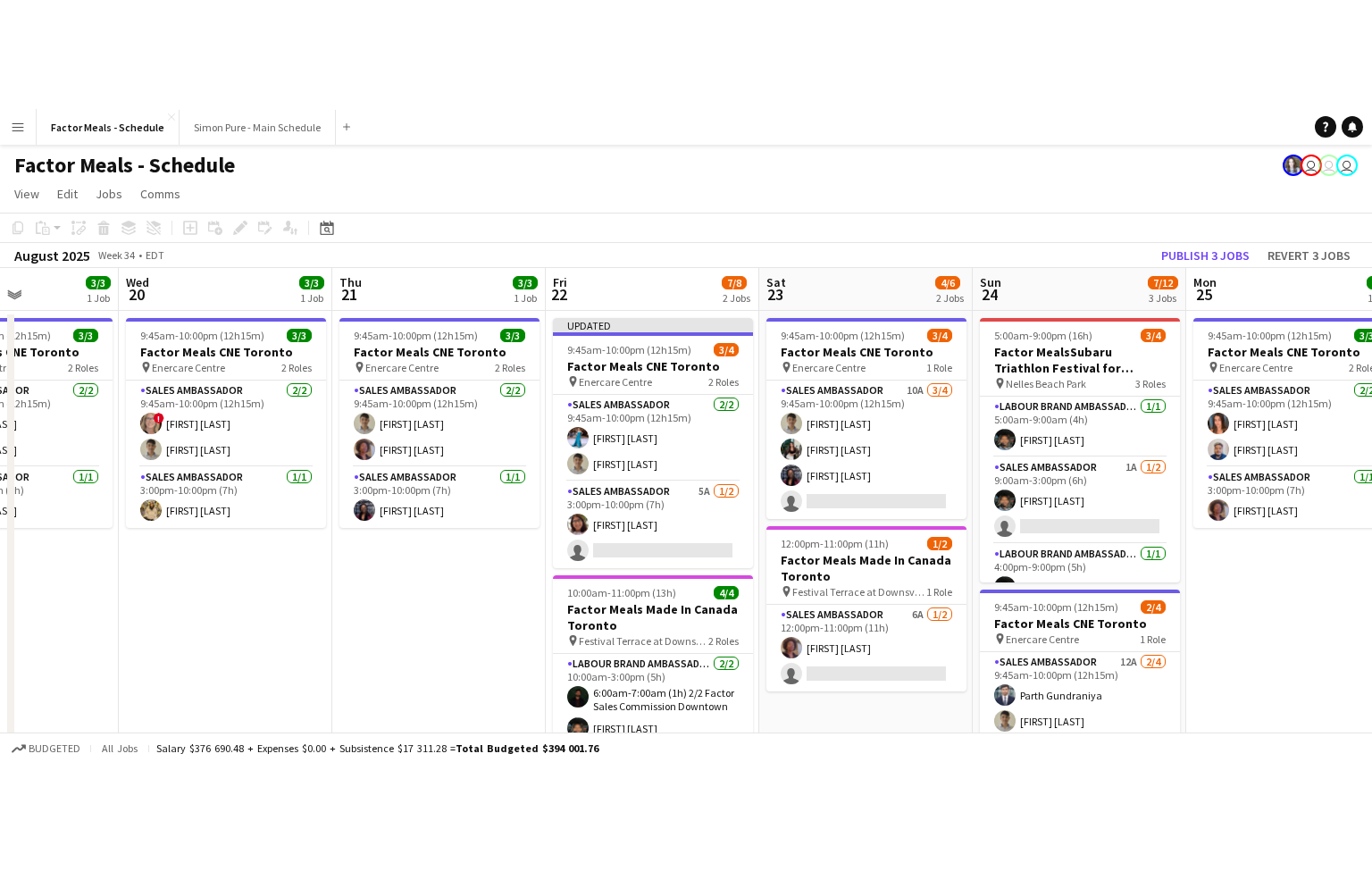 scroll, scrollTop: 0, scrollLeft: 494, axis: horizontal 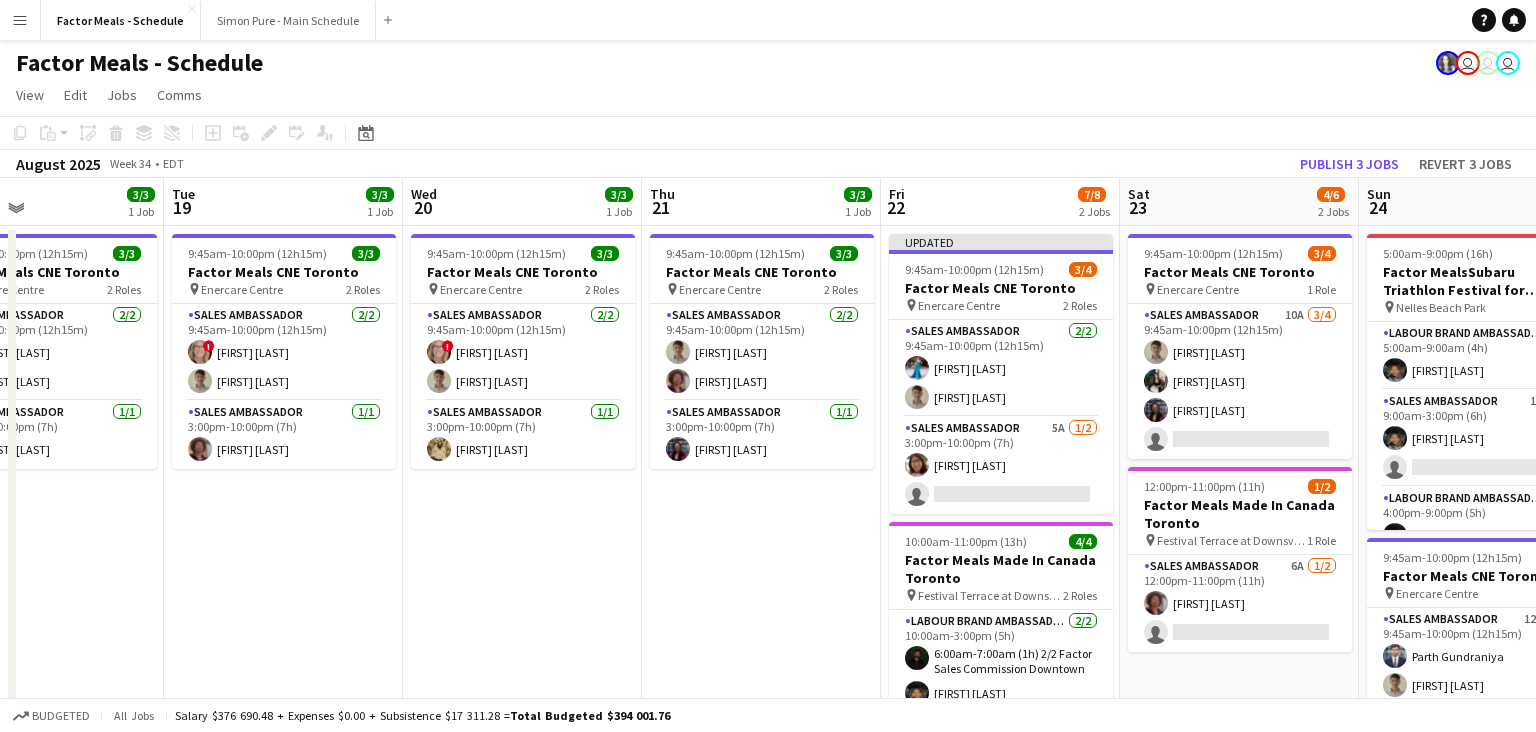 drag, startPoint x: 146, startPoint y: 582, endPoint x: 794, endPoint y: 509, distance: 652.09894 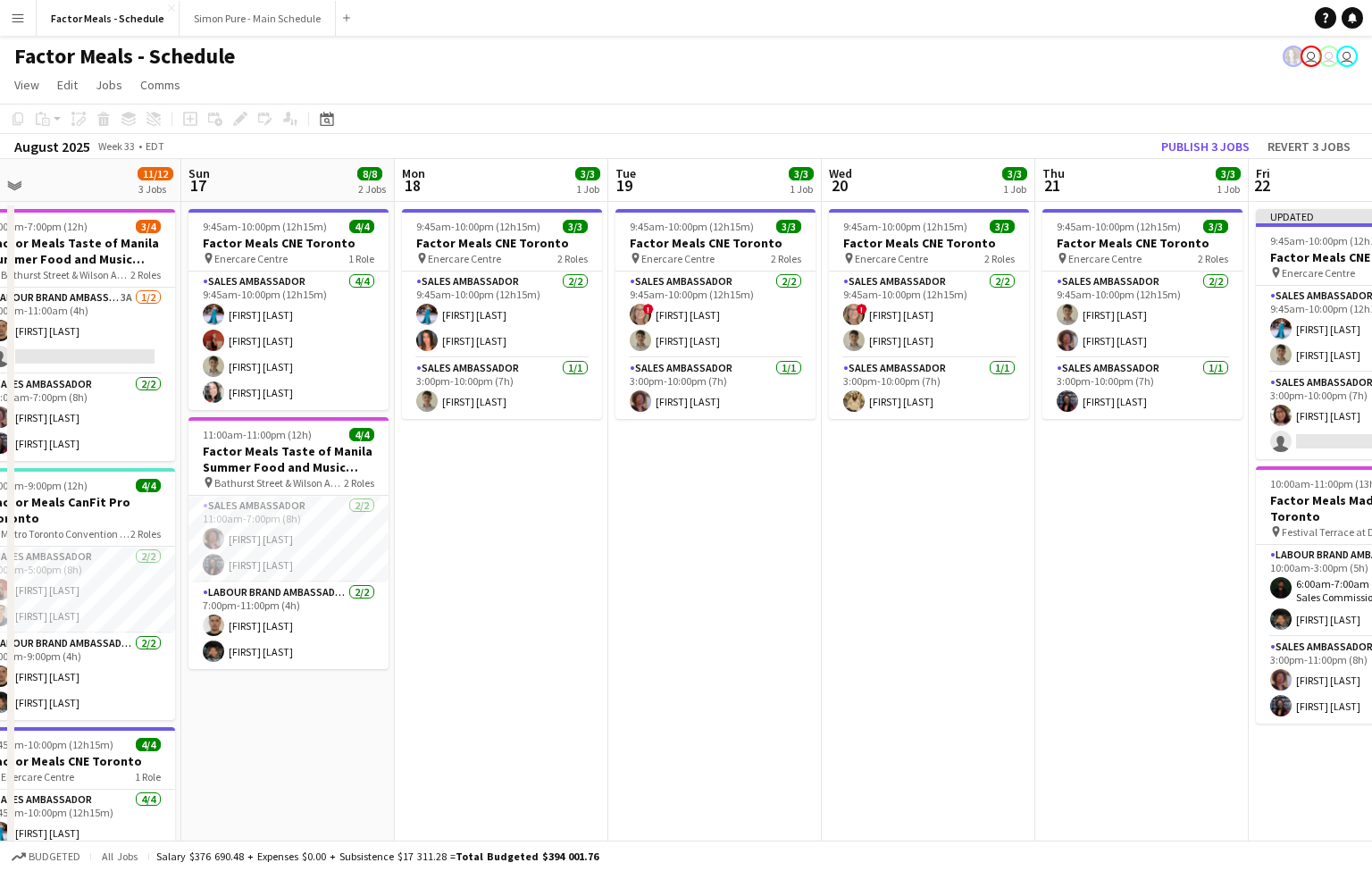 scroll, scrollTop: 0, scrollLeft: 439, axis: horizontal 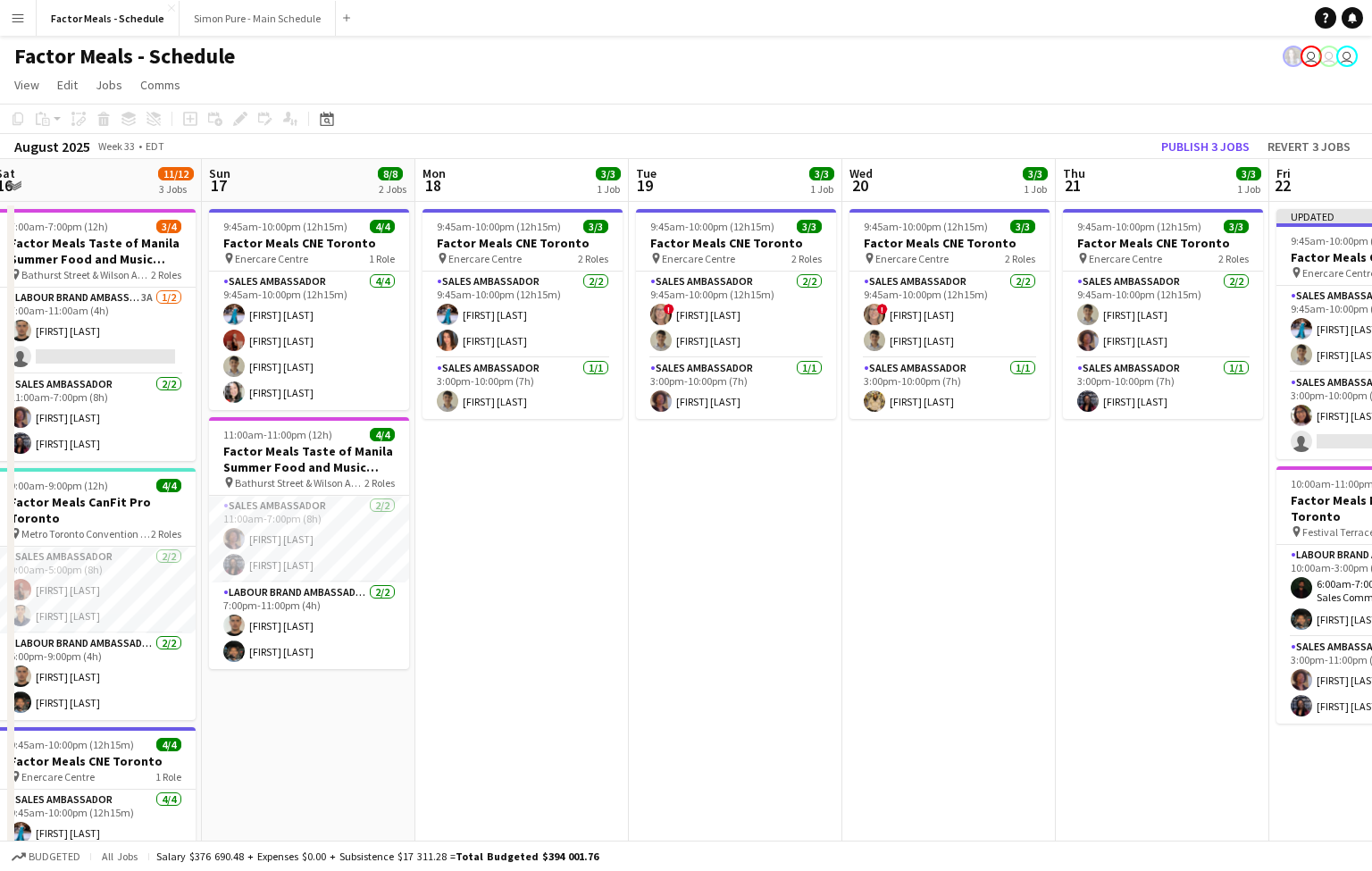 drag, startPoint x: 244, startPoint y: 539, endPoint x: 724, endPoint y: 531, distance: 480.06666 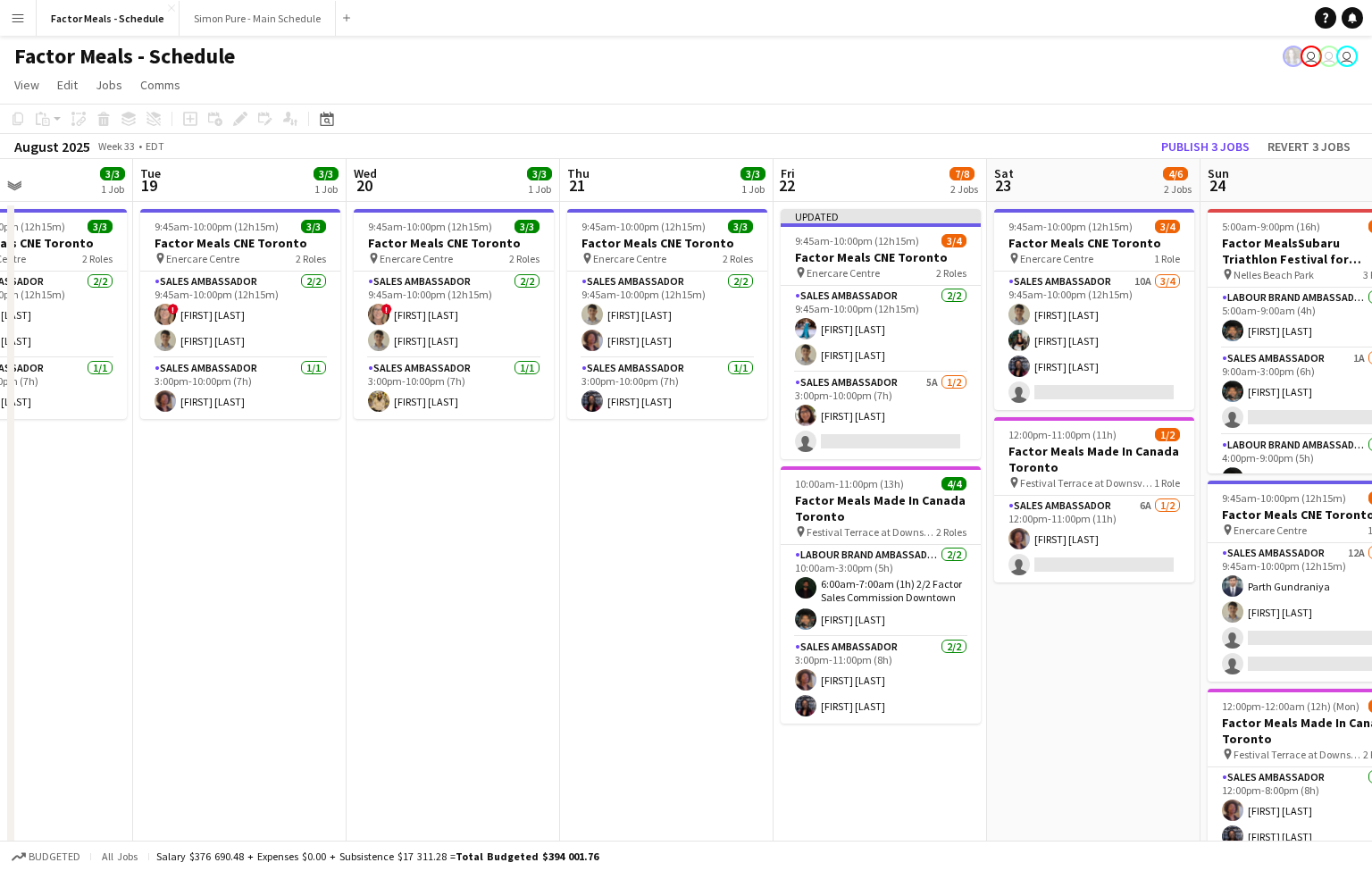 drag, startPoint x: 869, startPoint y: 548, endPoint x: 372, endPoint y: 552, distance: 497.0161 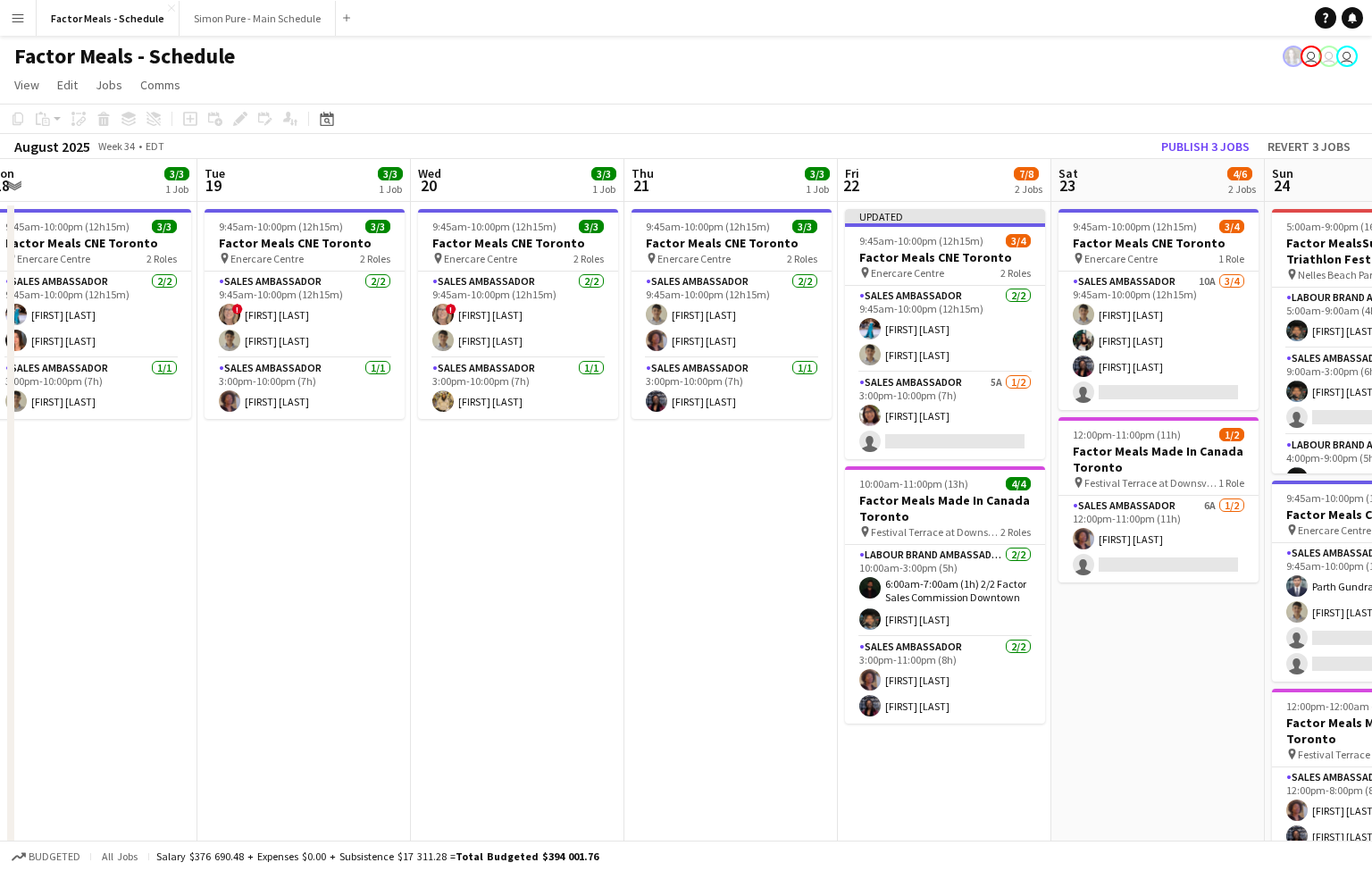 scroll, scrollTop: 0, scrollLeft: 516, axis: horizontal 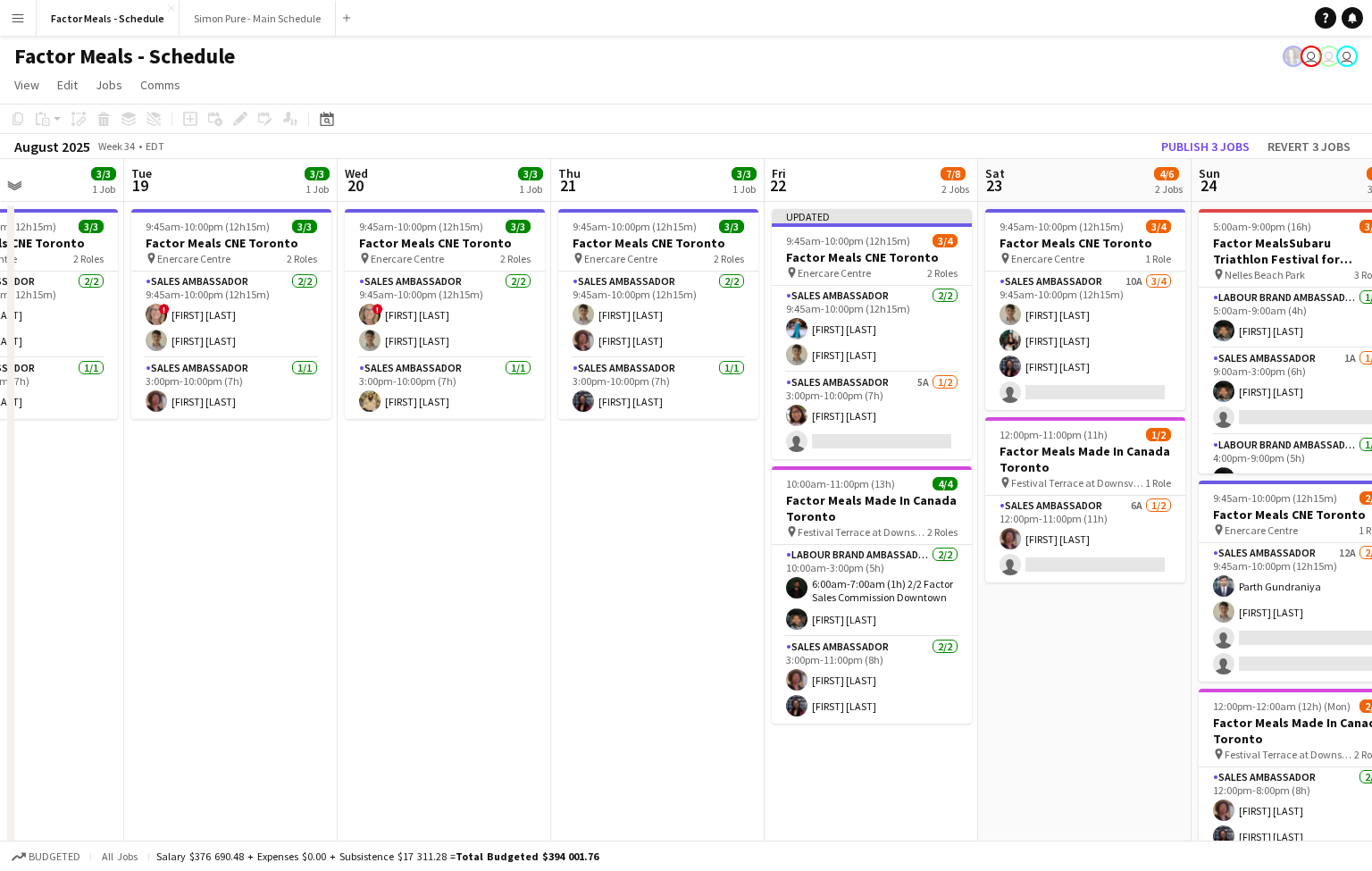 drag, startPoint x: 633, startPoint y: 574, endPoint x: 198, endPoint y: 597, distance: 435.60762 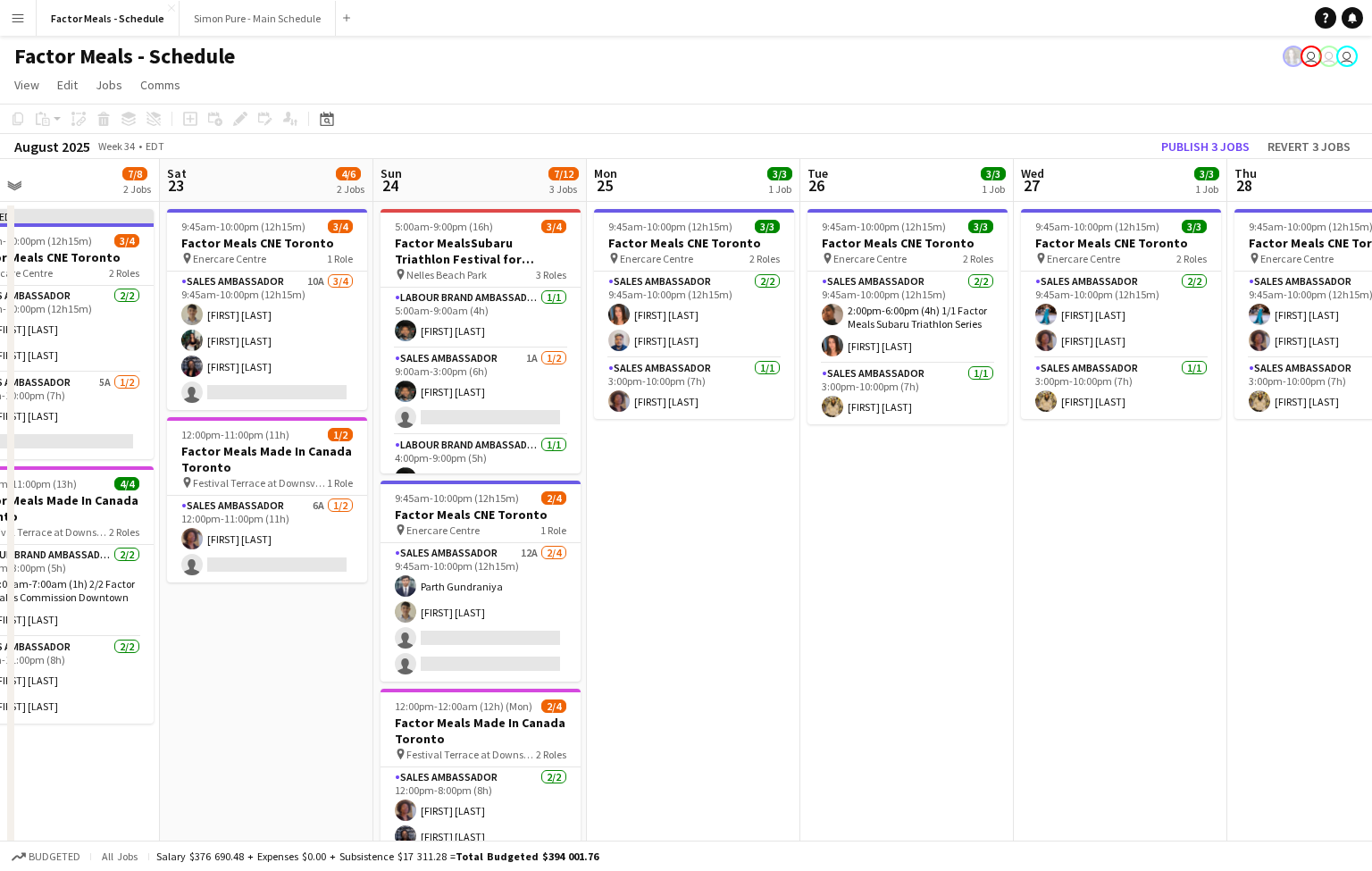 drag, startPoint x: 641, startPoint y: 688, endPoint x: 264, endPoint y: 711, distance: 377.7009 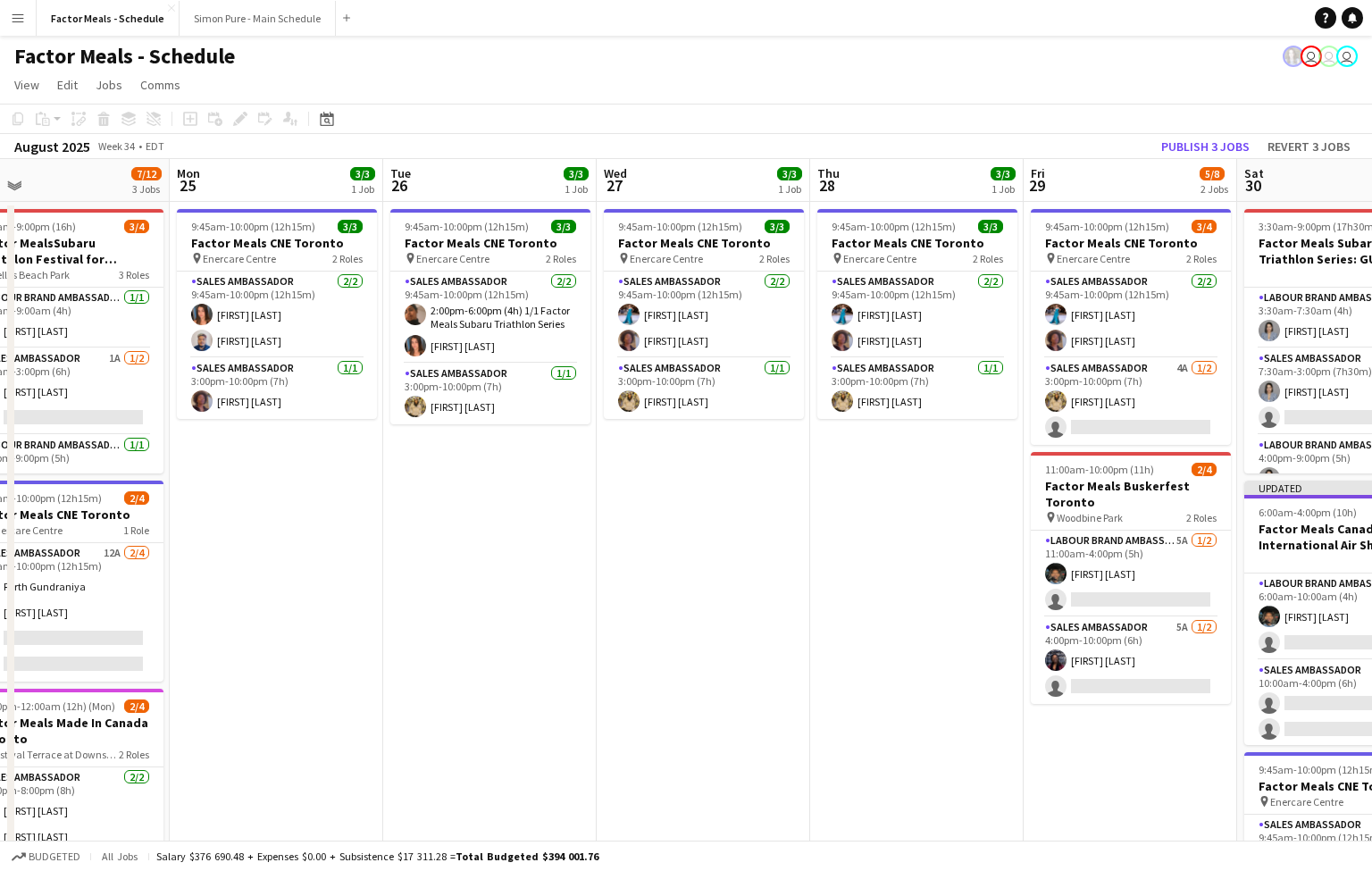 drag, startPoint x: 830, startPoint y: 681, endPoint x: 388, endPoint y: 696, distance: 442.25445 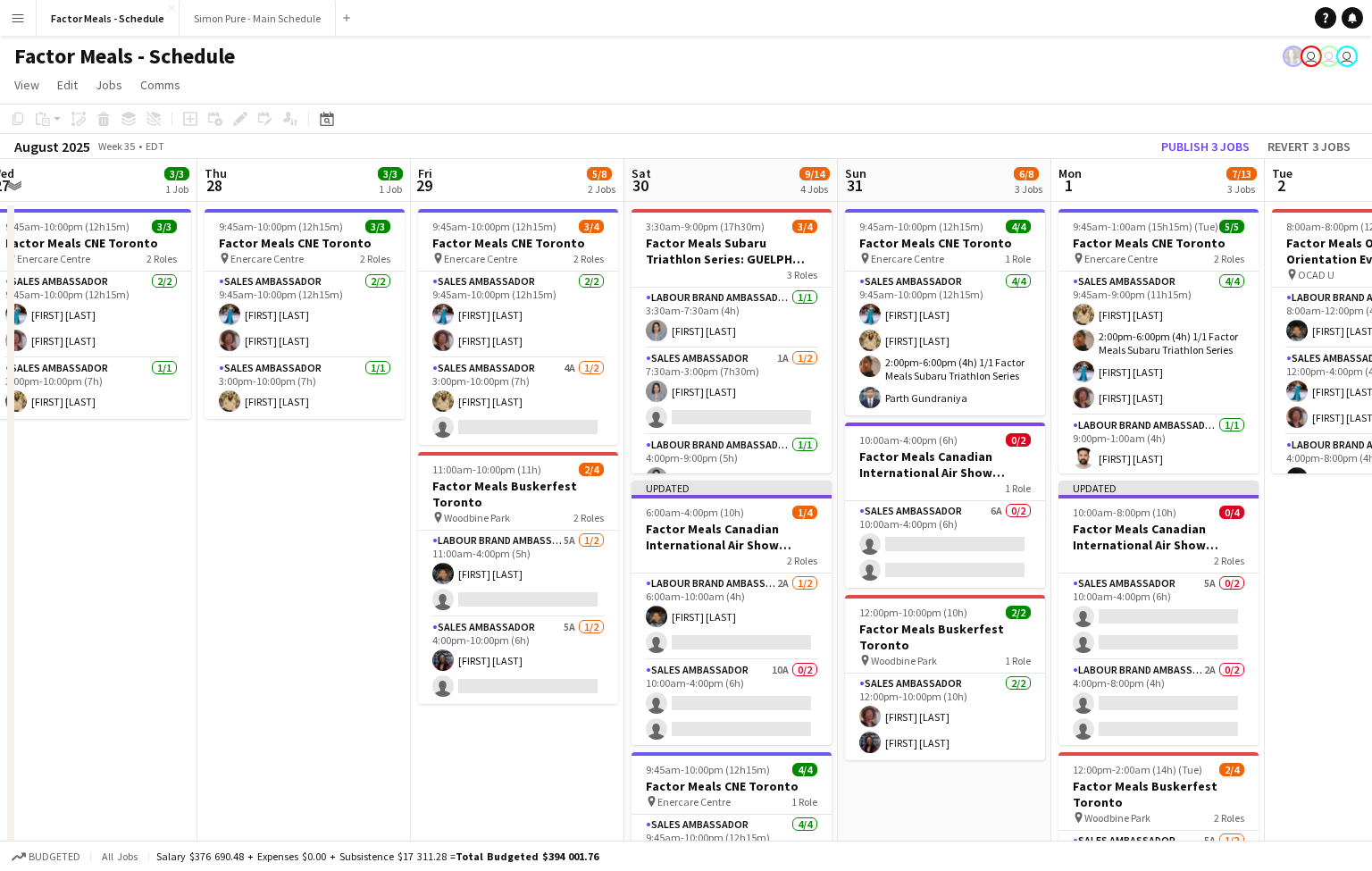 drag, startPoint x: 806, startPoint y: 649, endPoint x: 24, endPoint y: 674, distance: 782.39951 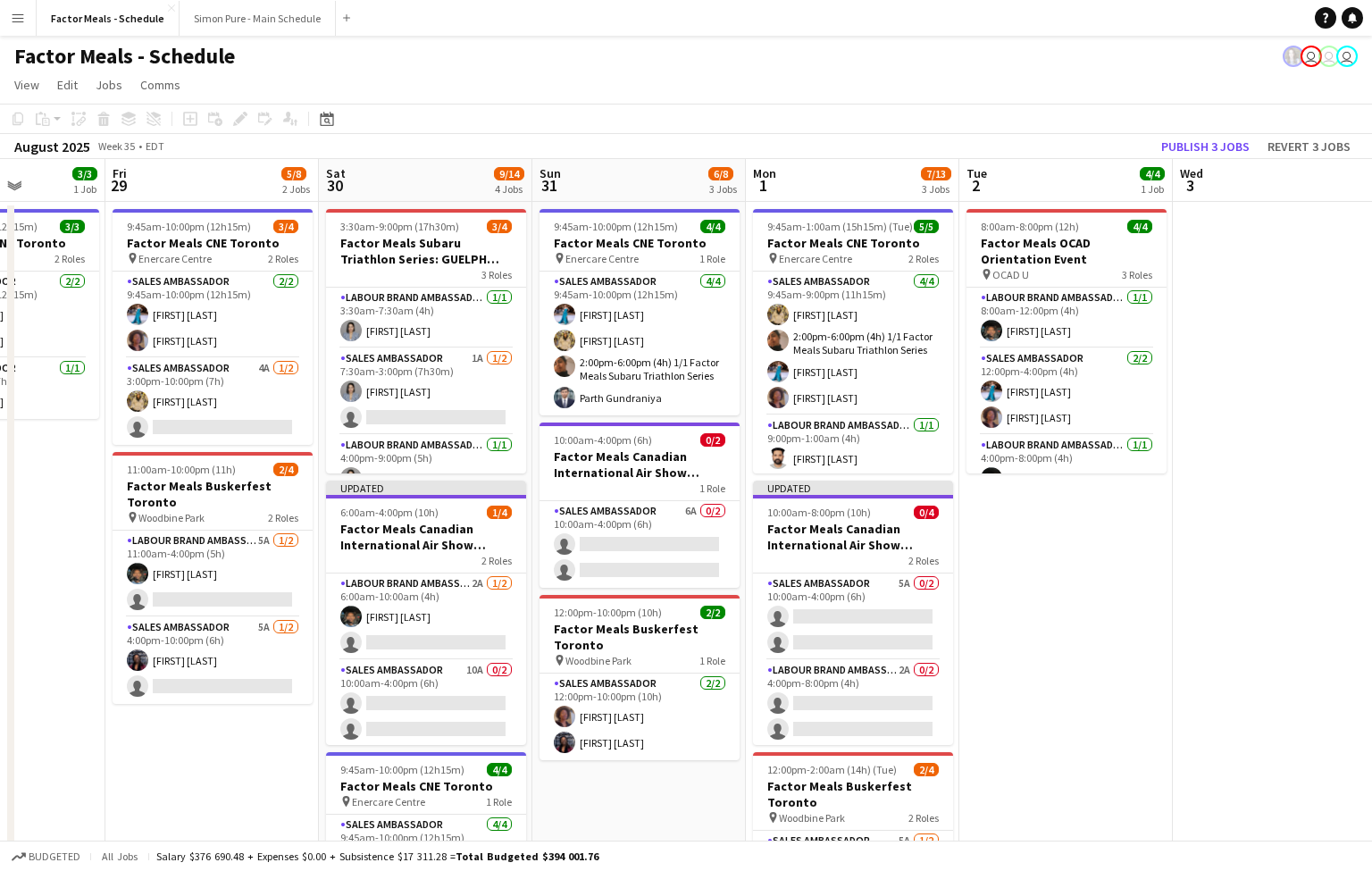 drag, startPoint x: 1194, startPoint y: 618, endPoint x: 1062, endPoint y: 607, distance: 132.45754 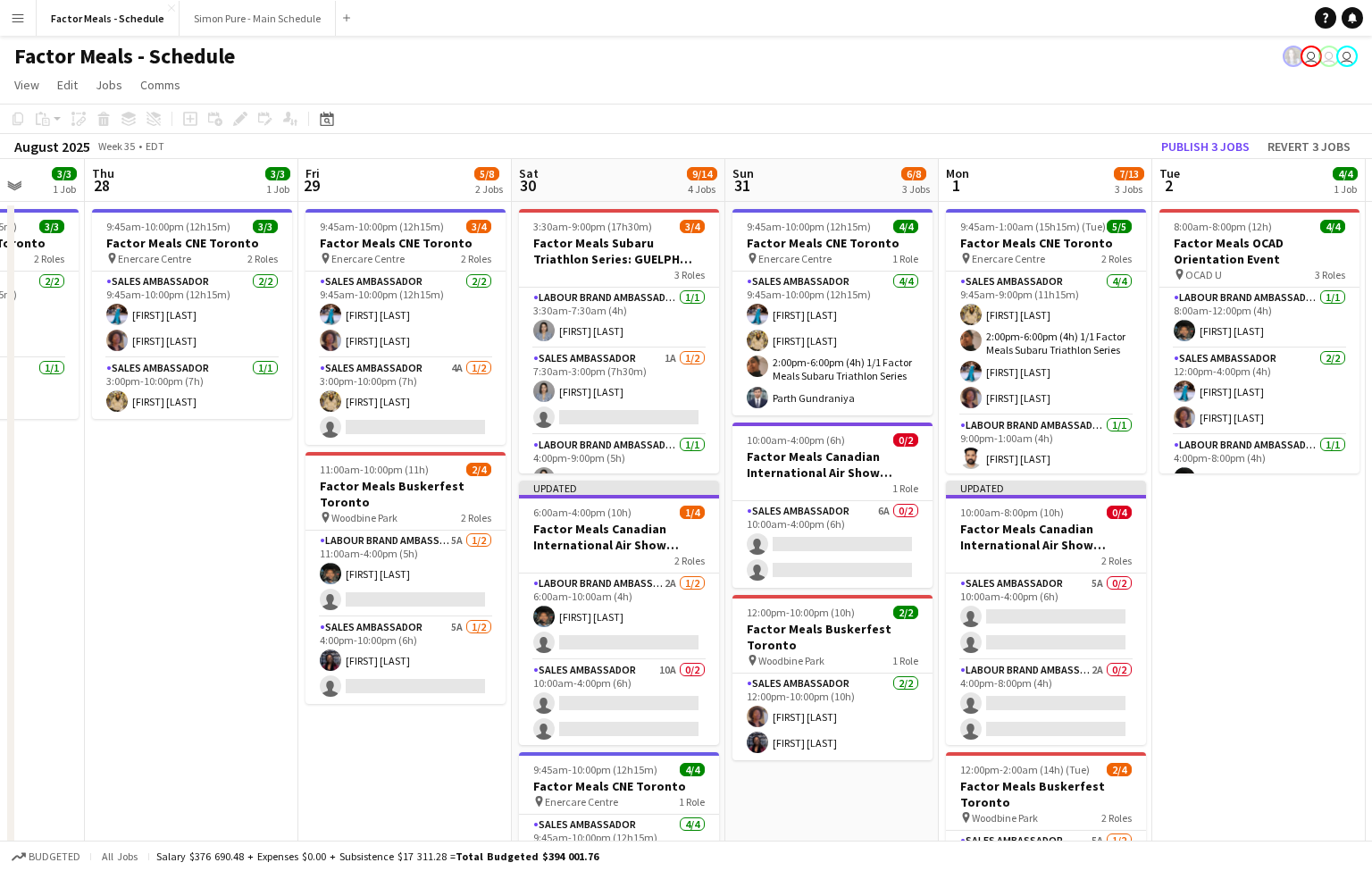 scroll, scrollTop: 0, scrollLeft: 425, axis: horizontal 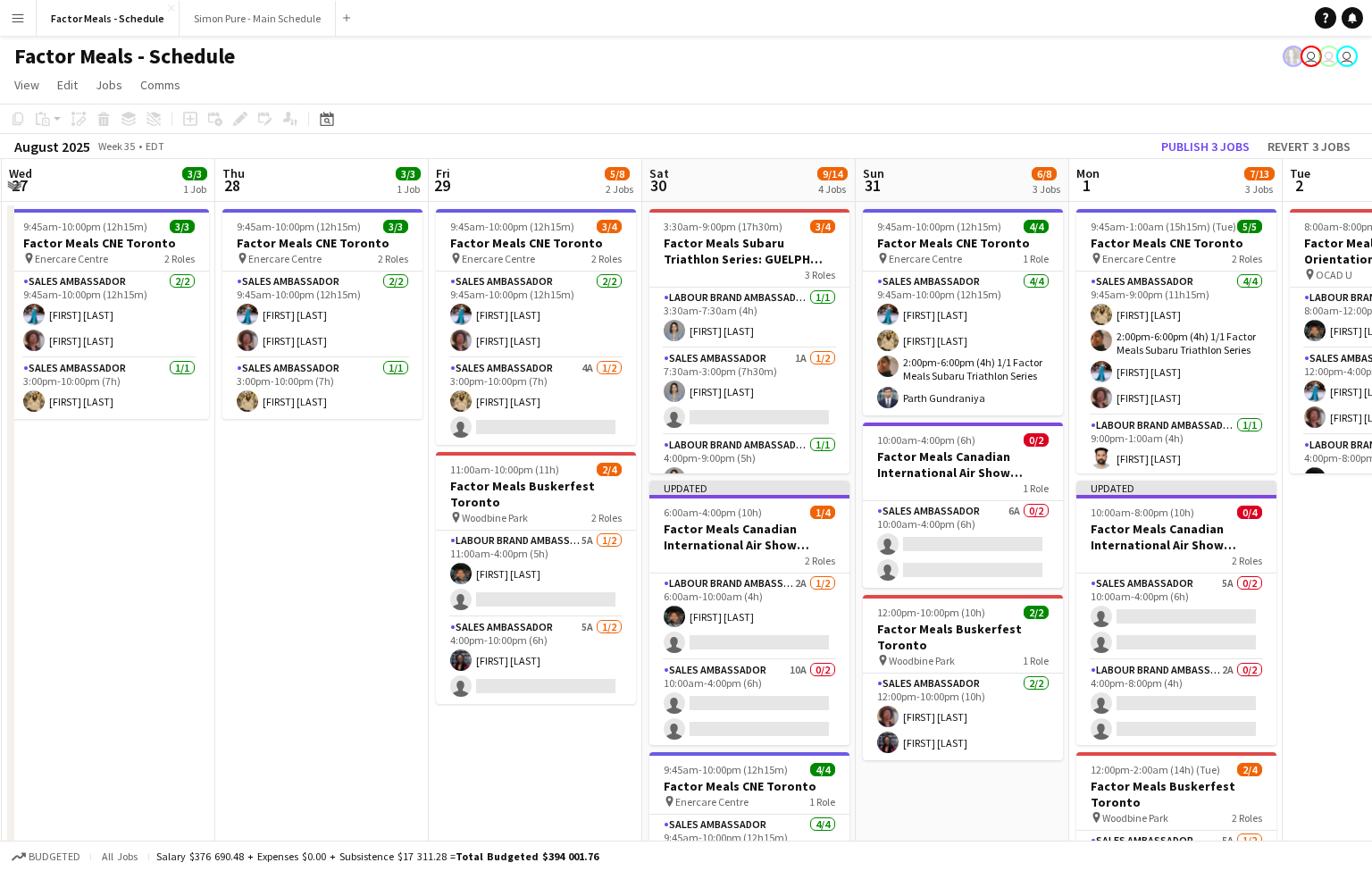 drag, startPoint x: 1028, startPoint y: 646, endPoint x: 1386, endPoint y: 490, distance: 390.51248 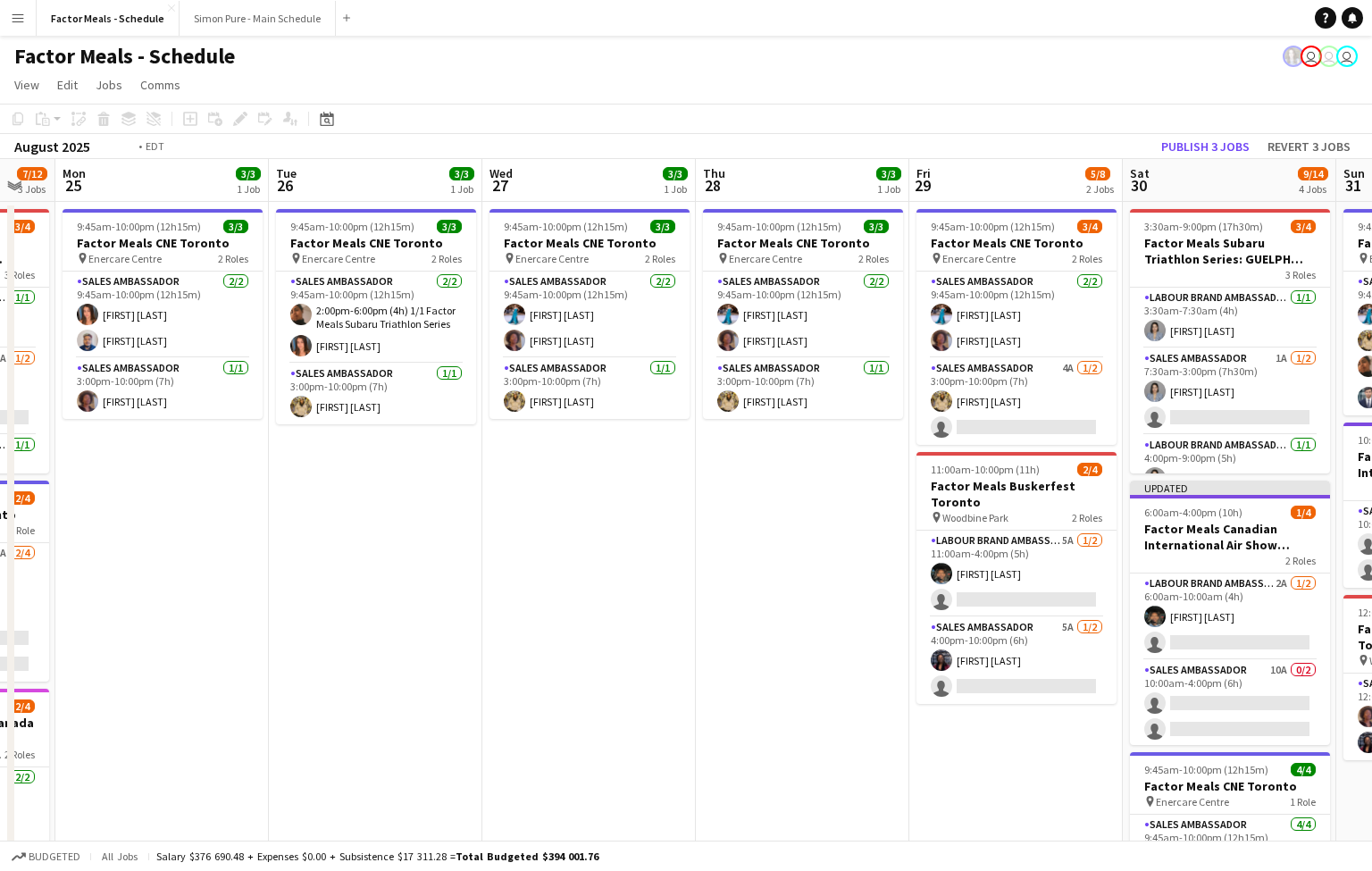 drag, startPoint x: 269, startPoint y: 691, endPoint x: 969, endPoint y: 523, distance: 719.87777 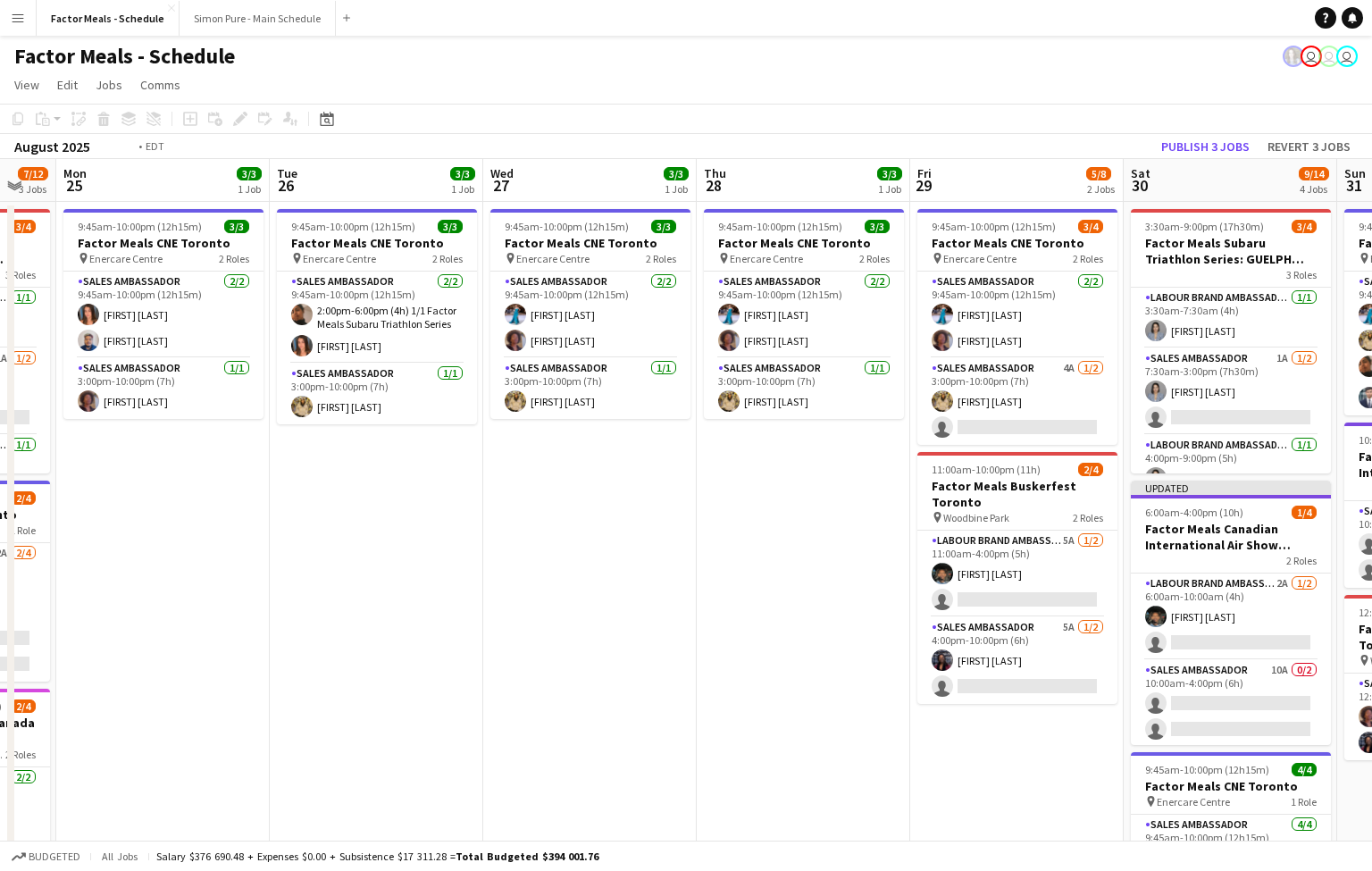 click on "Sat   23   4/6   2 Jobs   Sun   24   7/12   3 Jobs   Mon   25   3/3   1 Job   Tue   26   3/3   1 Job   Wed   27   3/3   1 Job   Thu   28   3/3   1 Job   Fri   29   5/8   2 Jobs   Sat   30   9/14   4 Jobs   Sun   31   6/8   3 Jobs   Mon   1   7/13   3 Jobs   Tue   2   4/4   1 Job   Wed   3      9:45am-10:00pm (12h15m)    3/4   Factor Meals CNE [CITY]
pin
Enercare Centre   1 Role   Sales Ambassador   10A   3/4   9:45am-10:00pm (12h15m)
[FIRST] [LAST] [FIRST] [LAST] [FIRST] [LAST]
single-neutral-actions
12:00pm-11:00pm (11h)    1/2   Factor Meals Made In Canada [CITY]
pin
Festival Terrace at Downsview Park   1 Role   Sales Ambassador   6A   1/2   12:00pm-11:00pm (11h)
[FIRST] [LAST]
single-neutral-actions
5:00am-9:00pm (16h)    3/4   Factor MealsSubaru Triathlon Festival for Women [CITY]
pin
Nelles Beach Park" at bounding box center [686, 669] 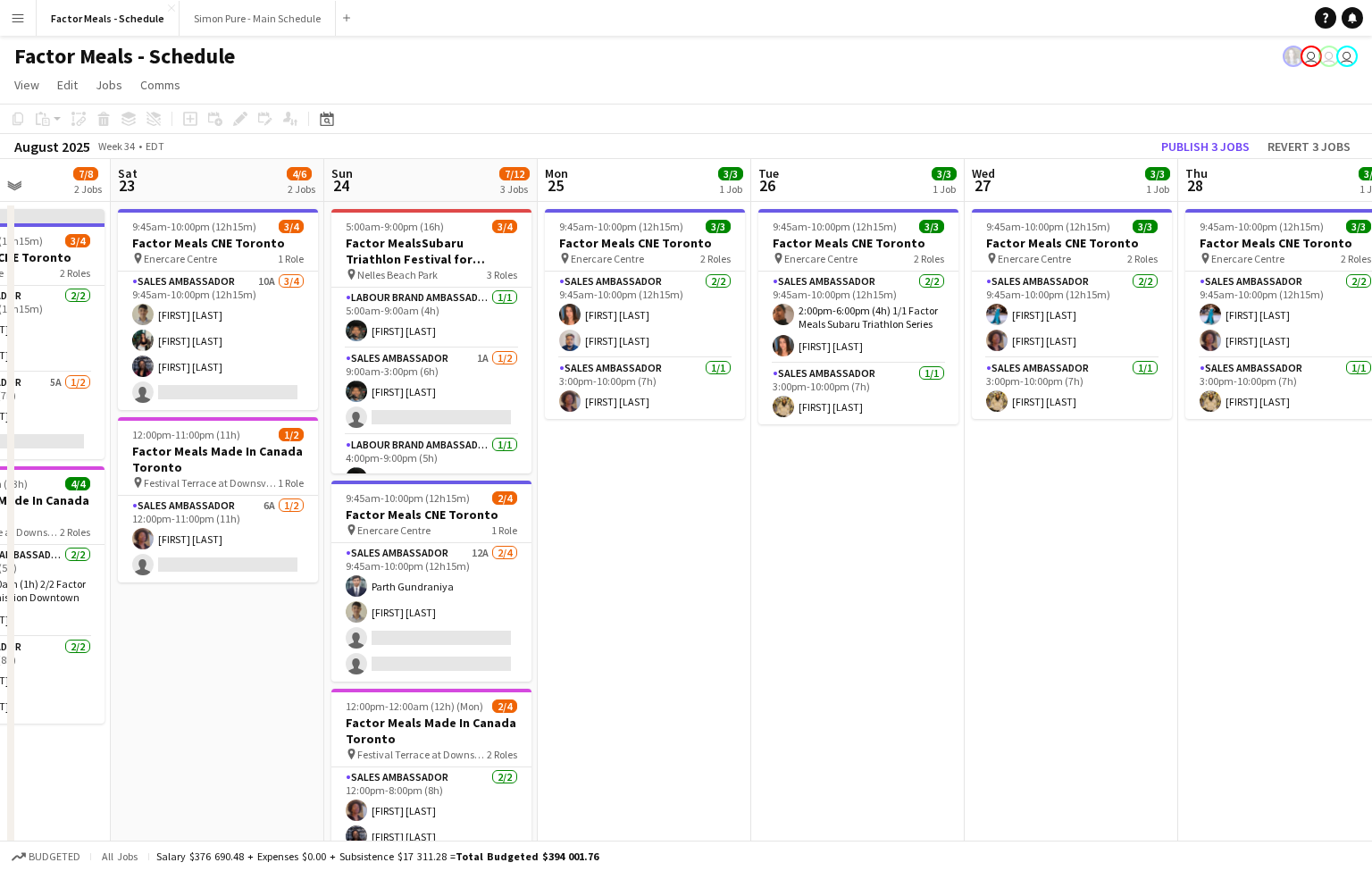 drag, startPoint x: 545, startPoint y: 641, endPoint x: 1042, endPoint y: 509, distance: 514.23049 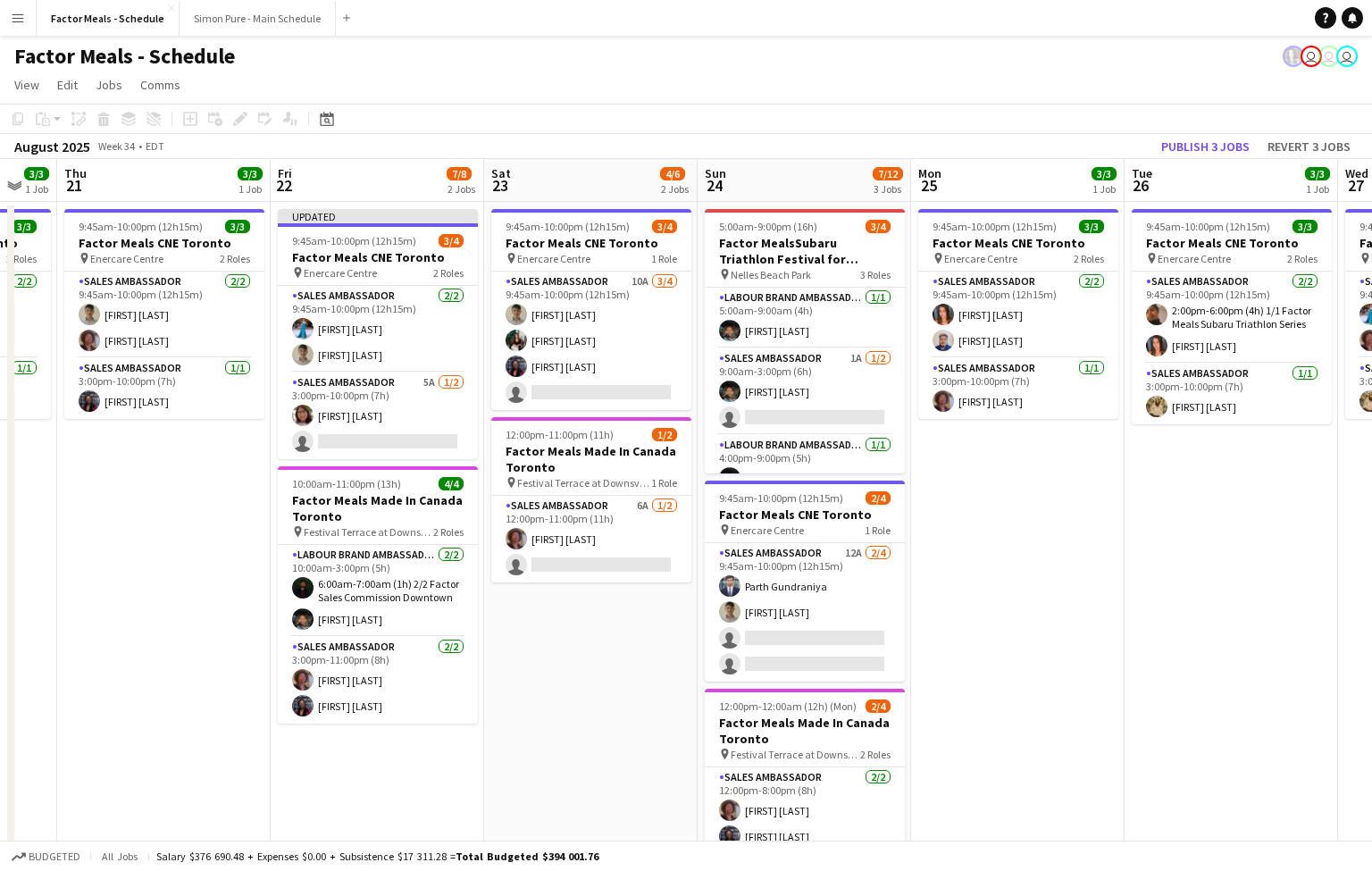 drag, startPoint x: 428, startPoint y: 616, endPoint x: 741, endPoint y: 553, distance: 319.277 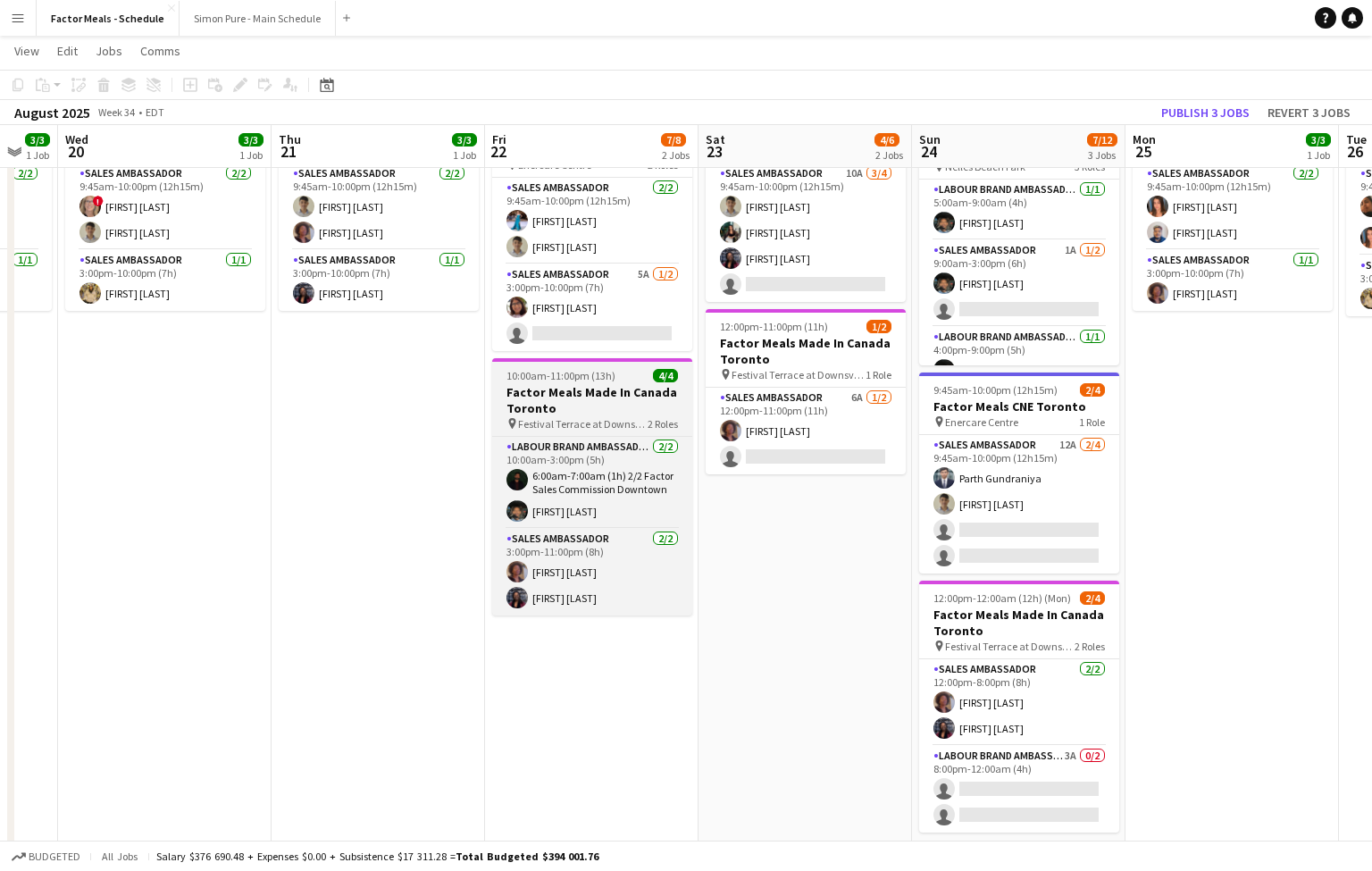scroll, scrollTop: 0, scrollLeft: 0, axis: both 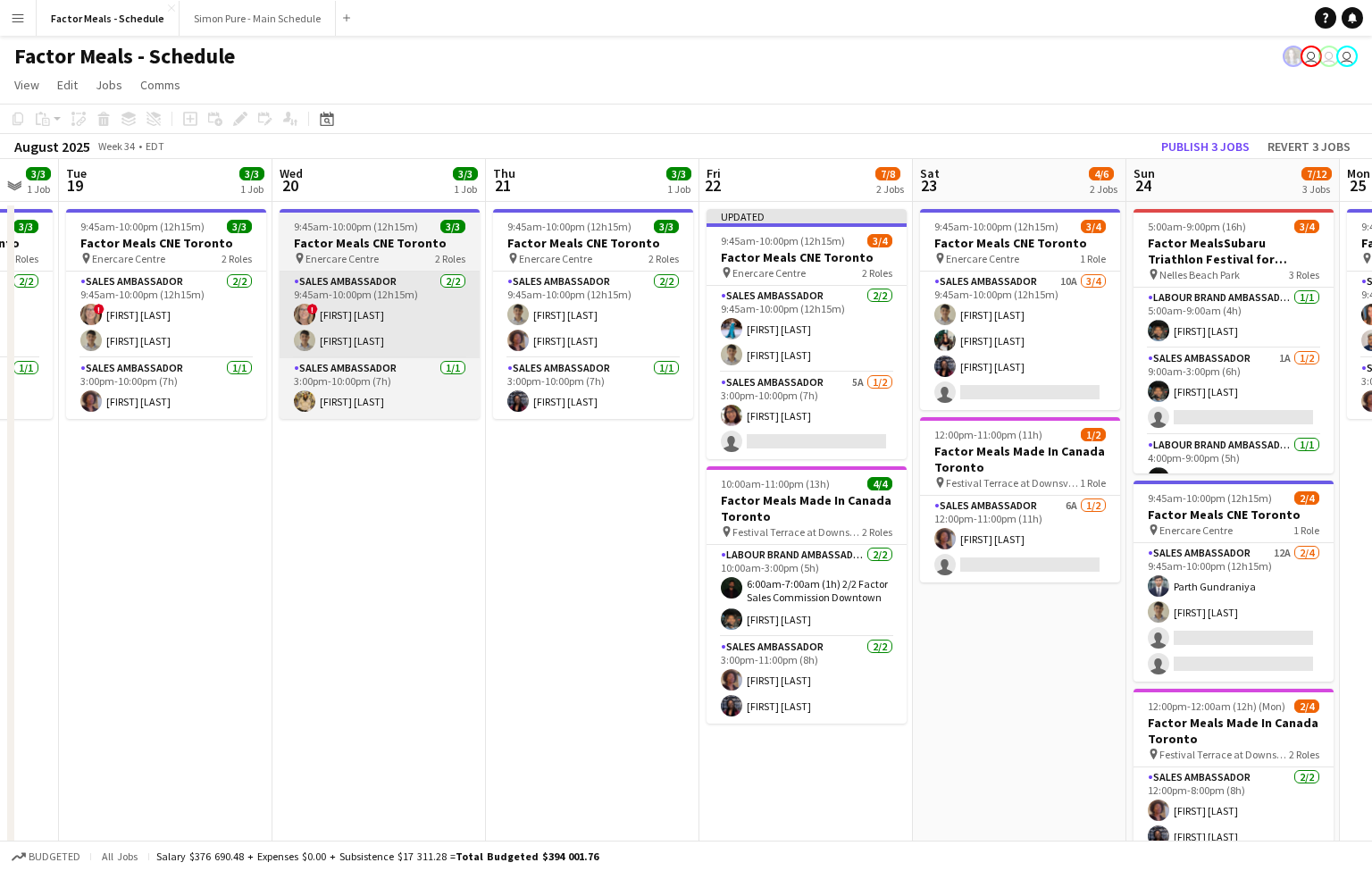 drag, startPoint x: 206, startPoint y: 448, endPoint x: 371, endPoint y: 346, distance: 193.98196 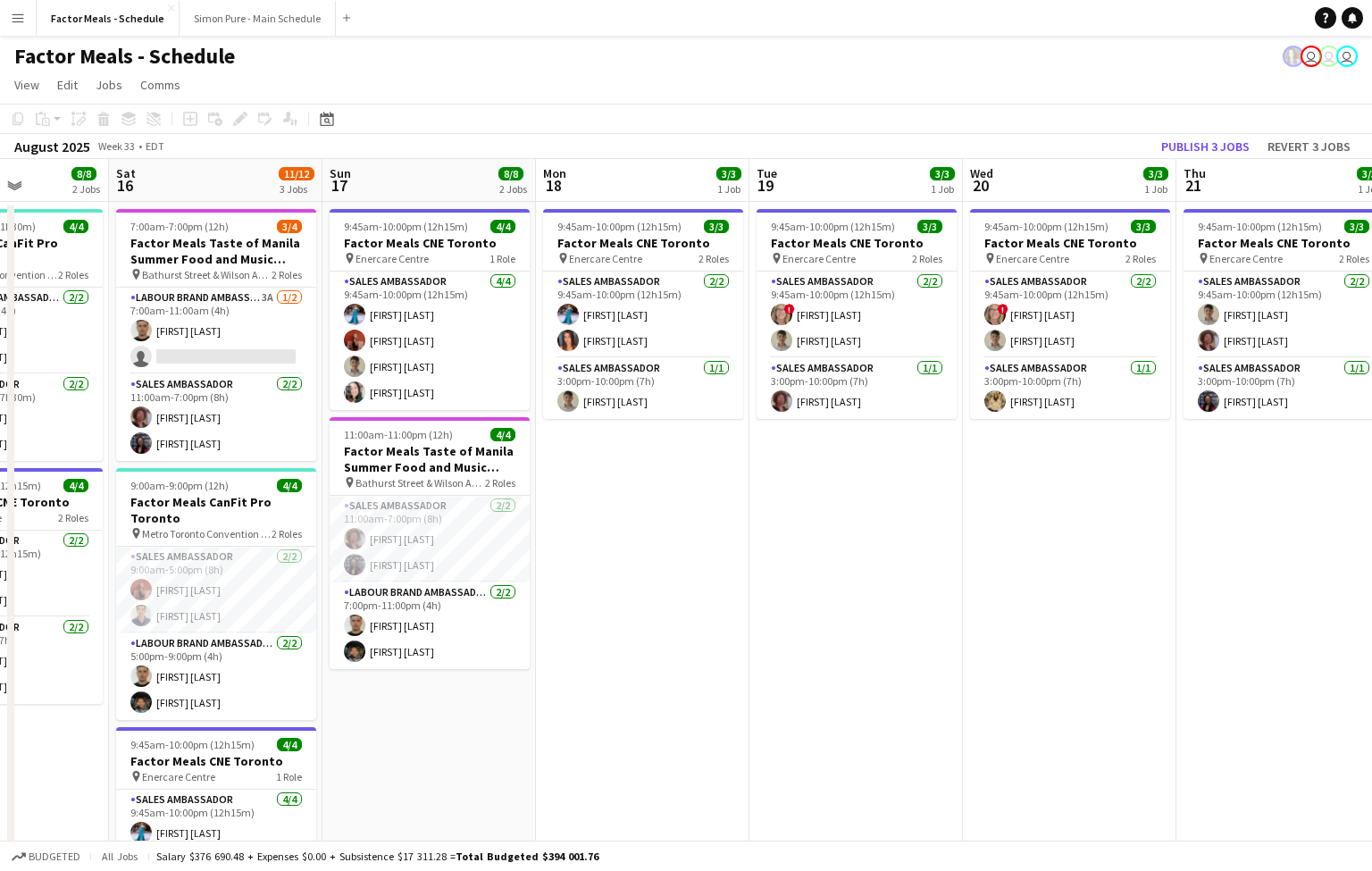 scroll, scrollTop: 0, scrollLeft: 531, axis: horizontal 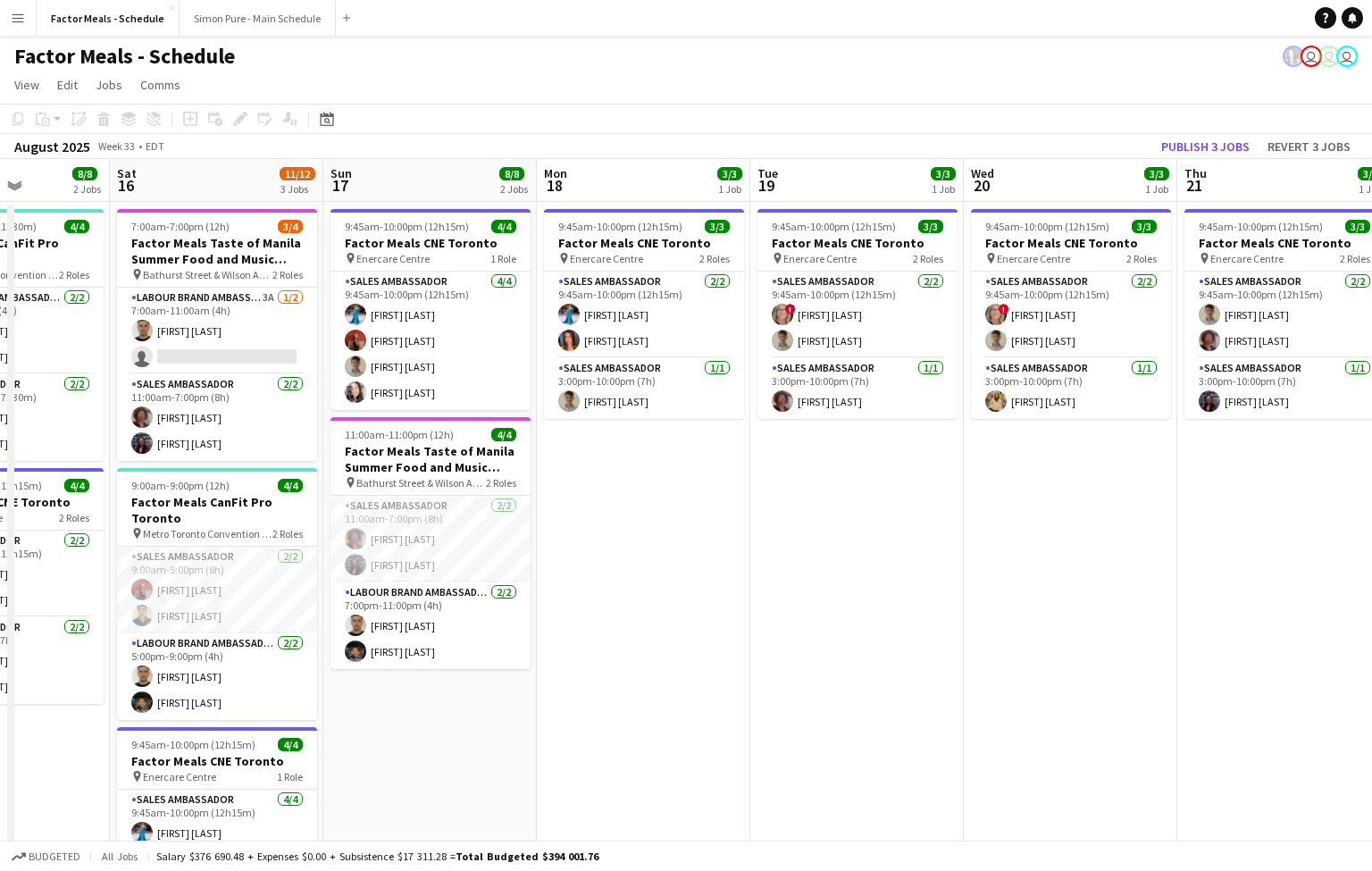 drag, startPoint x: 188, startPoint y: 523, endPoint x: 786, endPoint y: 504, distance: 598.30176 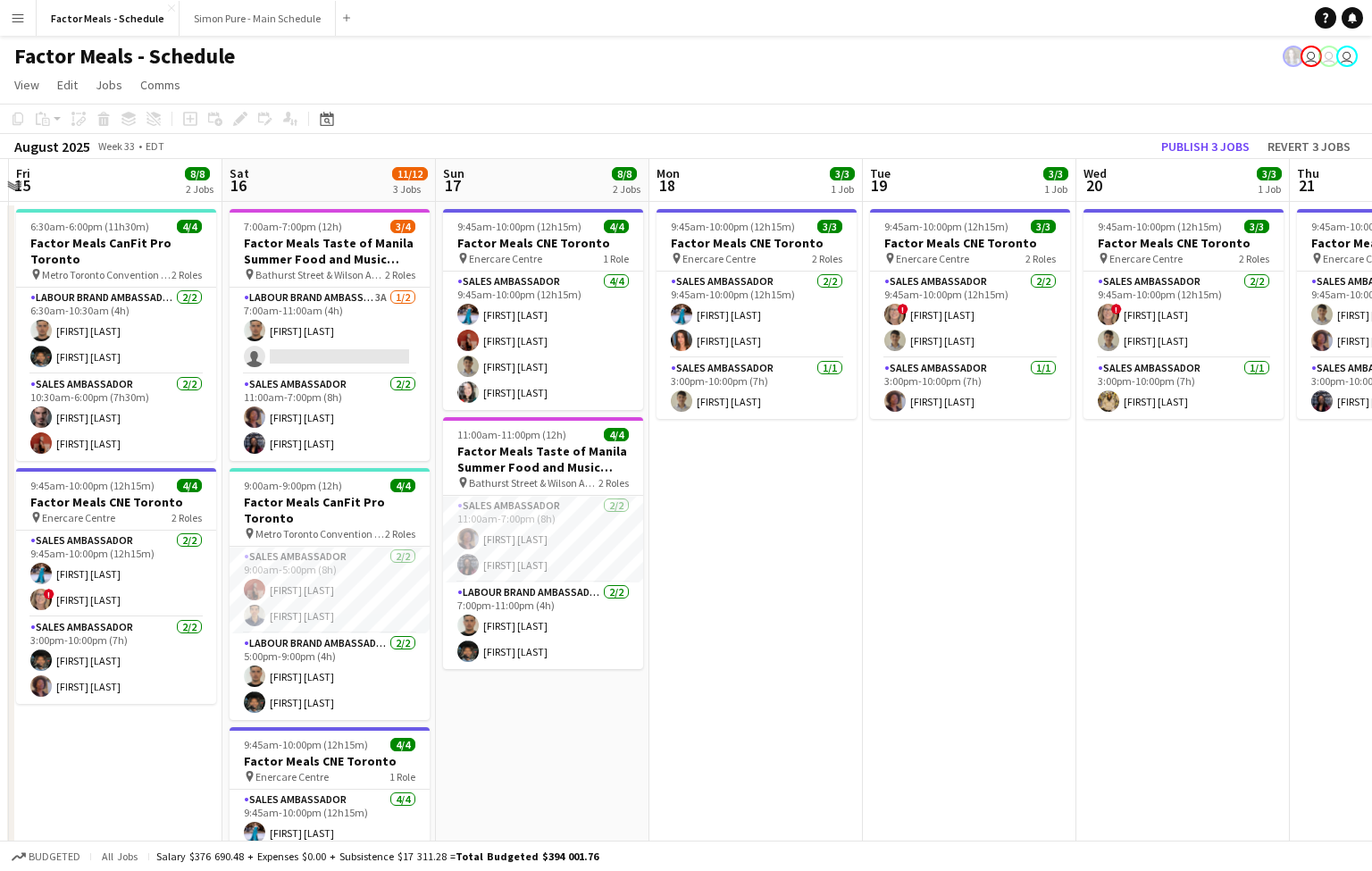 drag, startPoint x: 823, startPoint y: 600, endPoint x: 941, endPoint y: 557, distance: 125.5906 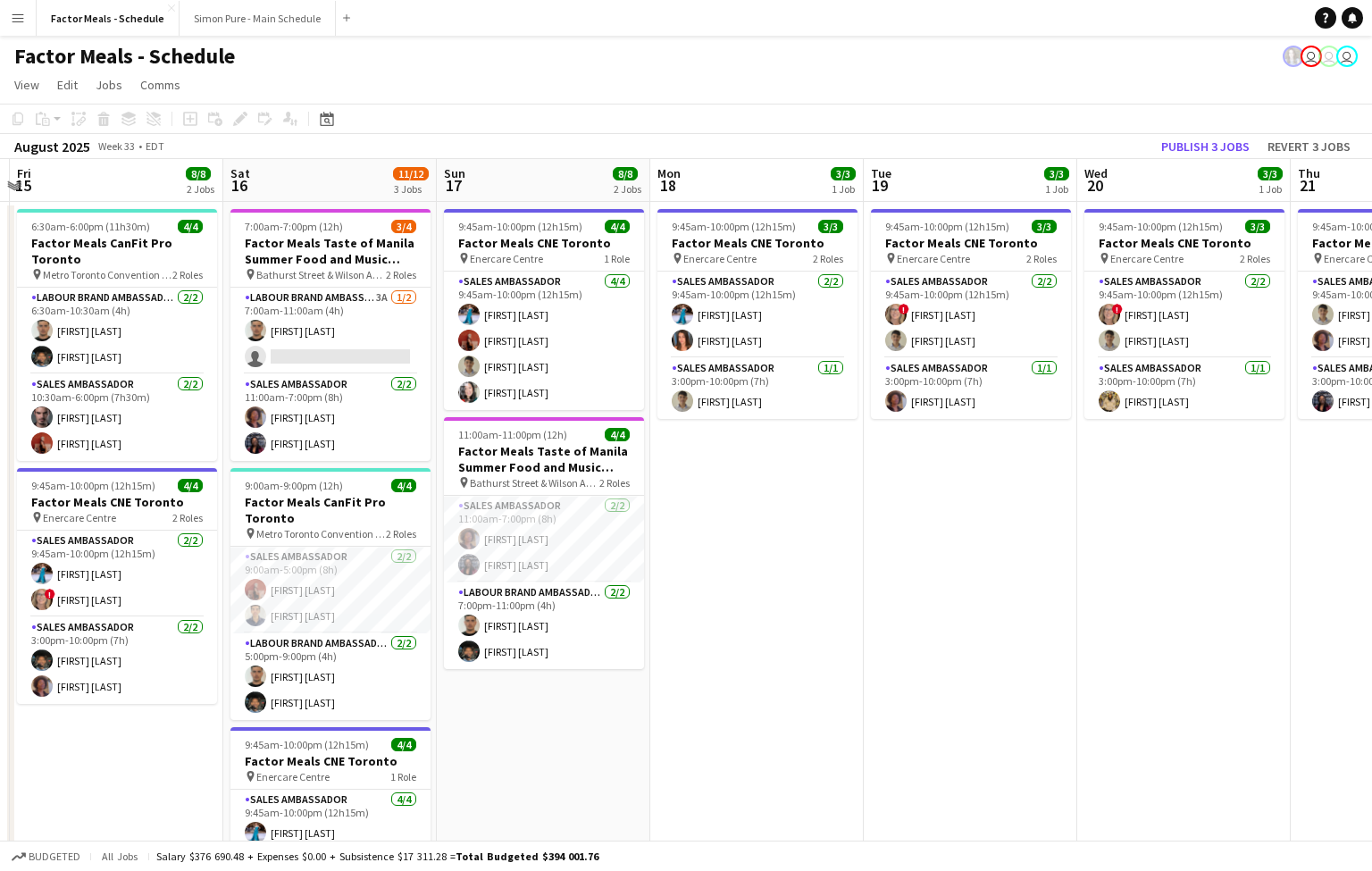 scroll, scrollTop: 0, scrollLeft: 548, axis: horizontal 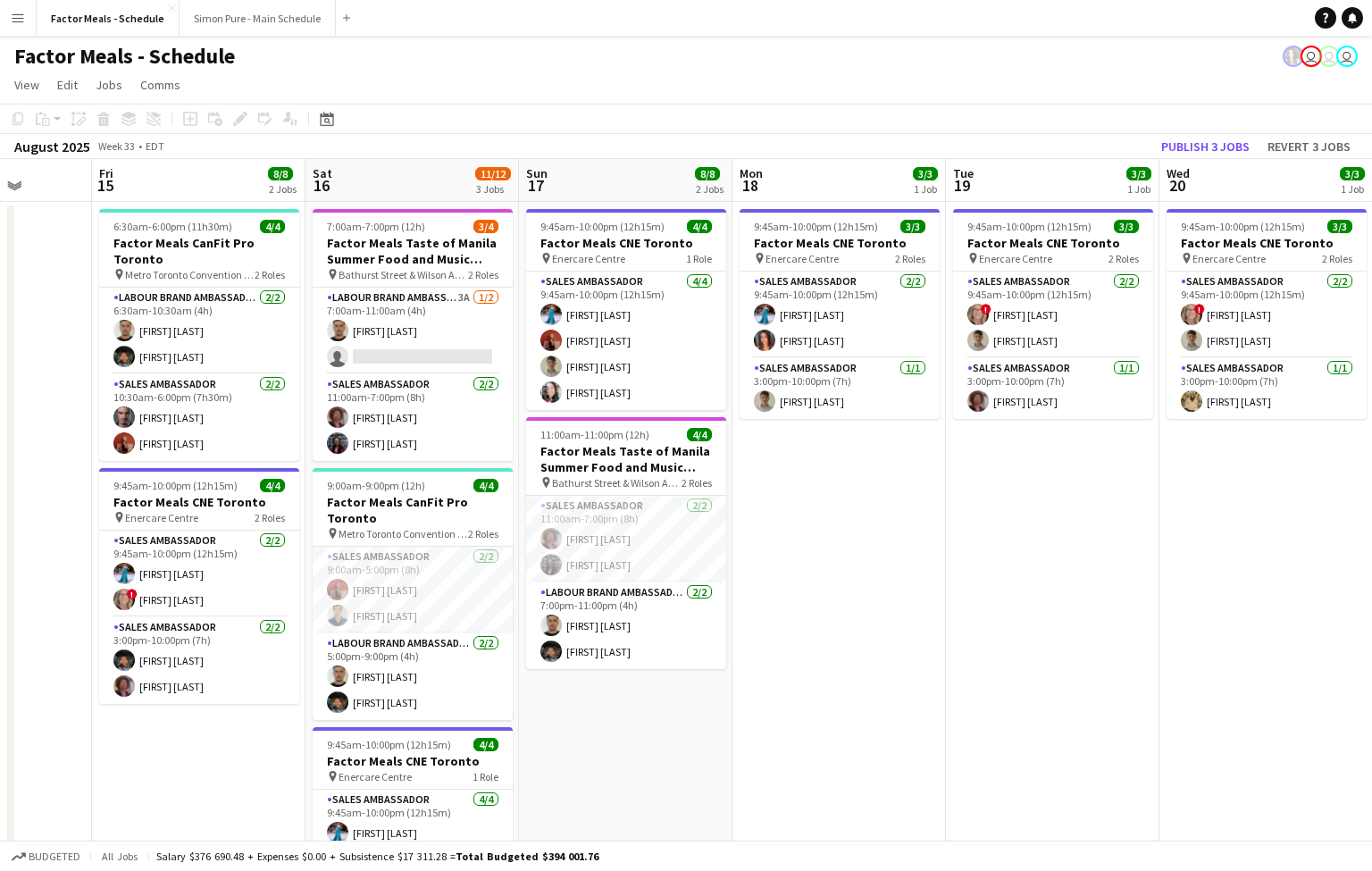 drag, startPoint x: 810, startPoint y: 581, endPoint x: 892, endPoint y: 554, distance: 86.33076 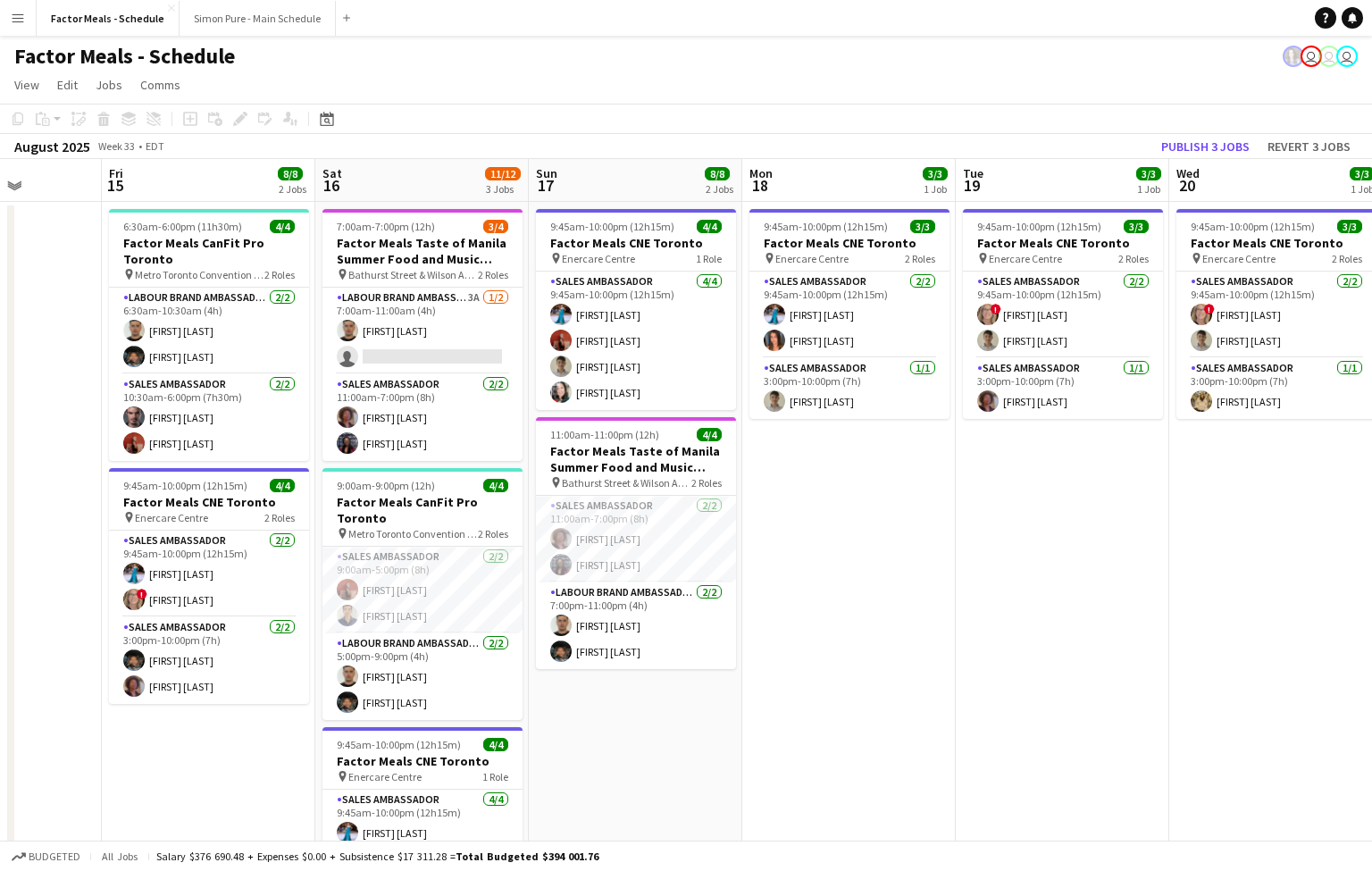 drag, startPoint x: 902, startPoint y: 549, endPoint x: 955, endPoint y: 518, distance: 61.40033 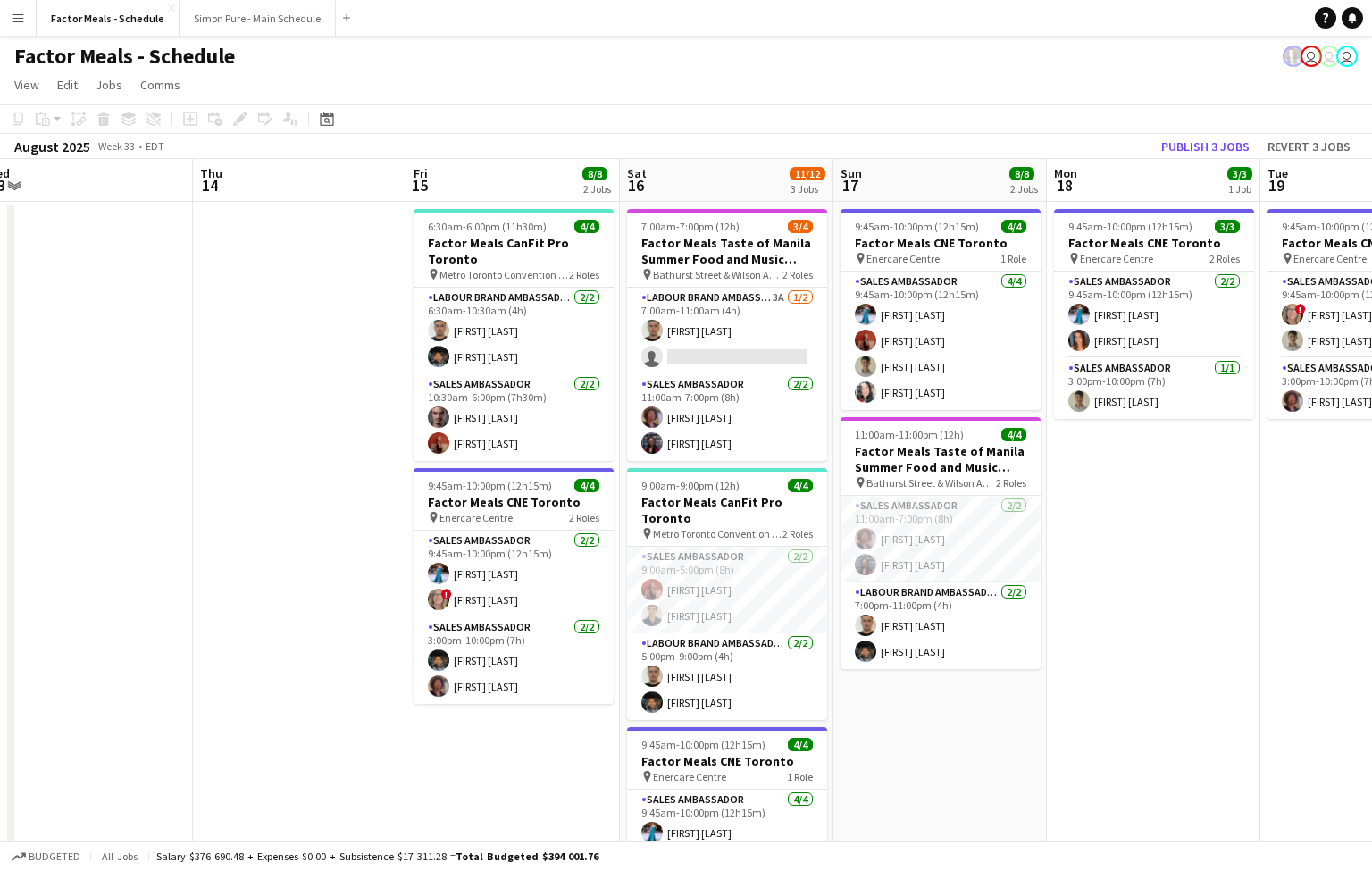 drag, startPoint x: 339, startPoint y: 791, endPoint x: 617, endPoint y: 724, distance: 285.95979 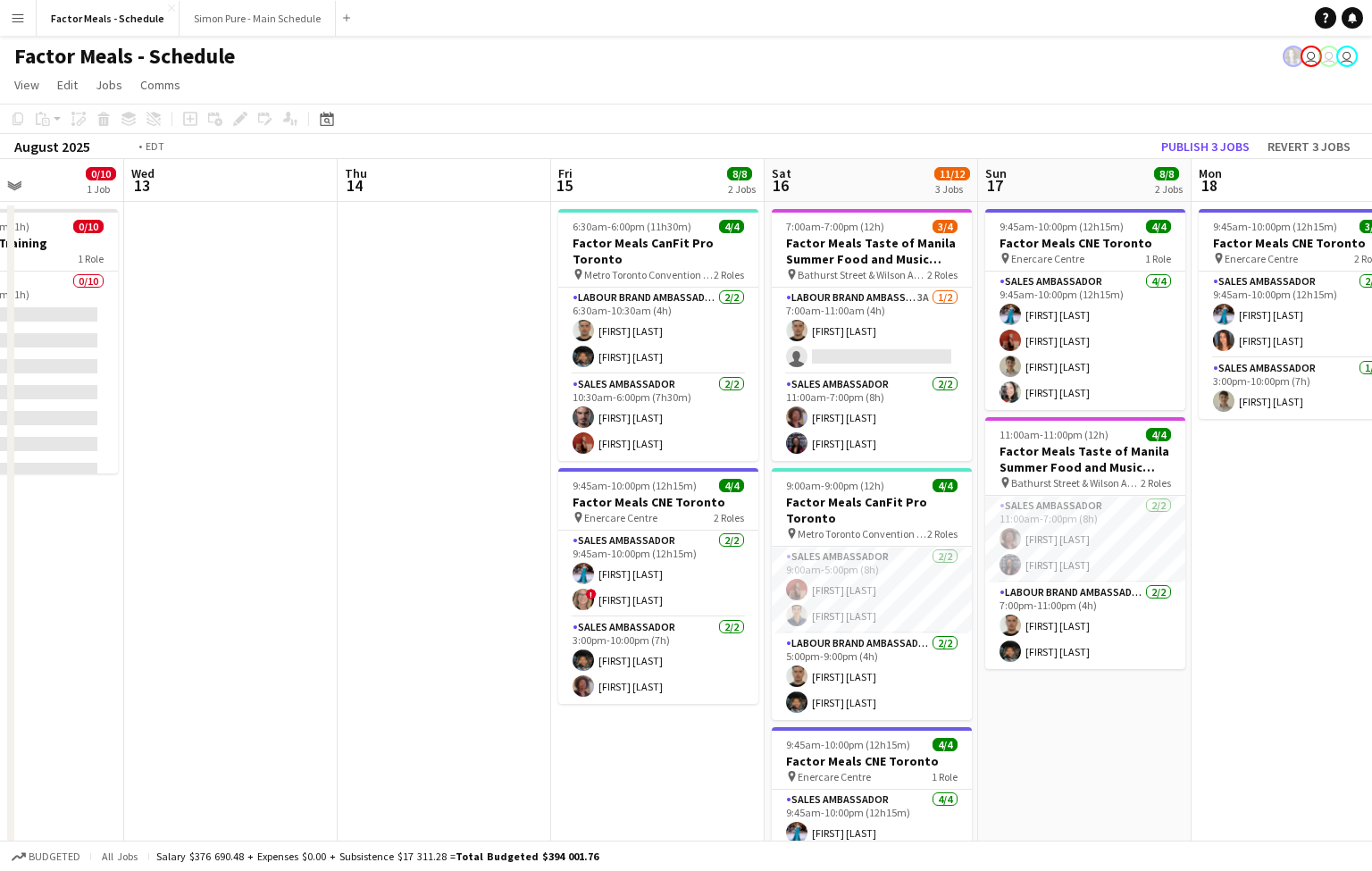 drag, startPoint x: 233, startPoint y: 670, endPoint x: 737, endPoint y: 517, distance: 526.711 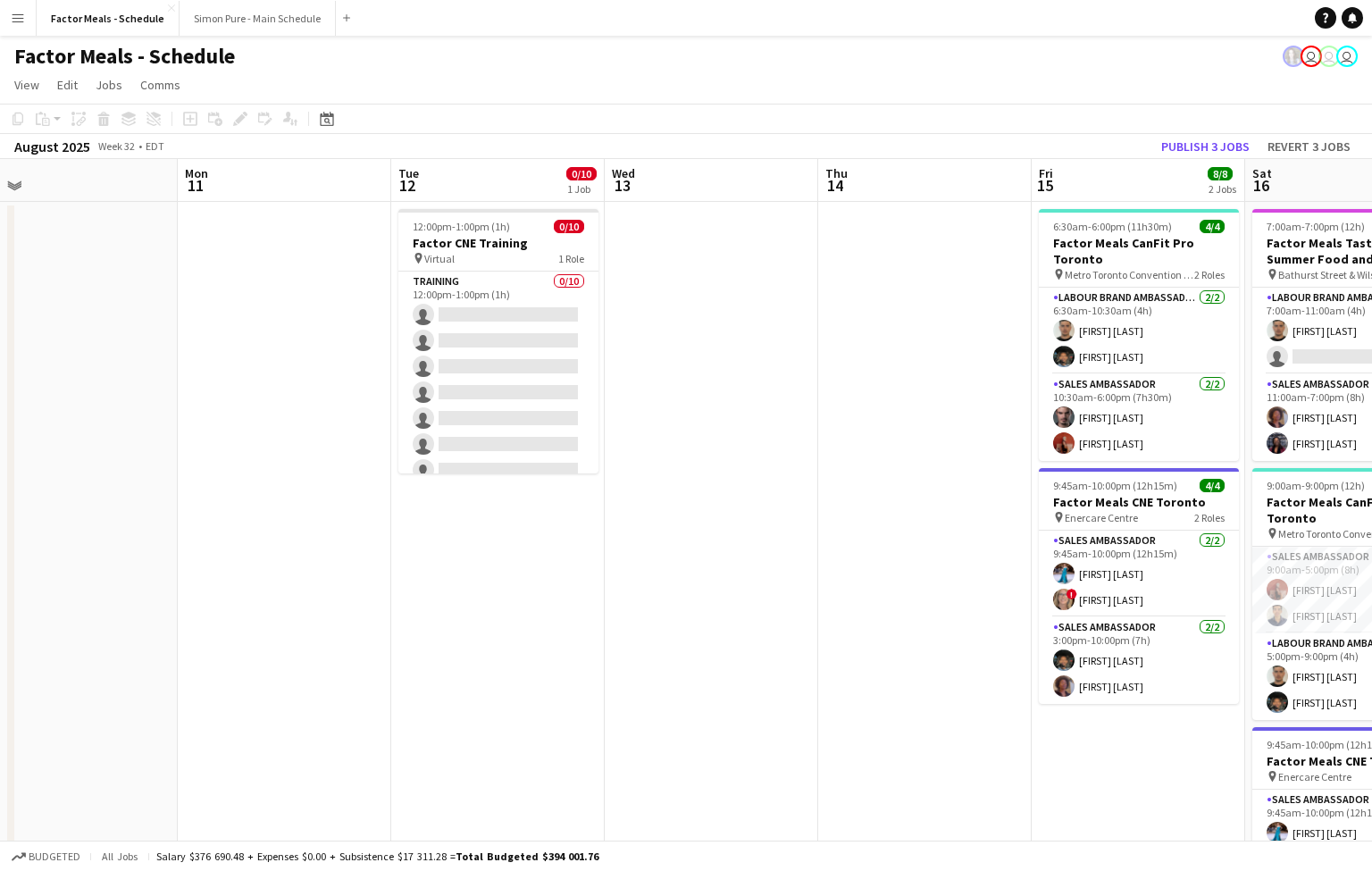 drag, startPoint x: 354, startPoint y: 634, endPoint x: 756, endPoint y: 541, distance: 412.61726 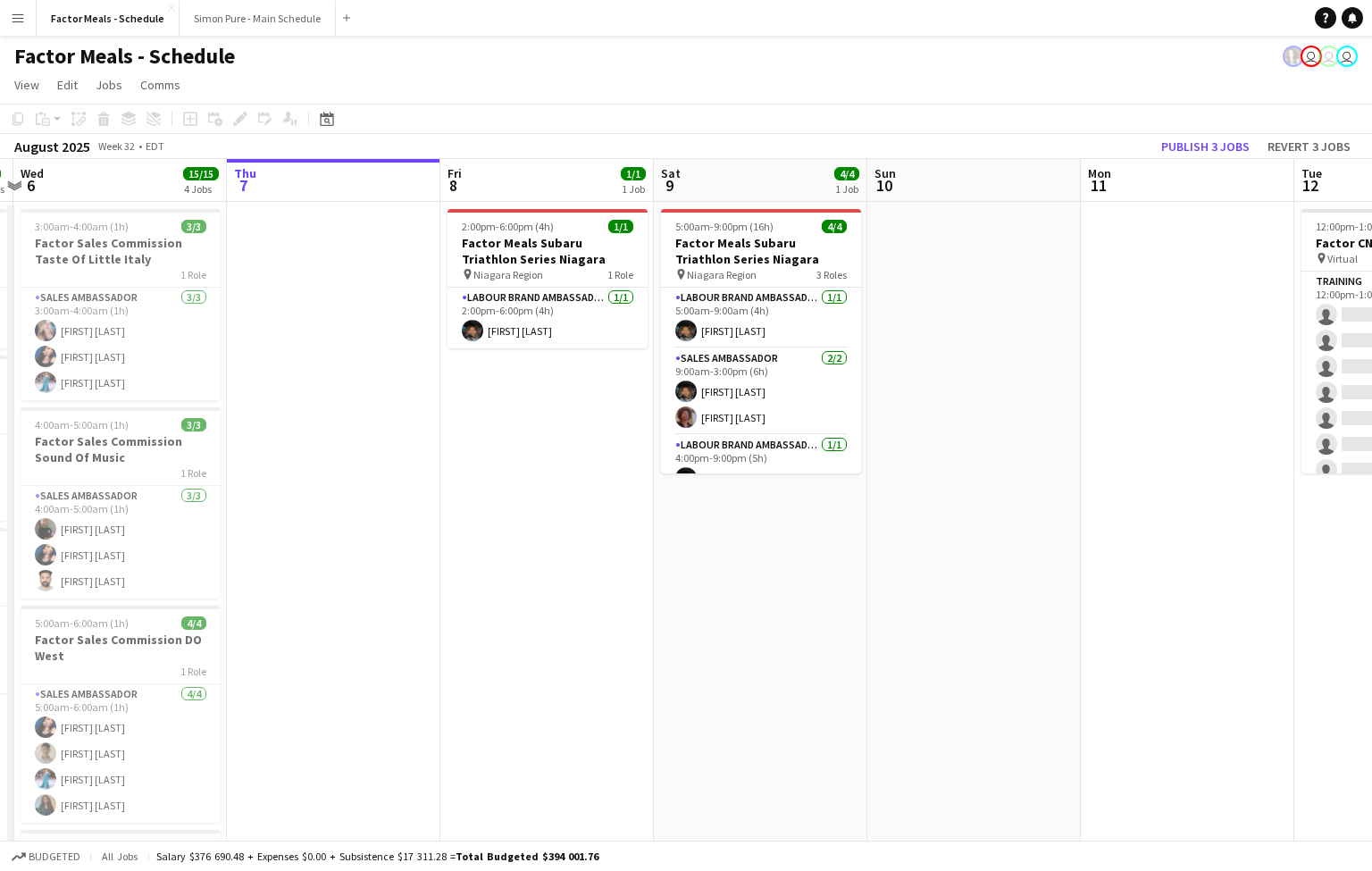 drag, startPoint x: 414, startPoint y: 613, endPoint x: 771, endPoint y: 541, distance: 364.18814 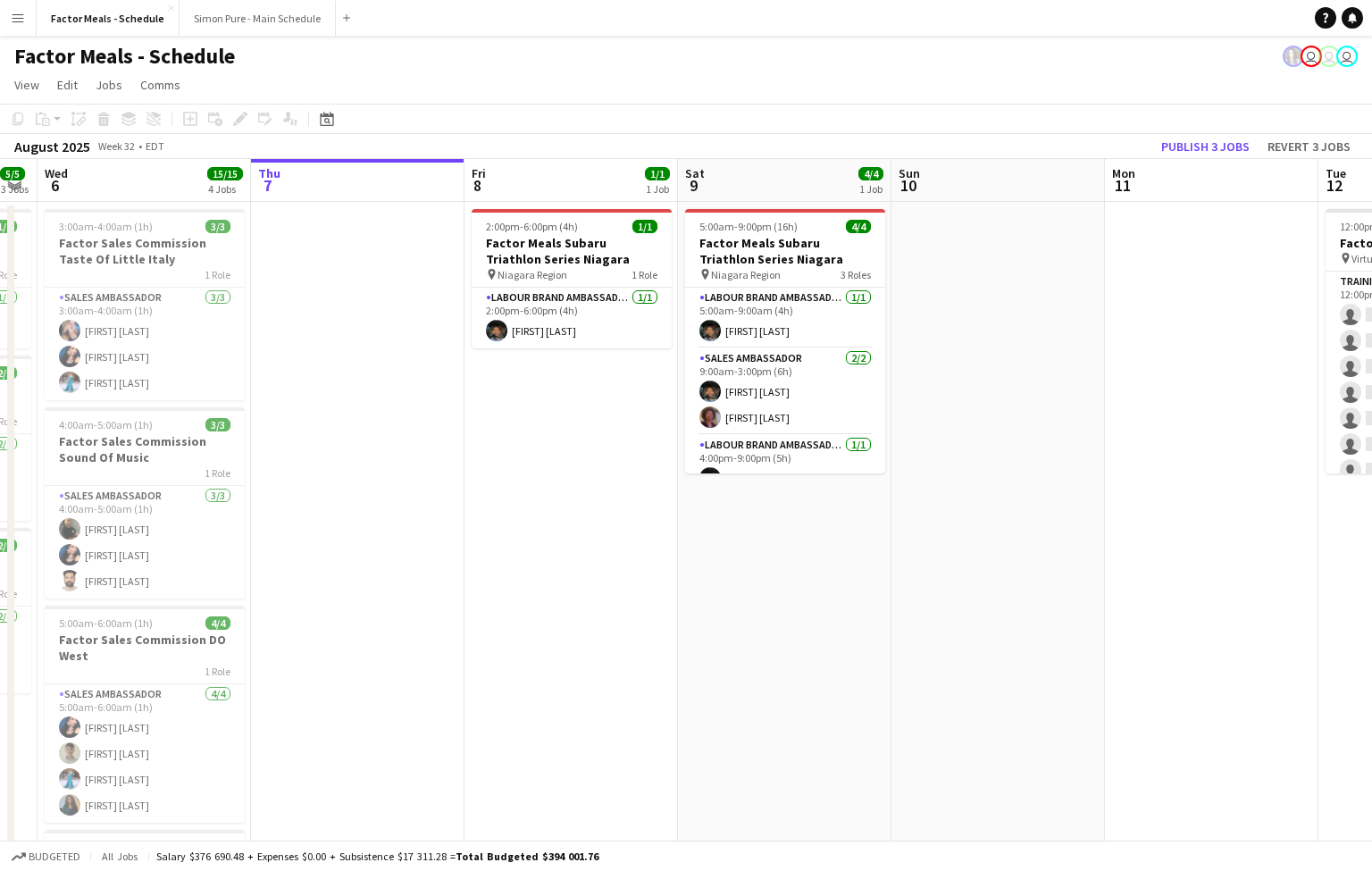 drag, startPoint x: 389, startPoint y: 609, endPoint x: 672, endPoint y: 576, distance: 284.918 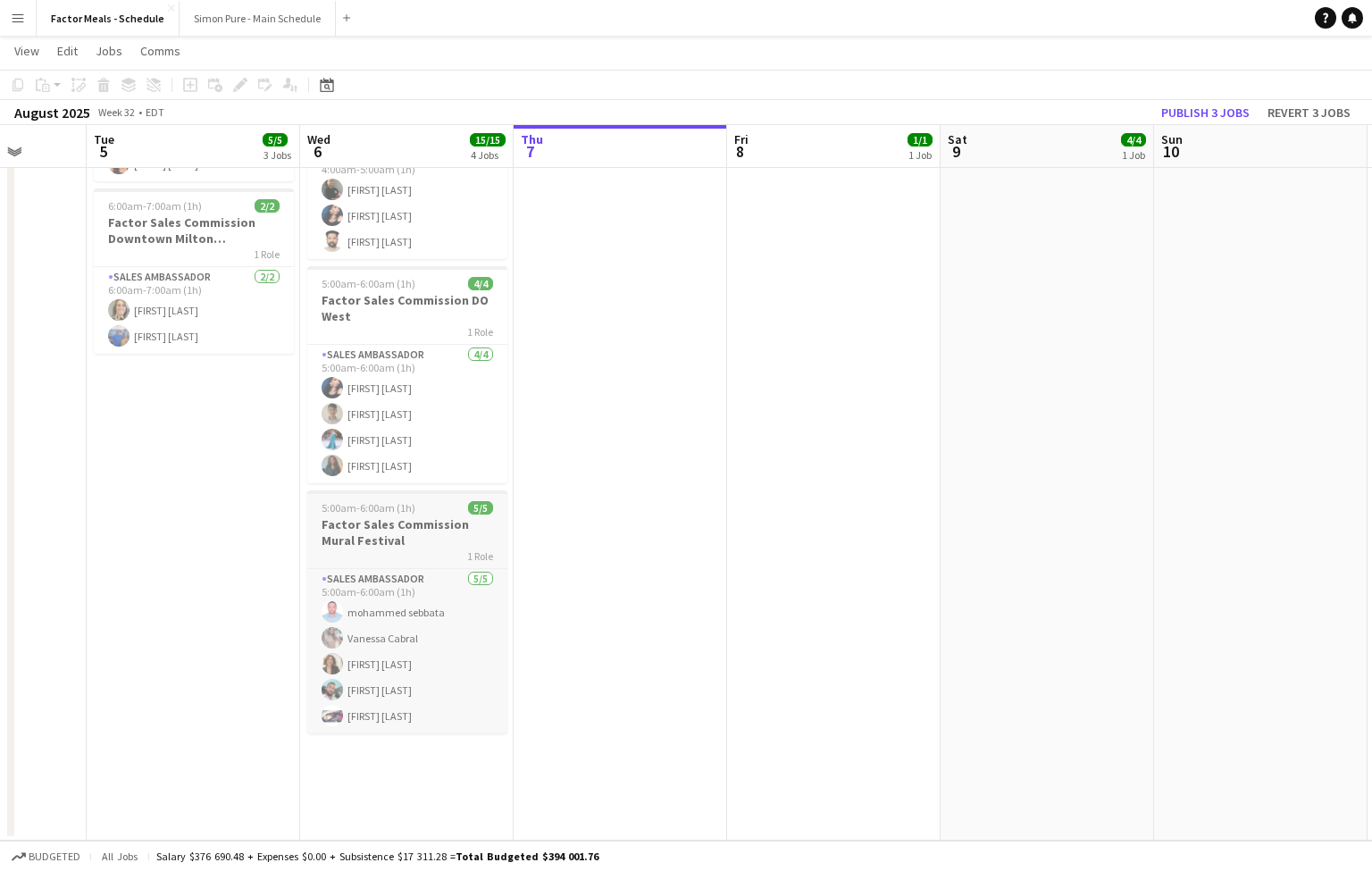 scroll, scrollTop: 0, scrollLeft: 0, axis: both 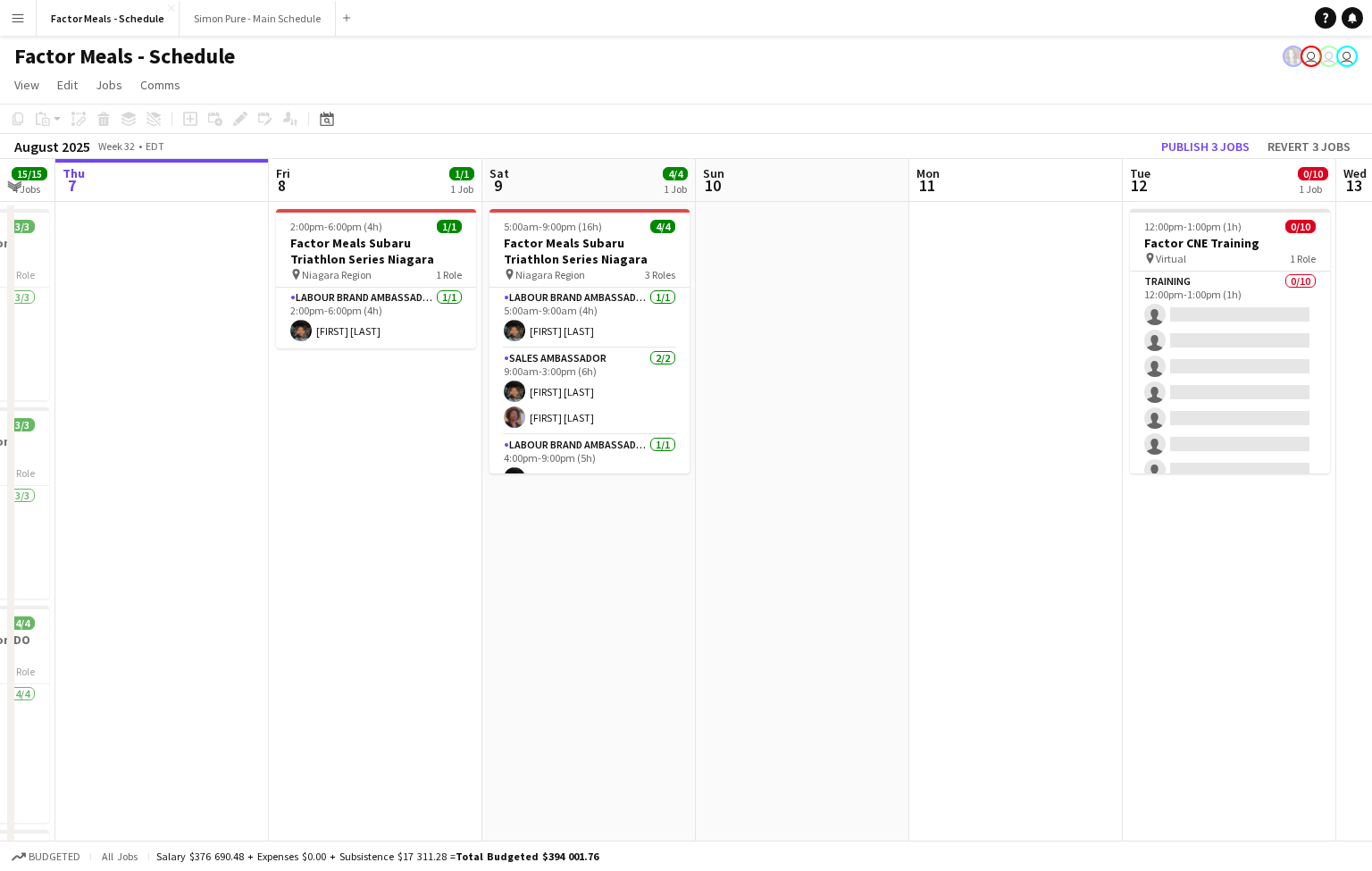 drag, startPoint x: 665, startPoint y: 542, endPoint x: 206, endPoint y: 551, distance: 459.0882 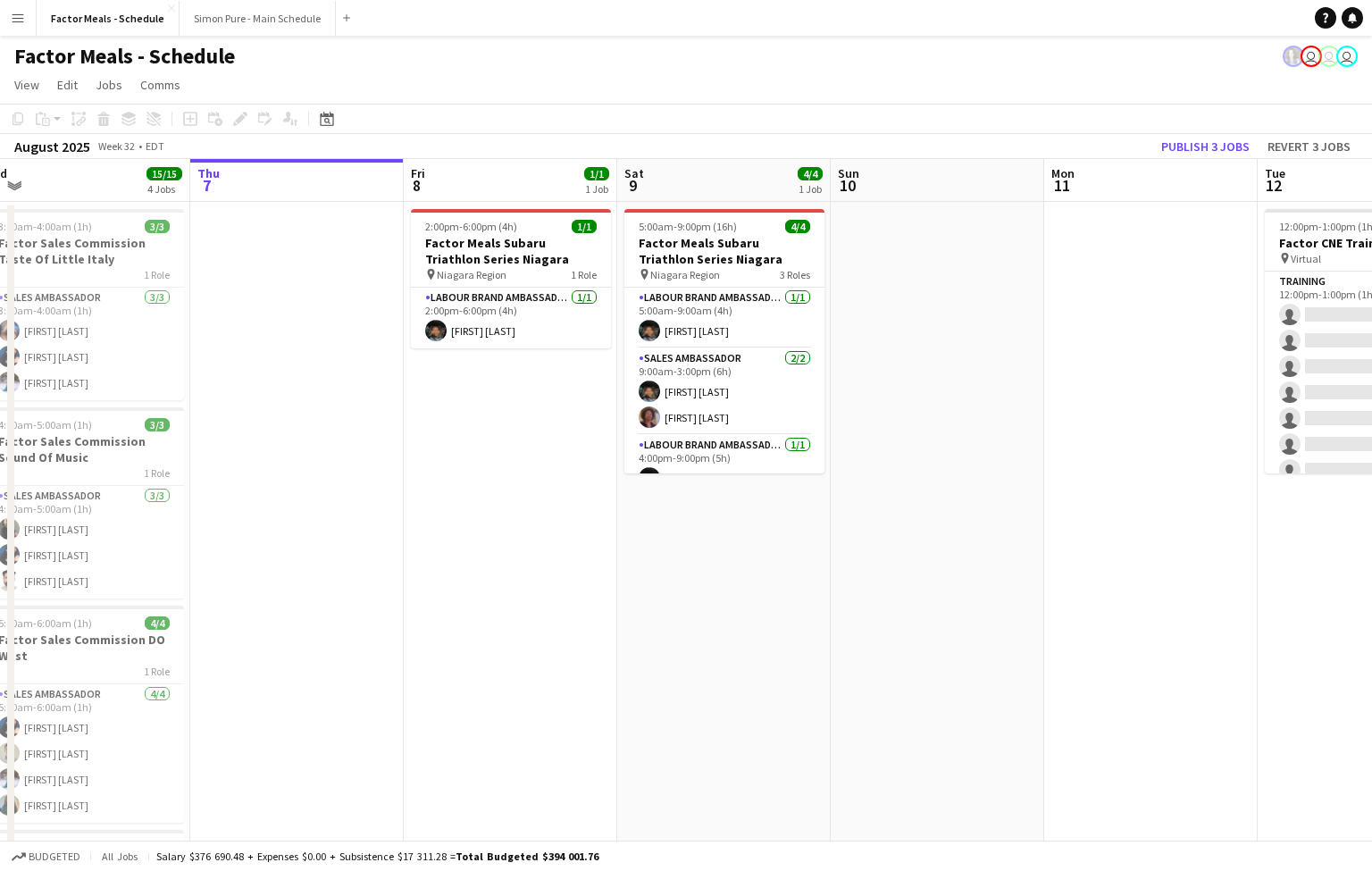 drag, startPoint x: 601, startPoint y: 649, endPoint x: 993, endPoint y: 487, distance: 424.15563 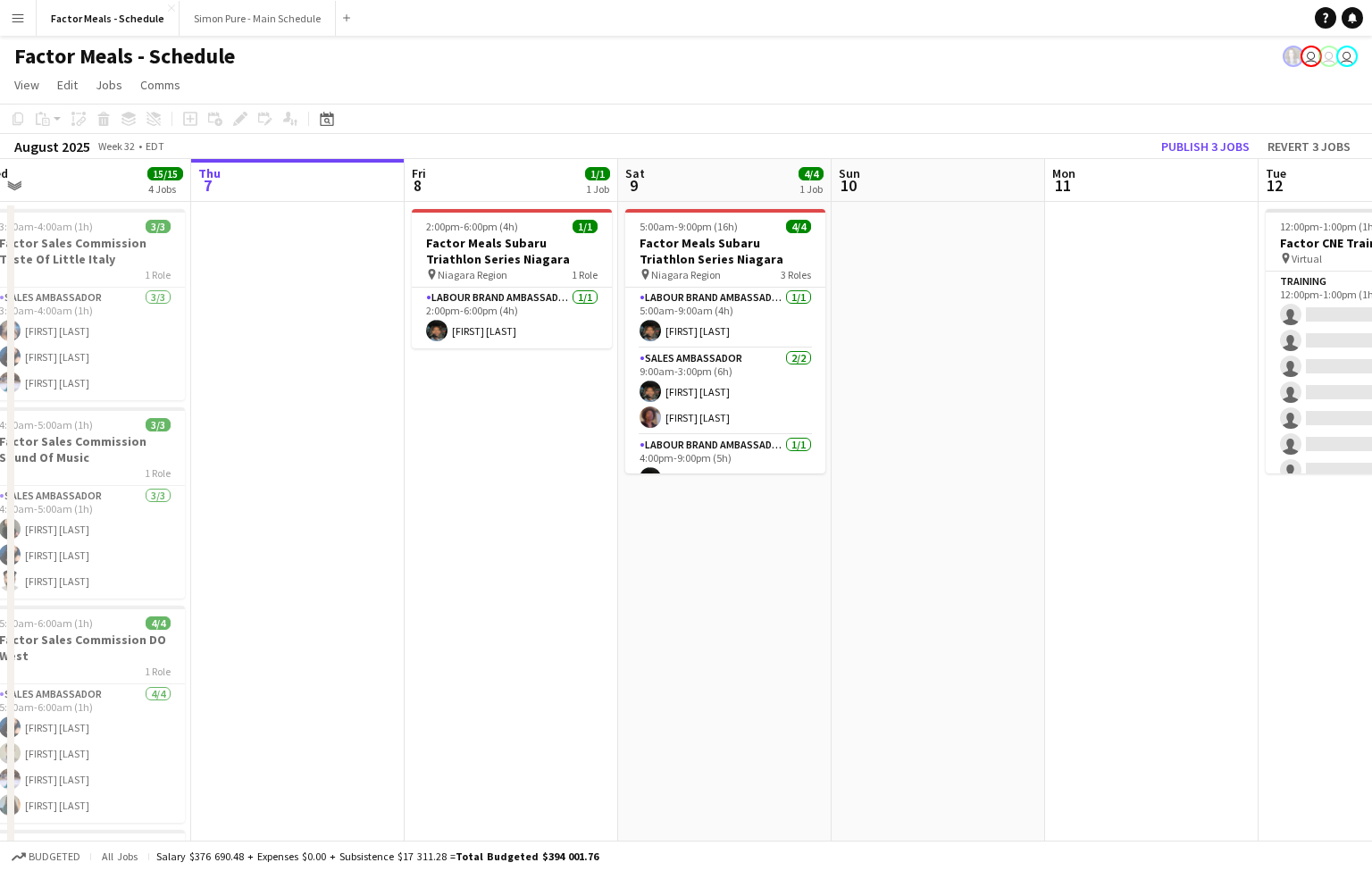 click on "Mon   4   Tue   5   5/5   3 Jobs   Wed   6   15/15   4 Jobs   Thu   7   Fri   8   1/1   1 Job   Sat   9   4/4   1 Job   Sun   10   Mon   11   Tue   12   0/10   1 Job   Wed   13   Thu   14   Fri   15   8/8   2 Jobs      5:00am-6:00am (1h)    1/1   Factor Sales Commission Women's Healthy Living   1 Role   Sales Ambassador   1/1   5:00am-6:00am (1h)
[FIRST] [LAST]     6:00am-7:00am (1h)    2/2   Factor Sales Commission Bike For Brain Health   1 Role   Sales Ambassador   2/2   6:00am-7:00am (1h)
[FIRST] [LAST] [FIRST] [LAST]     6:00am-7:00am (1h)    2/2   Factor Sales Commission Downtown Milton SummerFest   1 Role   Sales Ambassador   2/2   6:00am-7:00am (1h)
[FIRST] [LAST] [FIRST] [LAST]     3:00am-4:00am (1h)    3/3   Factor Sales Commission Taste Of Little Italy   1 Role   Sales Ambassador   3/3   3:00am-4:00am (1h)
[FIRST] [LAST] [FIRST] [LAST] [FIRST] [LAST]     4:00am-5:00am (1h)    3/3   Factor Sales Commission Sound Of Music   1 Role   Sales Ambassador   3/3   4:00am-5:00am (1h)
[FIRST] [LAST]     4/4" at bounding box center (686, 669) 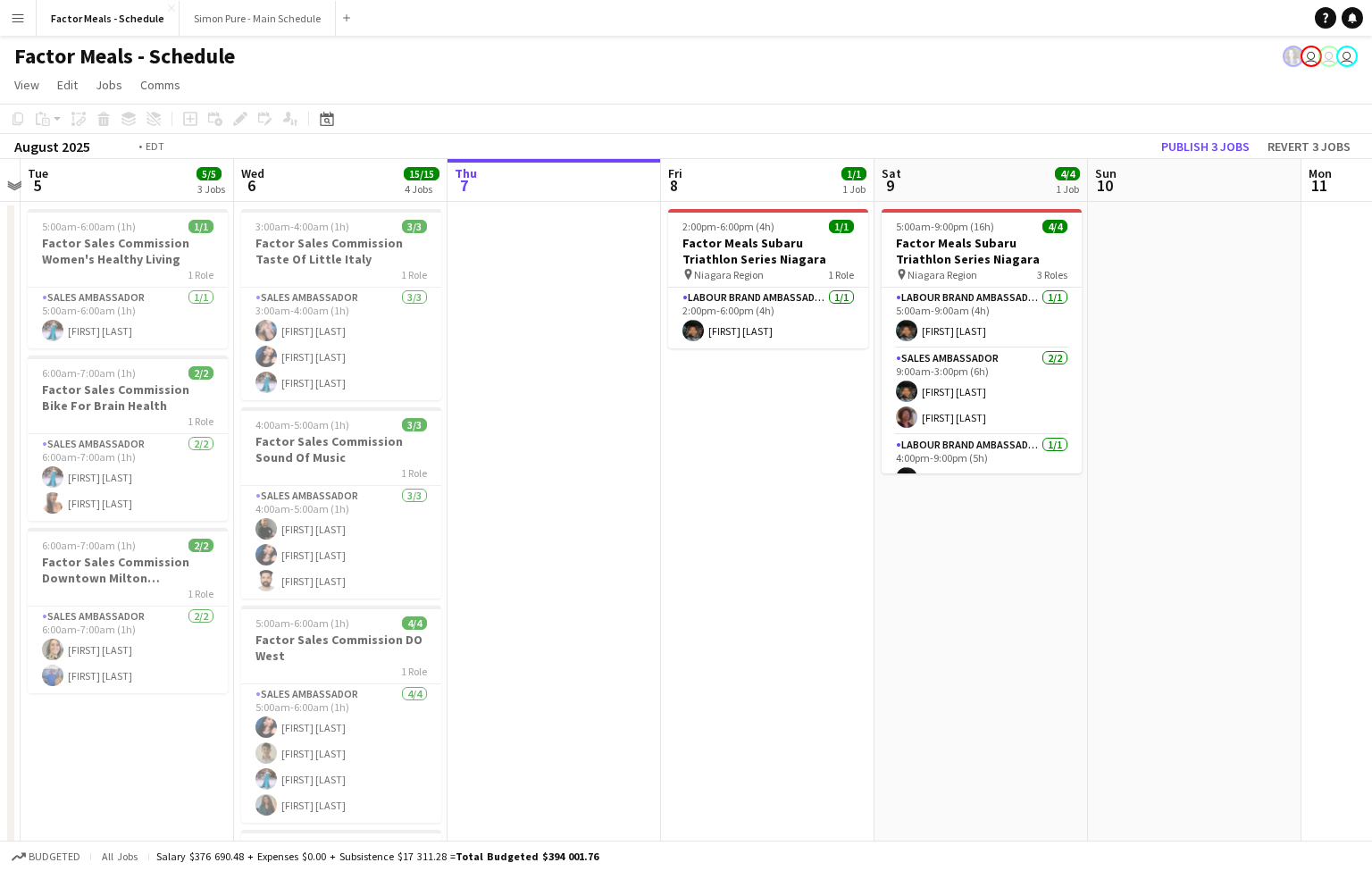 drag, startPoint x: 625, startPoint y: 573, endPoint x: 1165, endPoint y: 431, distance: 558.3583 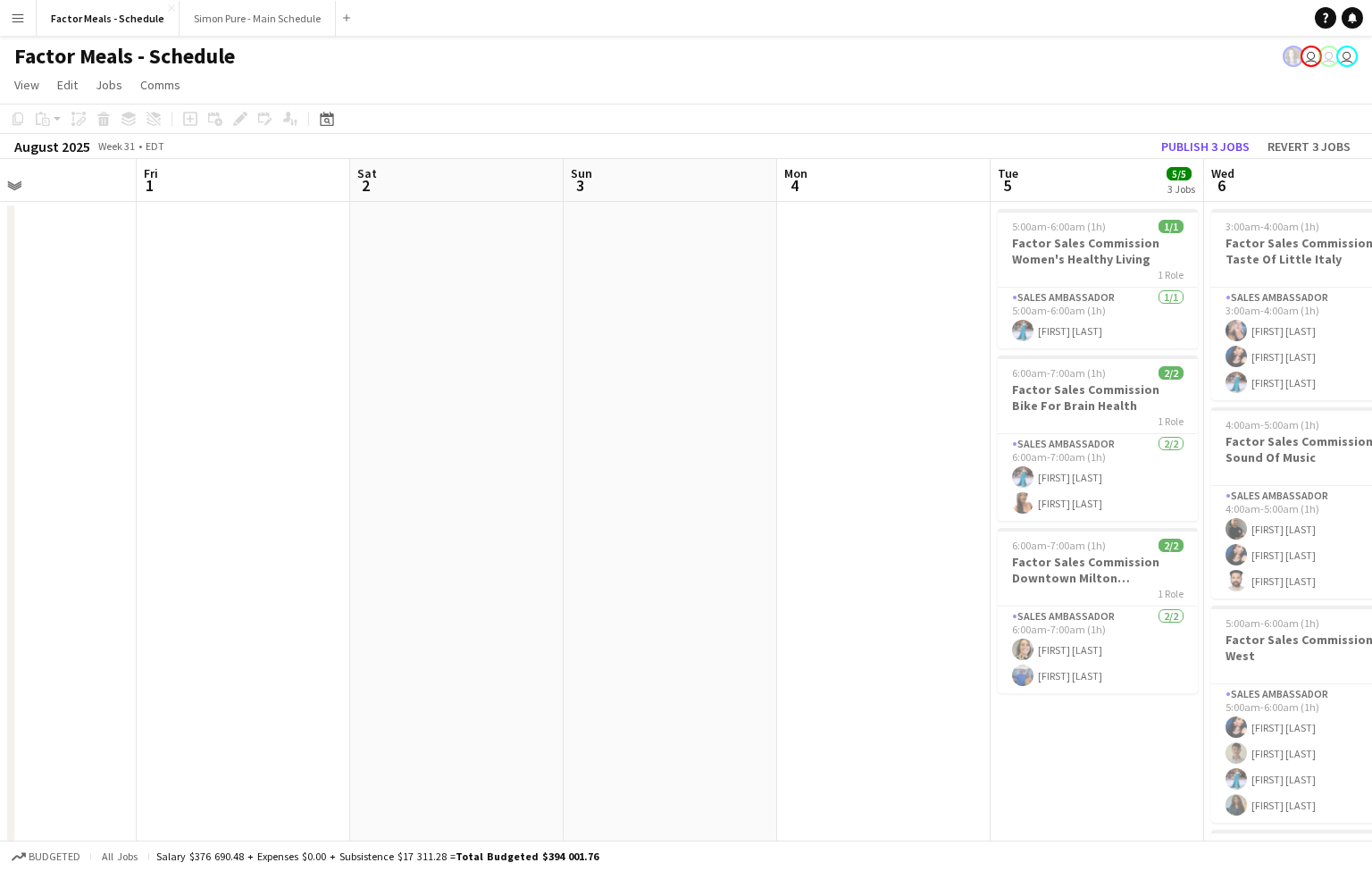 drag, startPoint x: 282, startPoint y: 568, endPoint x: 758, endPoint y: 490, distance: 482.3484 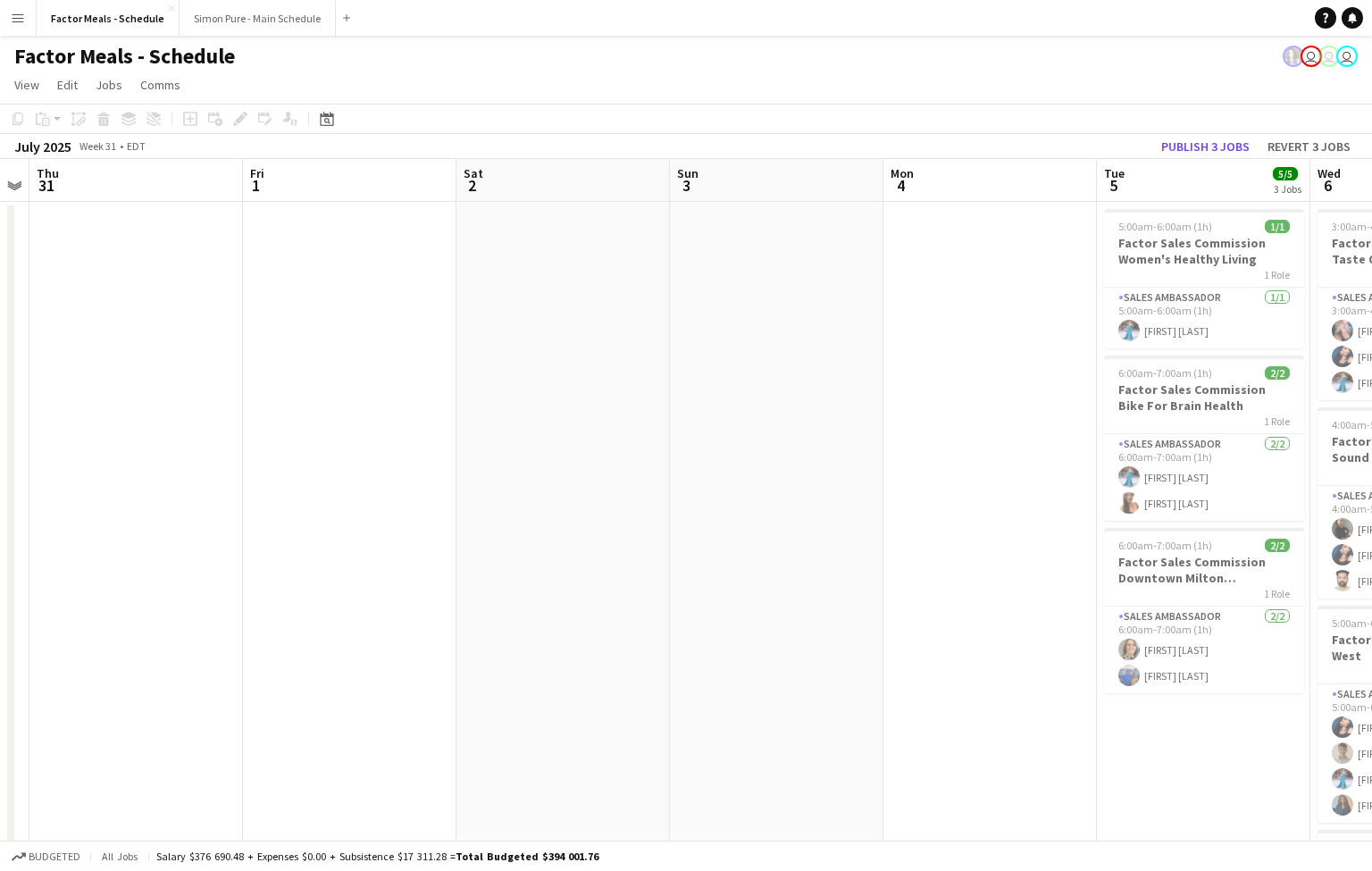 drag, startPoint x: 427, startPoint y: 561, endPoint x: 869, endPoint y: 486, distance: 448.318 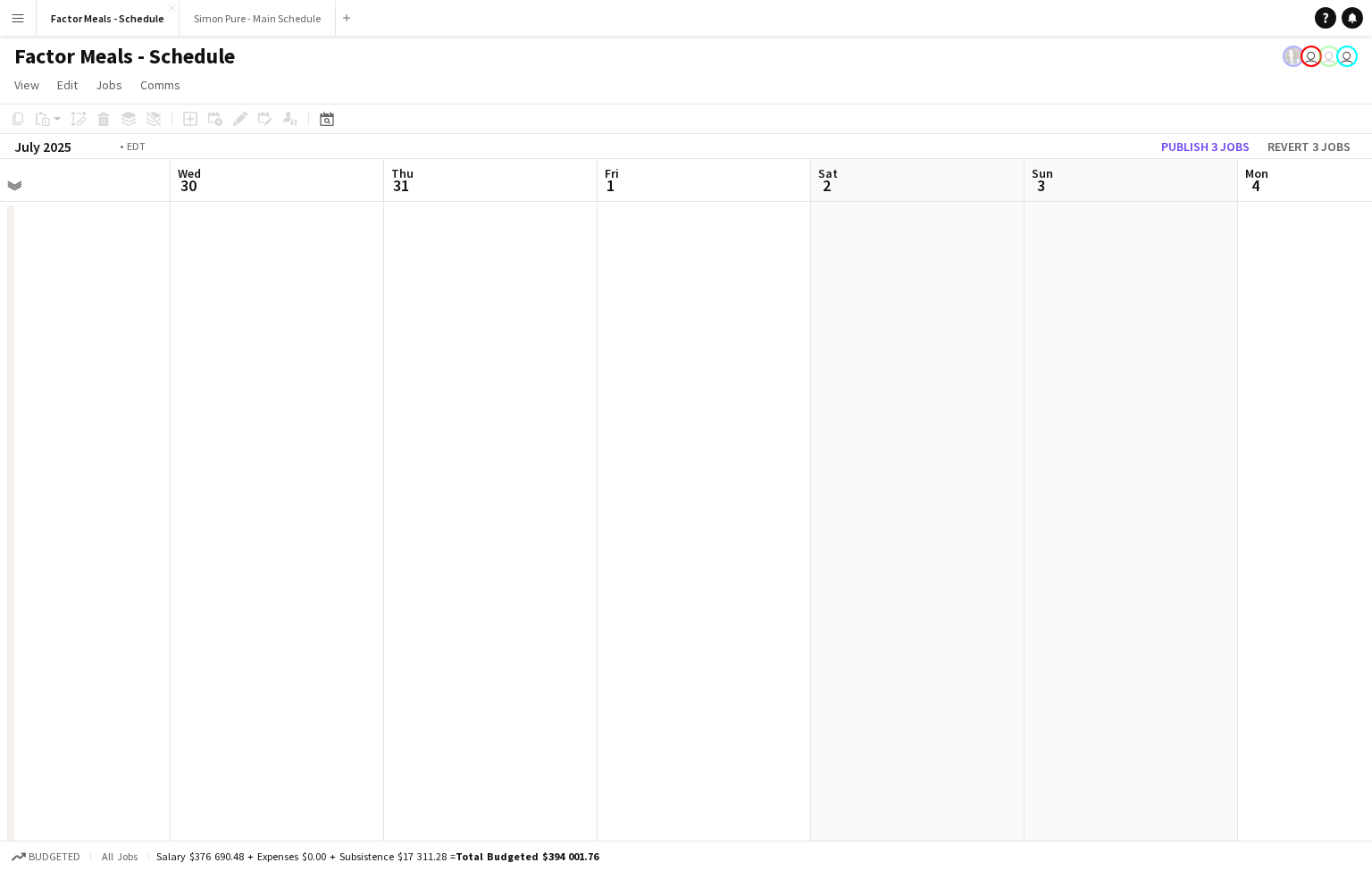 drag, startPoint x: 470, startPoint y: 567, endPoint x: 842, endPoint y: 501, distance: 377.80948 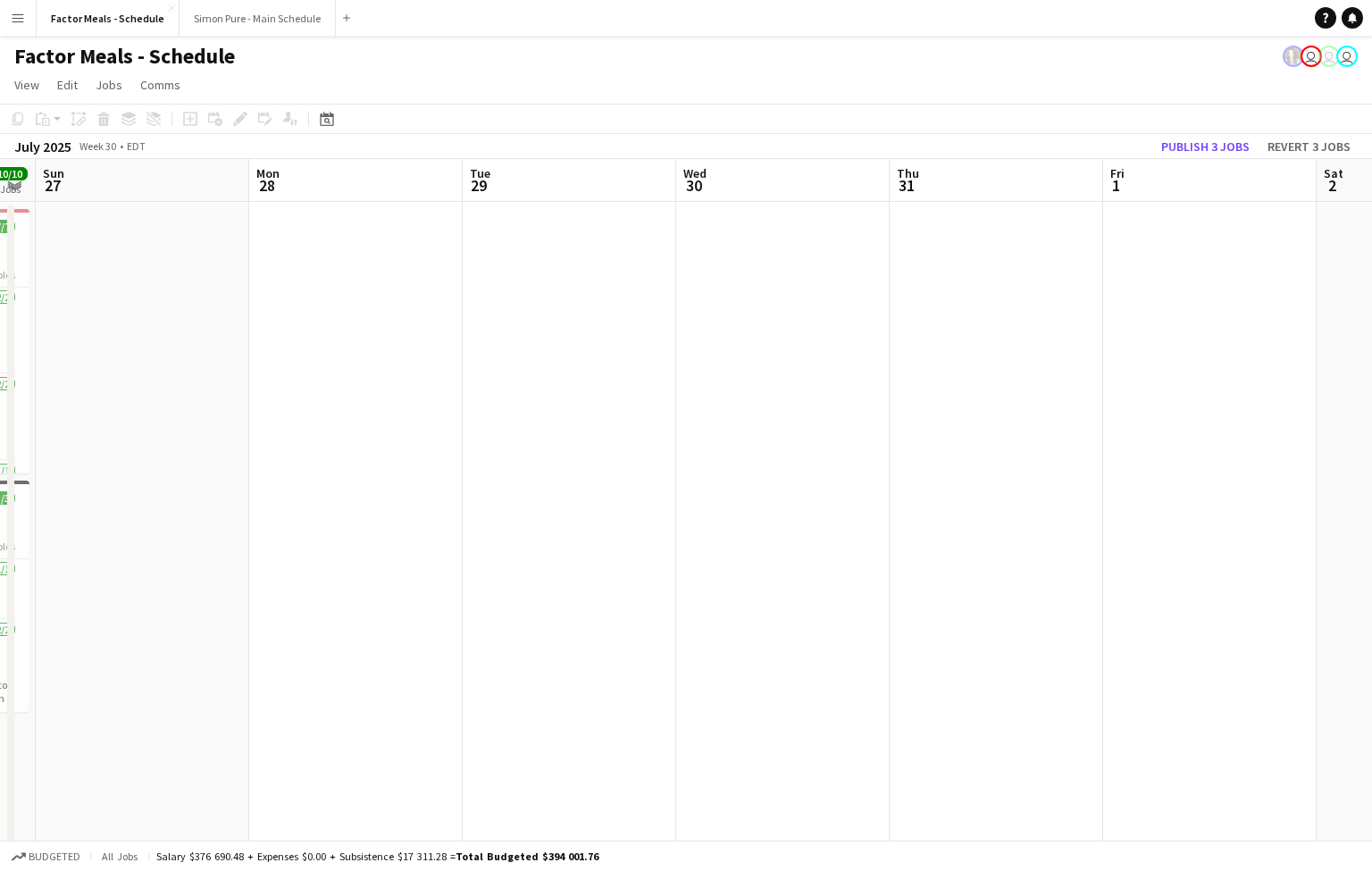 drag, startPoint x: 444, startPoint y: 592, endPoint x: 727, endPoint y: 545, distance: 286.87628 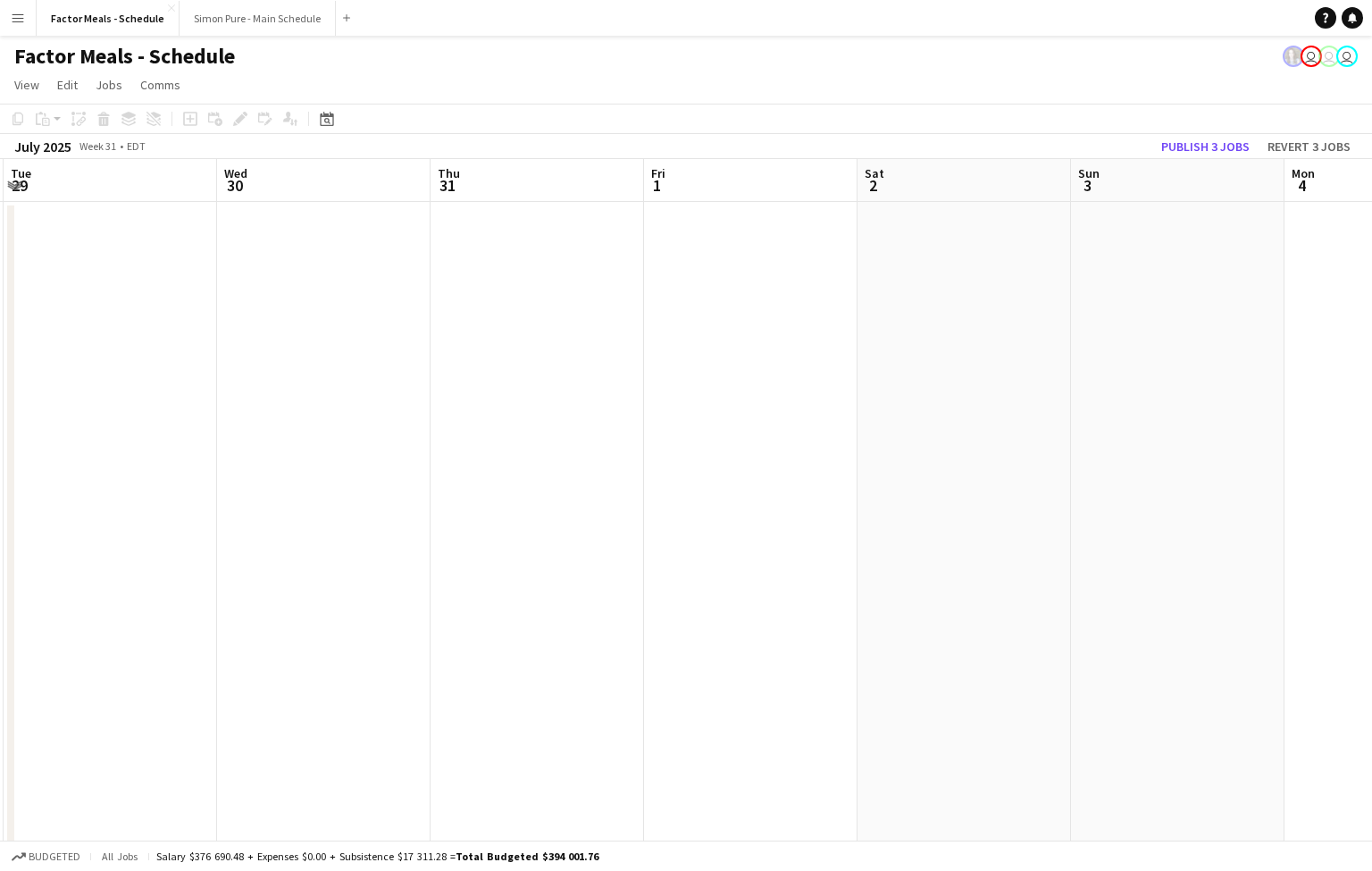 drag, startPoint x: 262, startPoint y: 579, endPoint x: -63, endPoint y: 582, distance: 325.01385 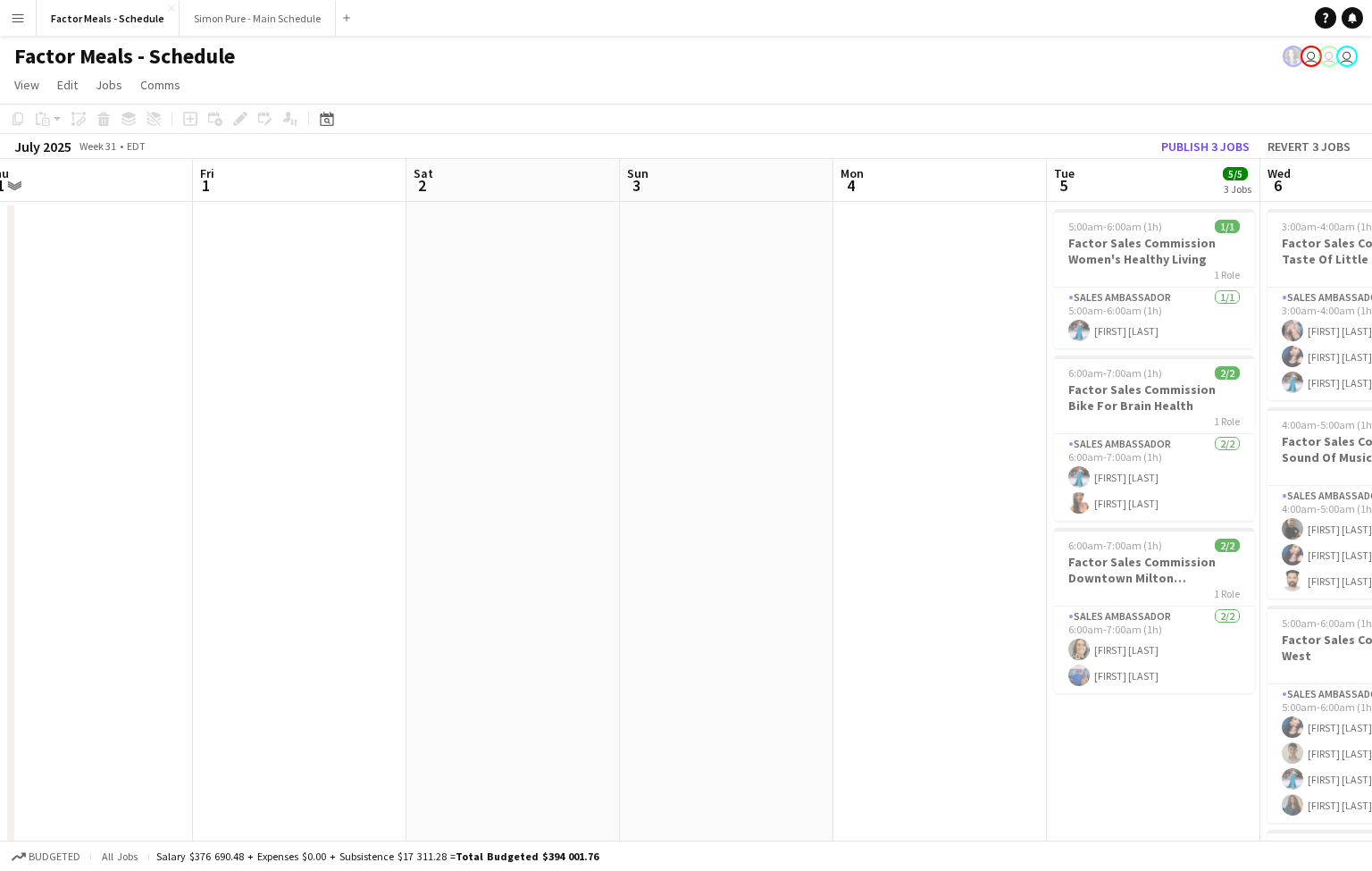 drag, startPoint x: 397, startPoint y: 551, endPoint x: -13, endPoint y: 552, distance: 410.0012 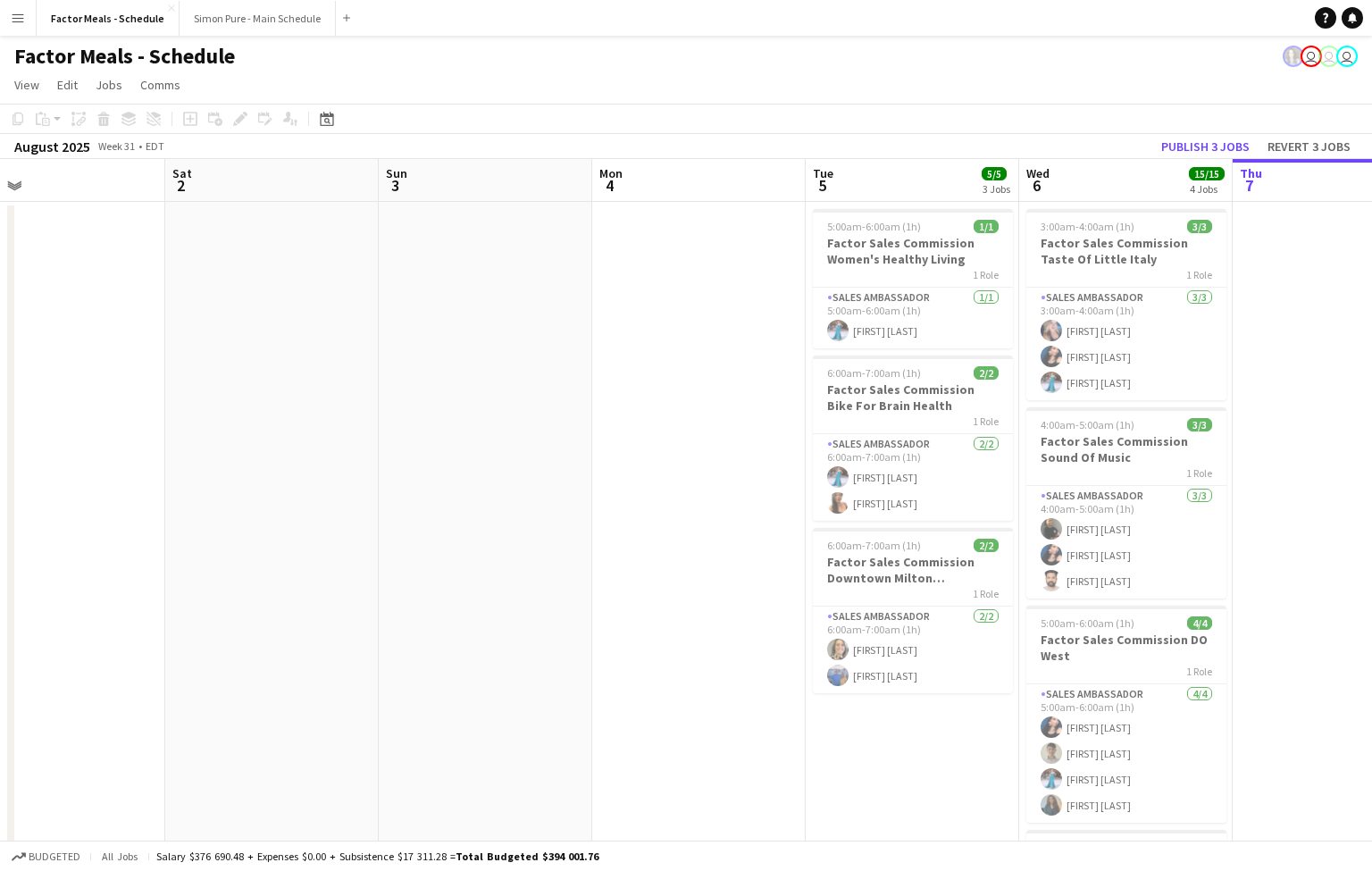 drag, startPoint x: 397, startPoint y: 523, endPoint x: 26, endPoint y: 515, distance: 371.0862 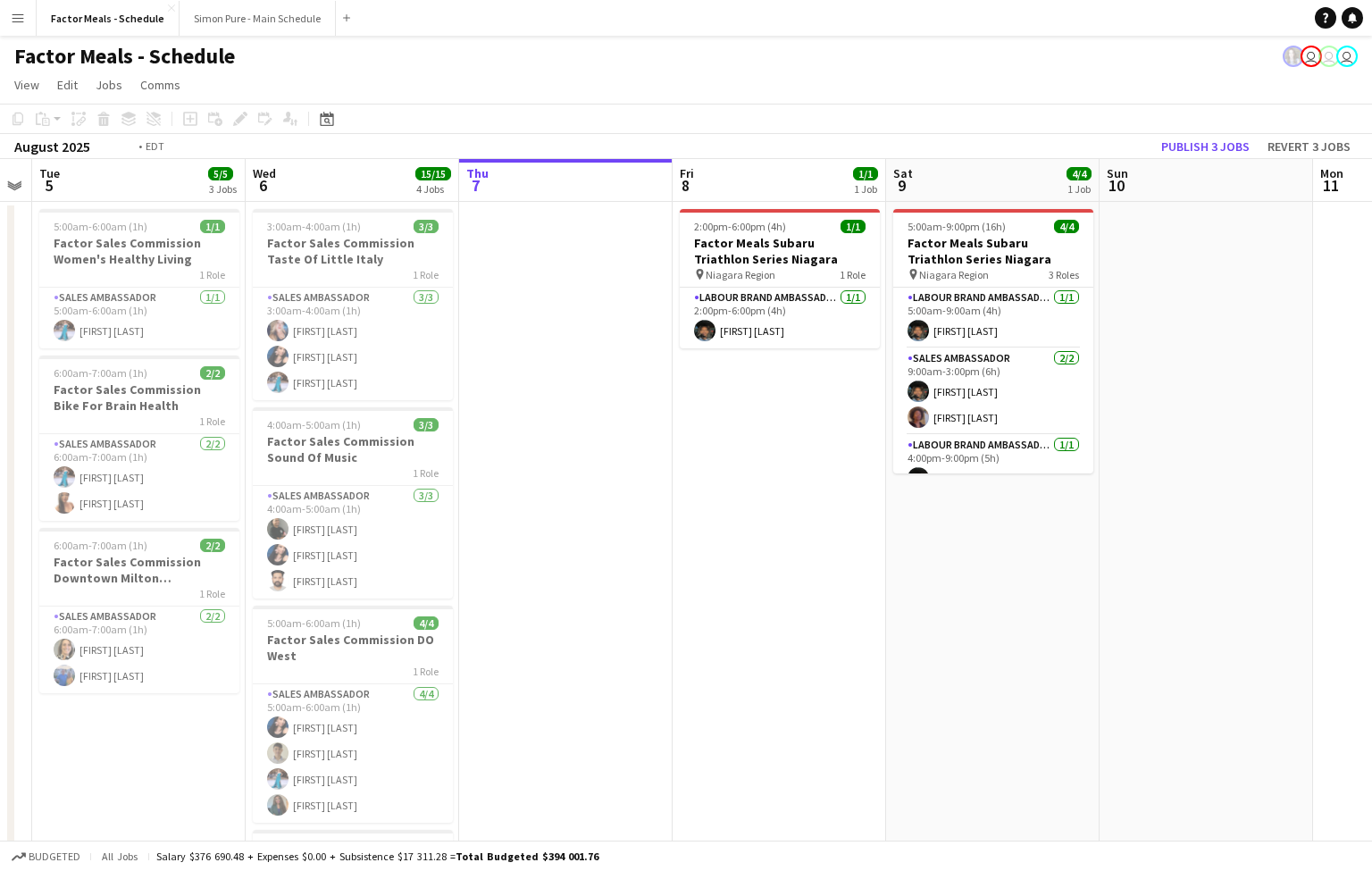 drag, startPoint x: 448, startPoint y: 512, endPoint x: 149, endPoint y: 503, distance: 299.13542 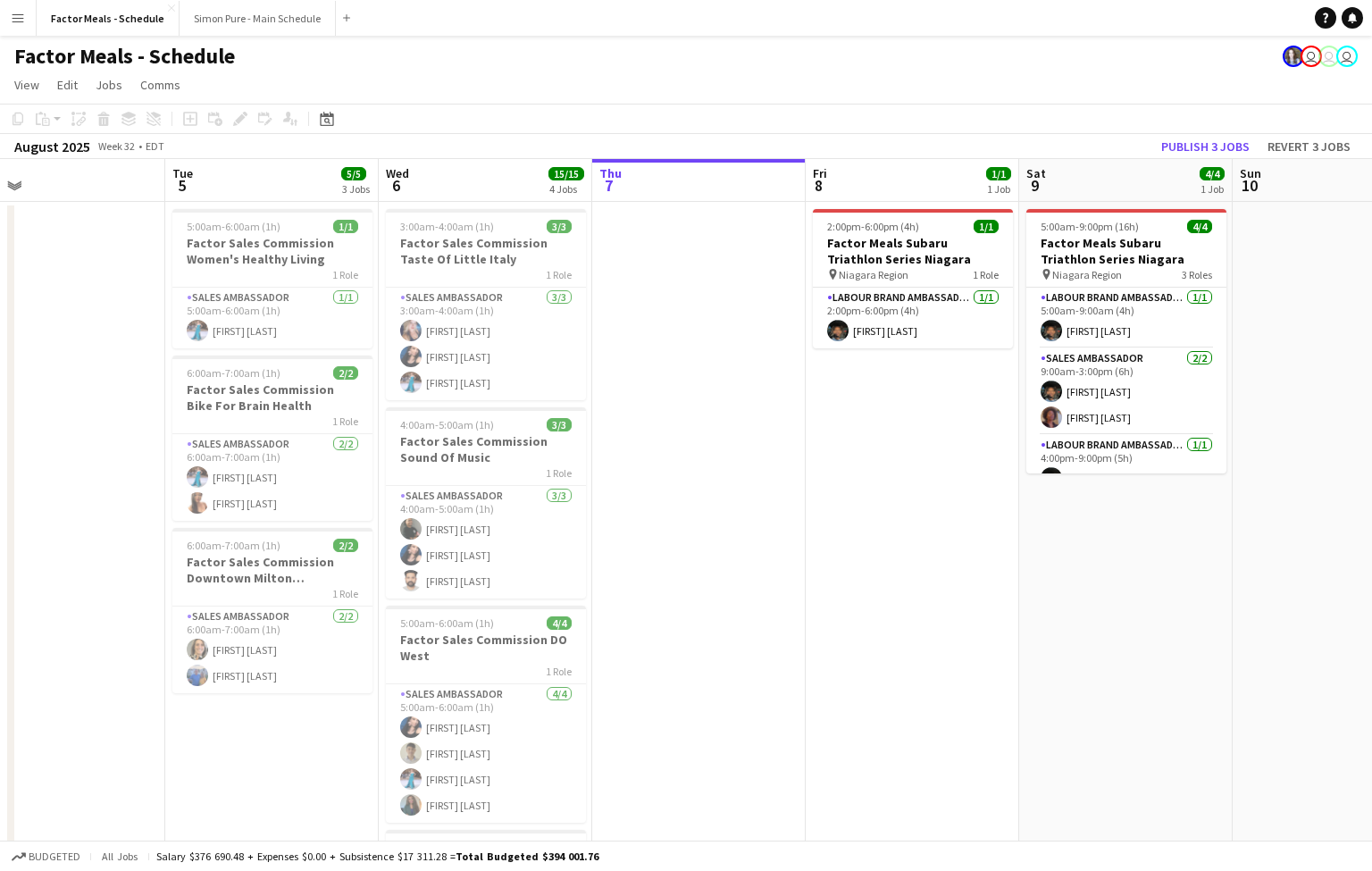 scroll, scrollTop: 20, scrollLeft: 0, axis: vertical 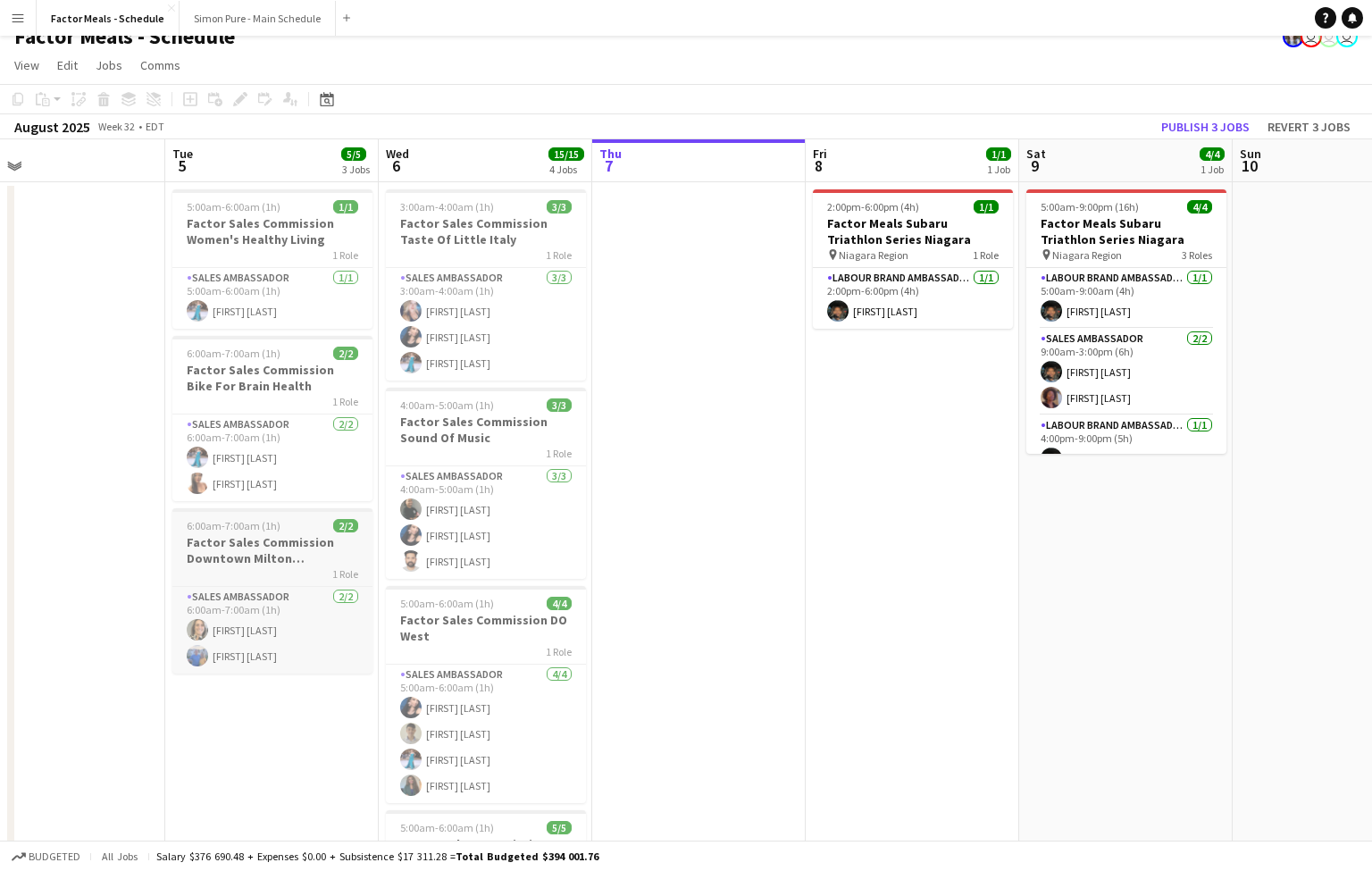click on "1 Role" at bounding box center [272, 574] 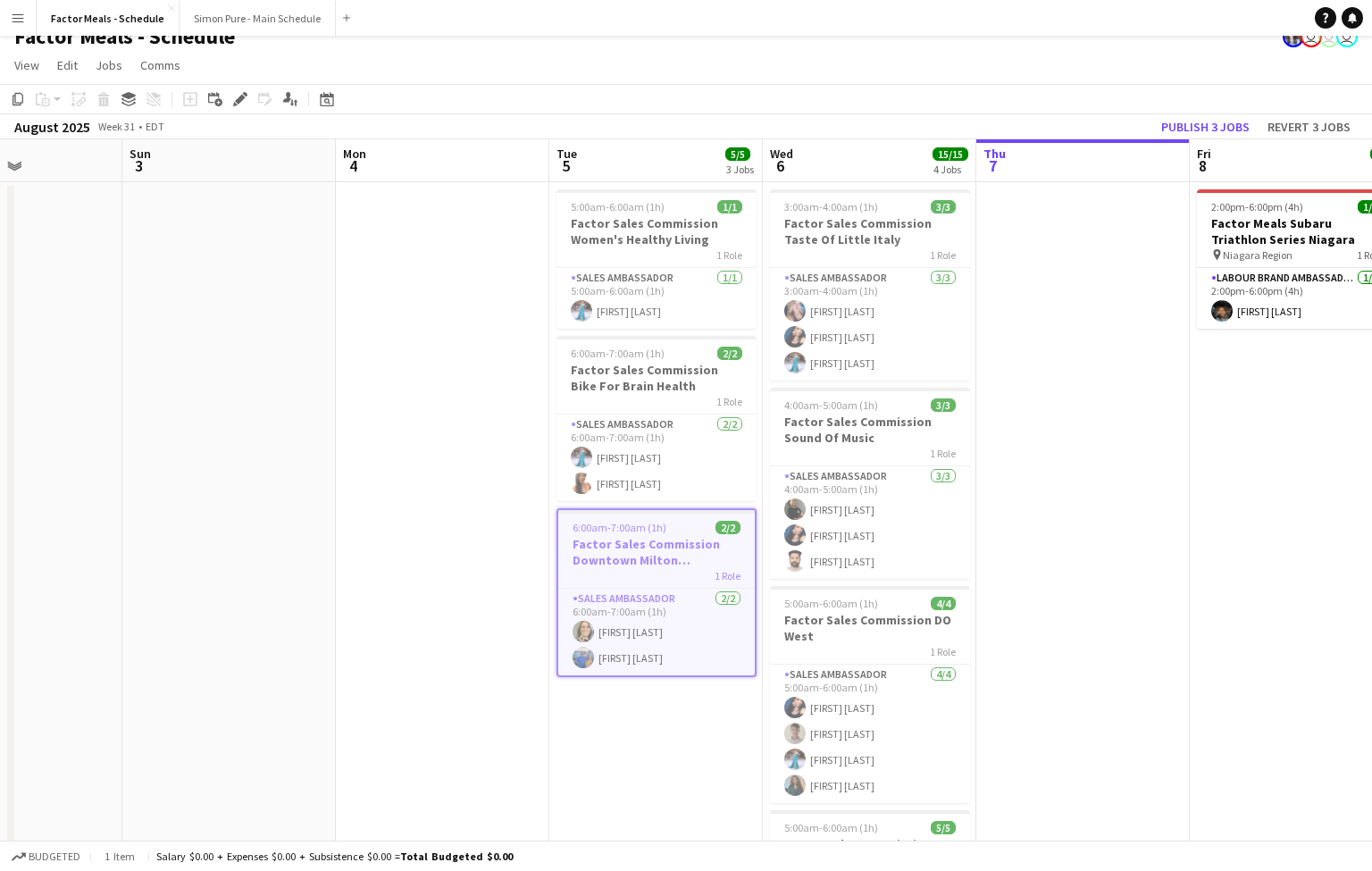 drag, startPoint x: 110, startPoint y: 520, endPoint x: 494, endPoint y: 401, distance: 402.01617 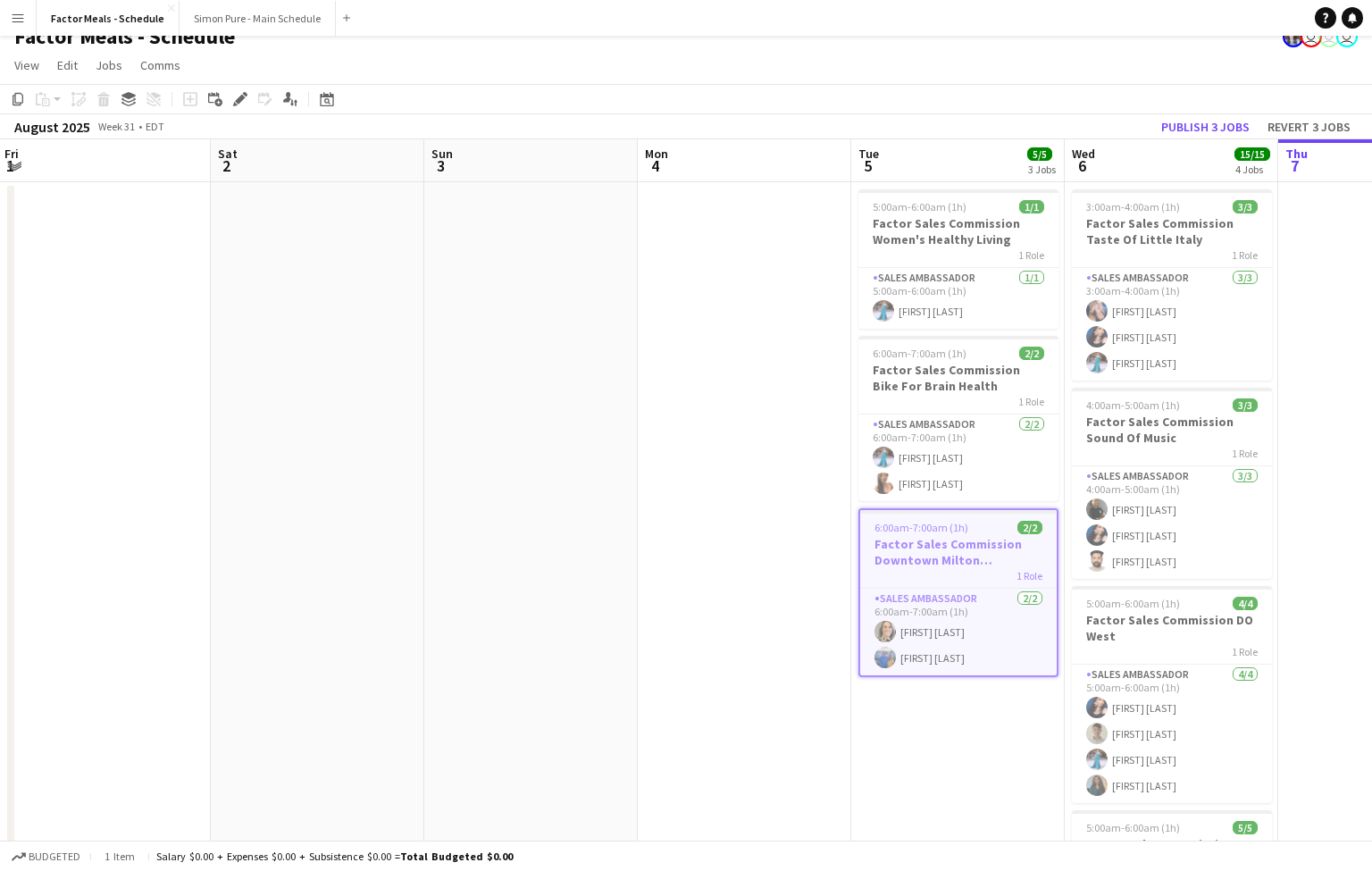 drag, startPoint x: 268, startPoint y: 448, endPoint x: 439, endPoint y: 410, distance: 175.17134 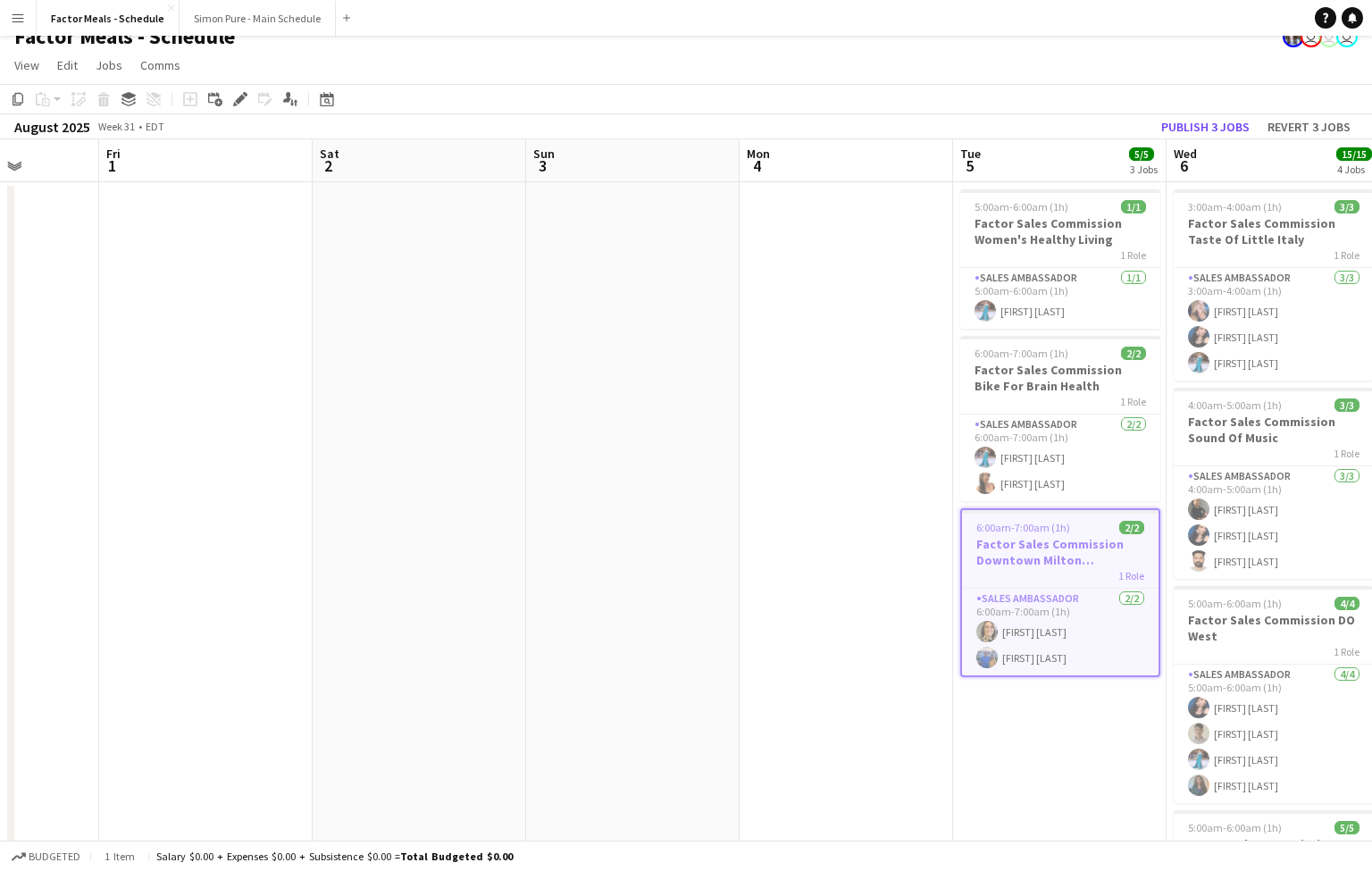 drag, startPoint x: 293, startPoint y: 467, endPoint x: 622, endPoint y: 387, distance: 338.5868 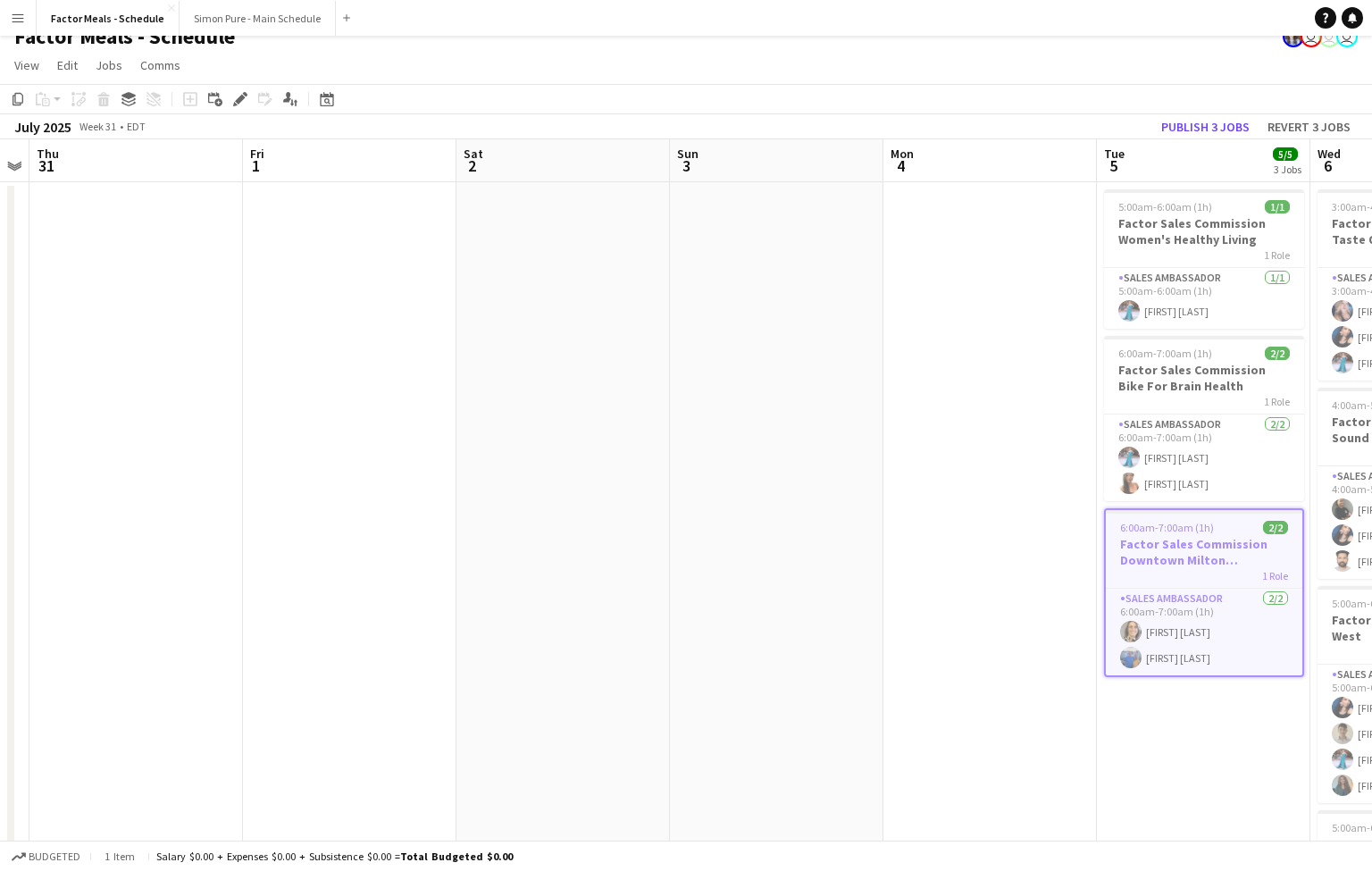 drag, startPoint x: 324, startPoint y: 482, endPoint x: -185, endPoint y: 558, distance: 514.64259 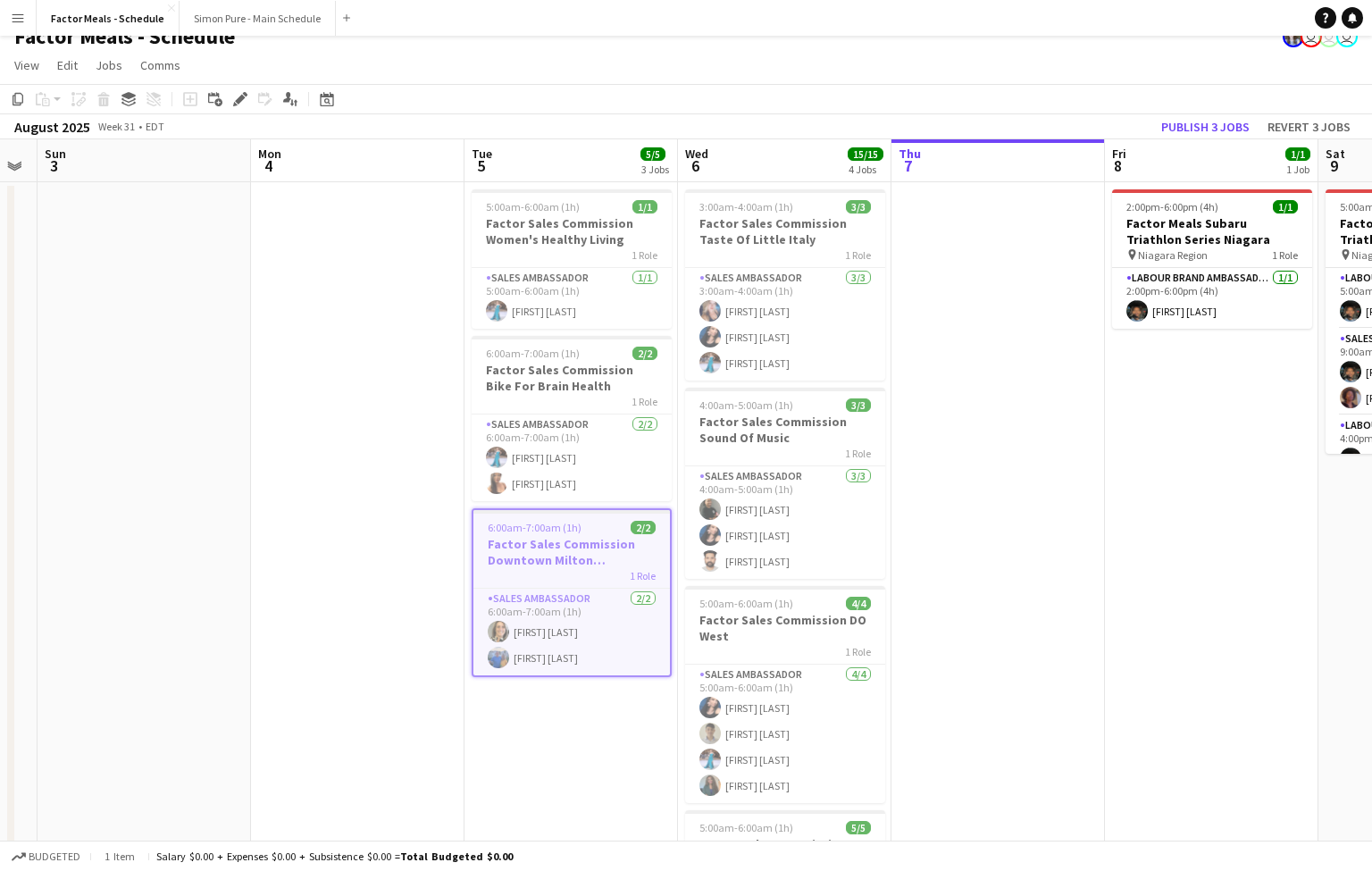 drag, startPoint x: 87, startPoint y: 530, endPoint x: 16, endPoint y: 528, distance: 71.028163 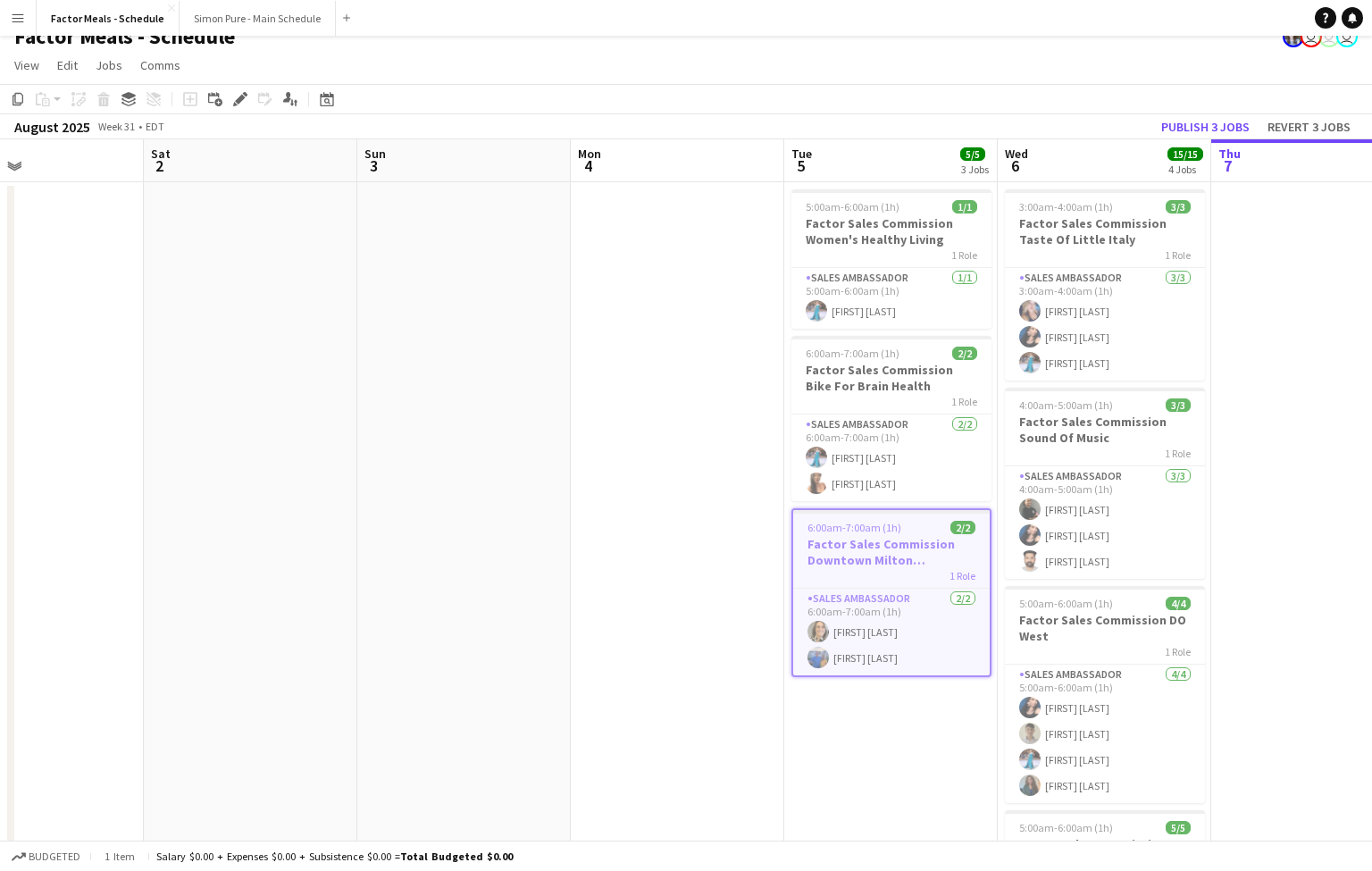 drag, startPoint x: 411, startPoint y: 521, endPoint x: -46, endPoint y: 518, distance: 457.0098 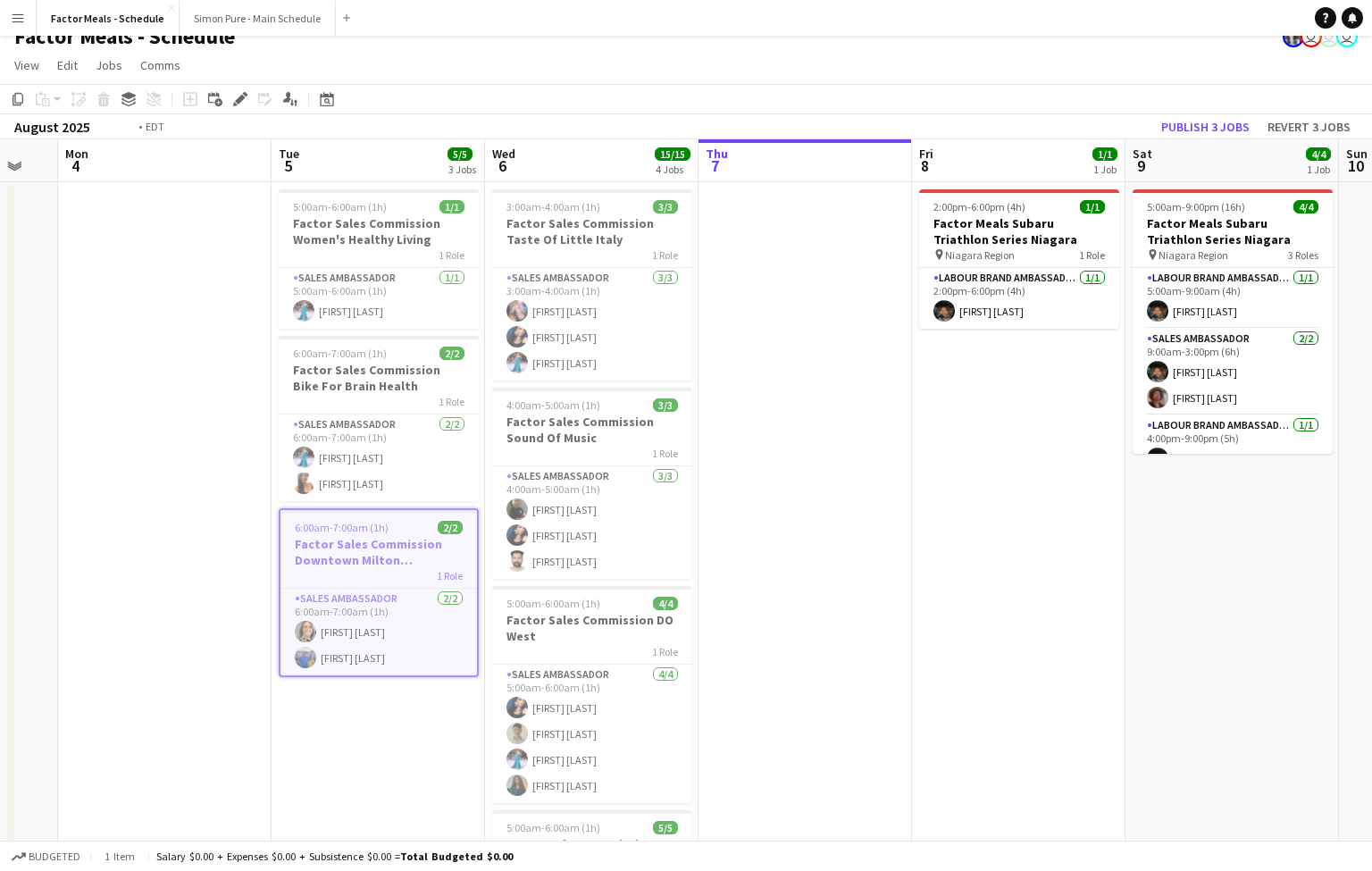 scroll, scrollTop: 0, scrollLeft: 511, axis: horizontal 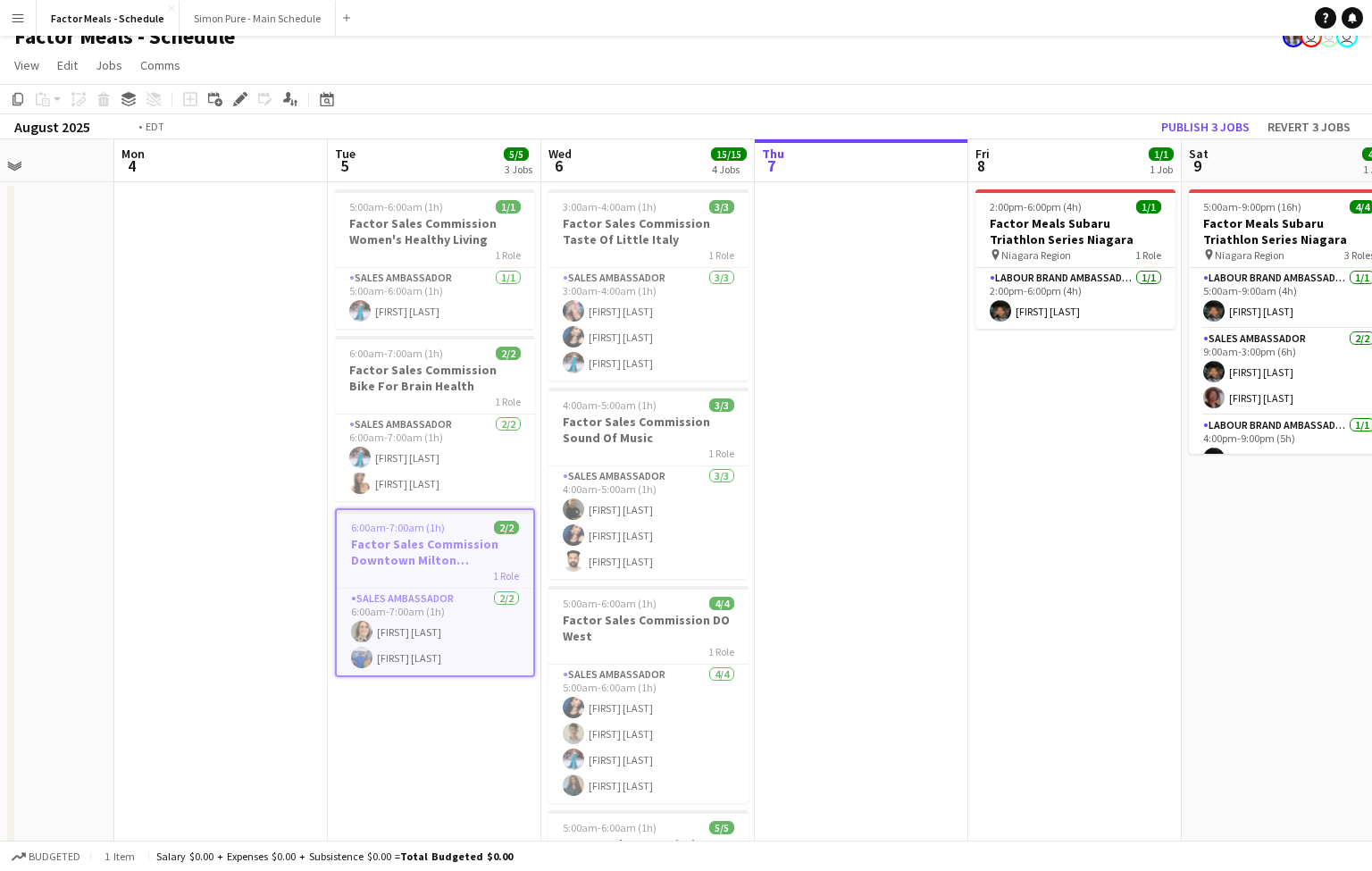 drag, startPoint x: 153, startPoint y: 507, endPoint x: -75, endPoint y: 537, distance: 229.96521 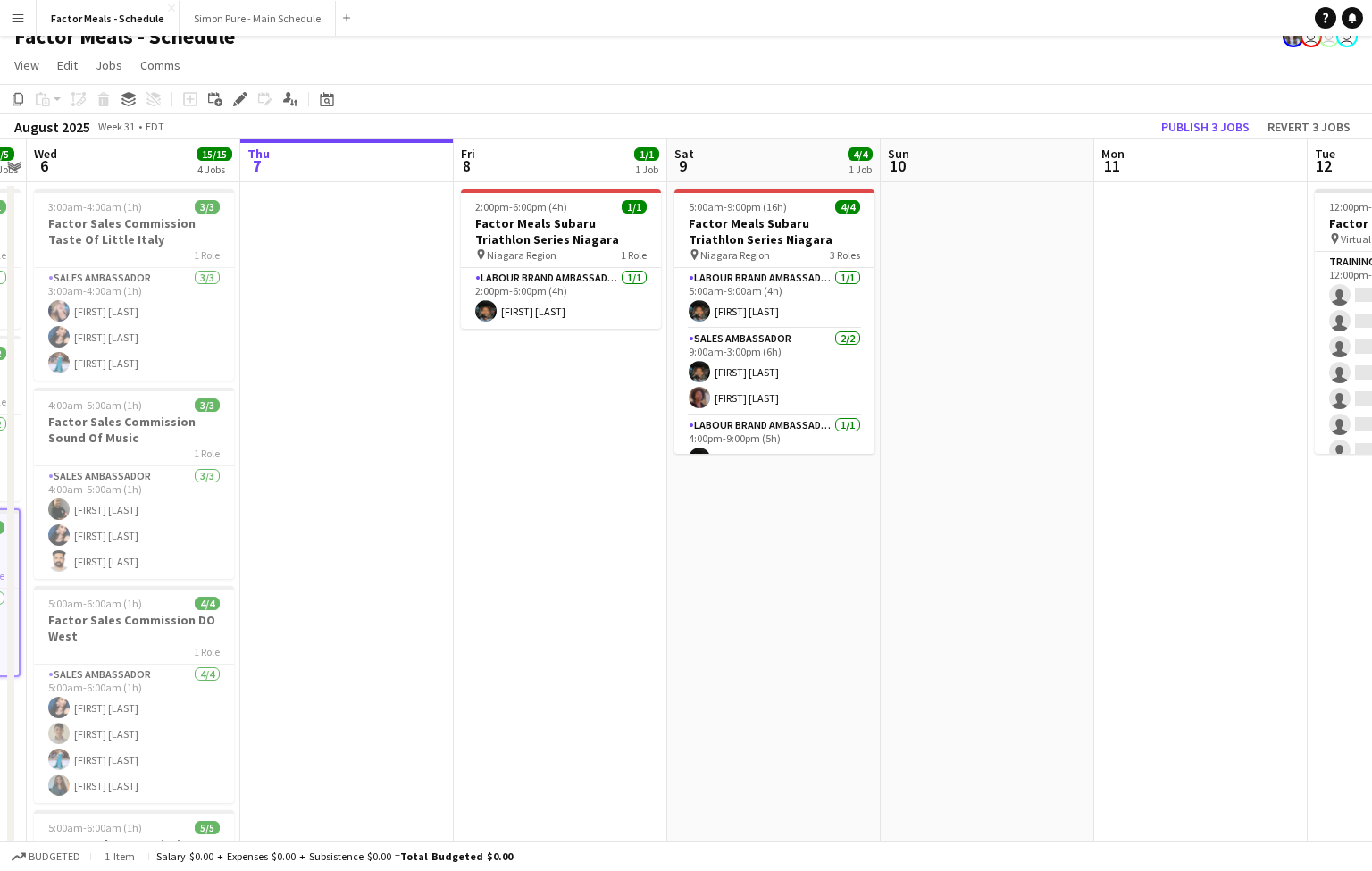 scroll, scrollTop: 0, scrollLeft: 830, axis: horizontal 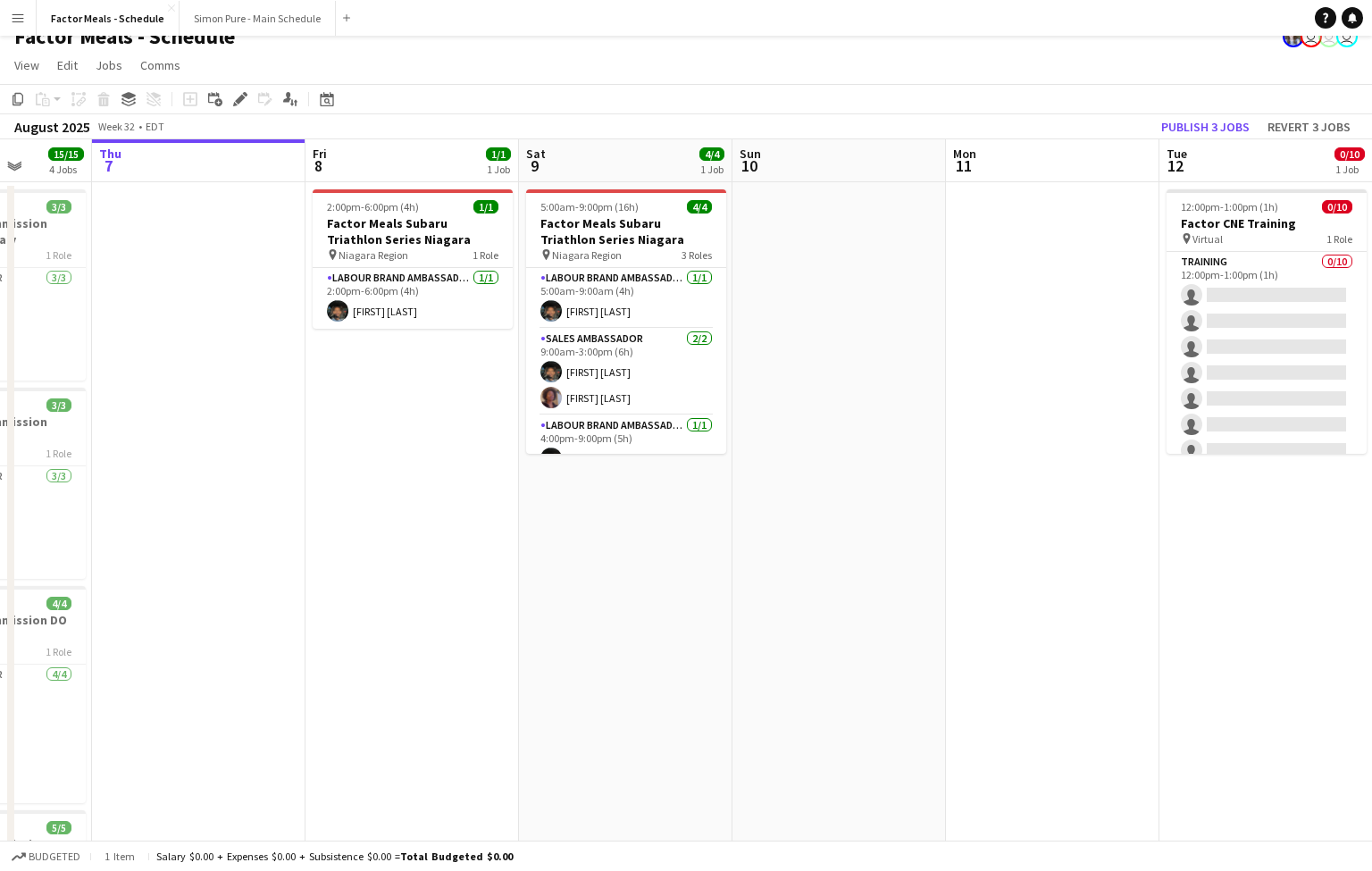 drag, startPoint x: 794, startPoint y: 535, endPoint x: 247, endPoint y: 567, distance: 547.9352 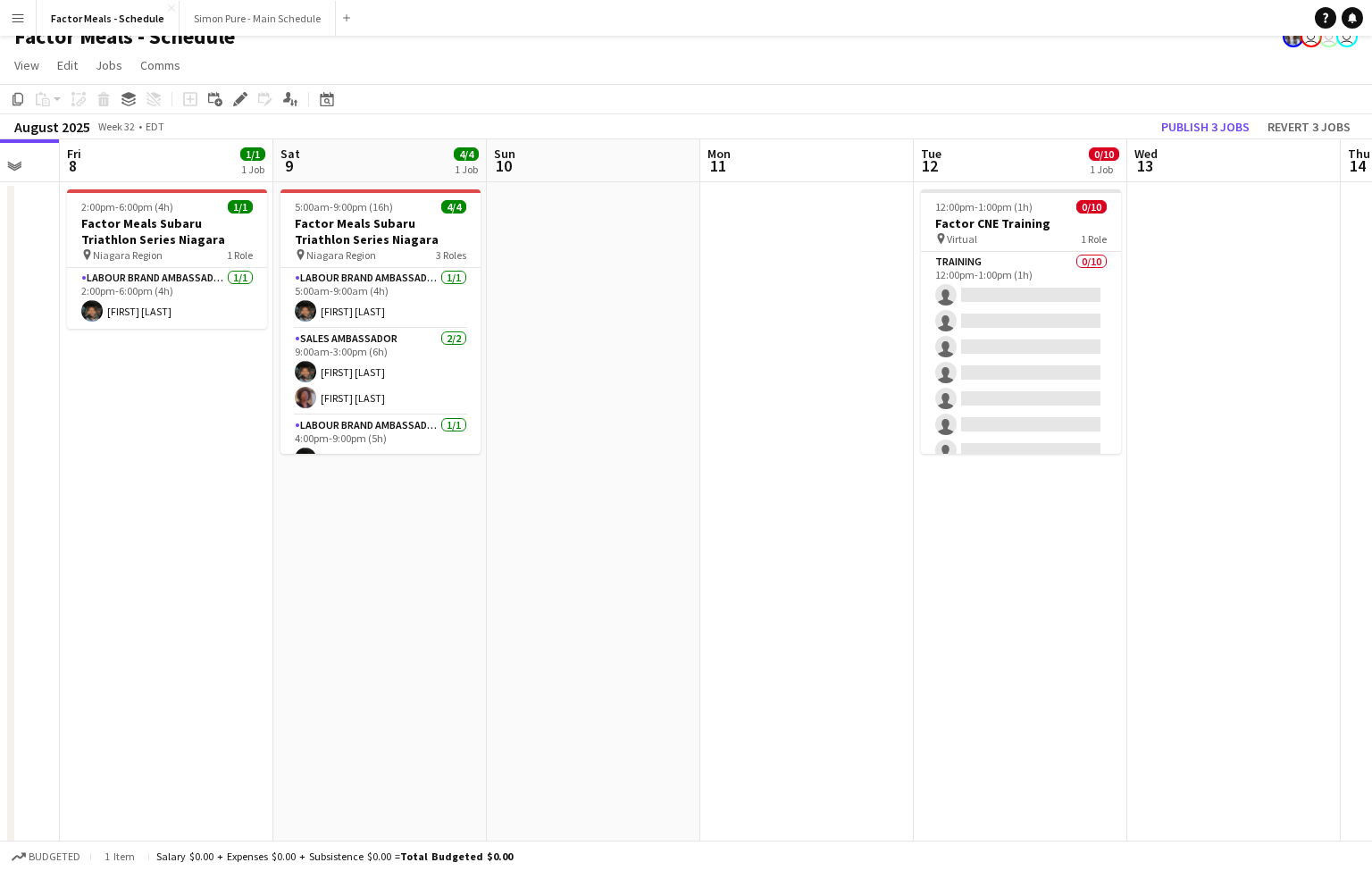 drag, startPoint x: 410, startPoint y: 539, endPoint x: 150, endPoint y: 546, distance: 260.09421 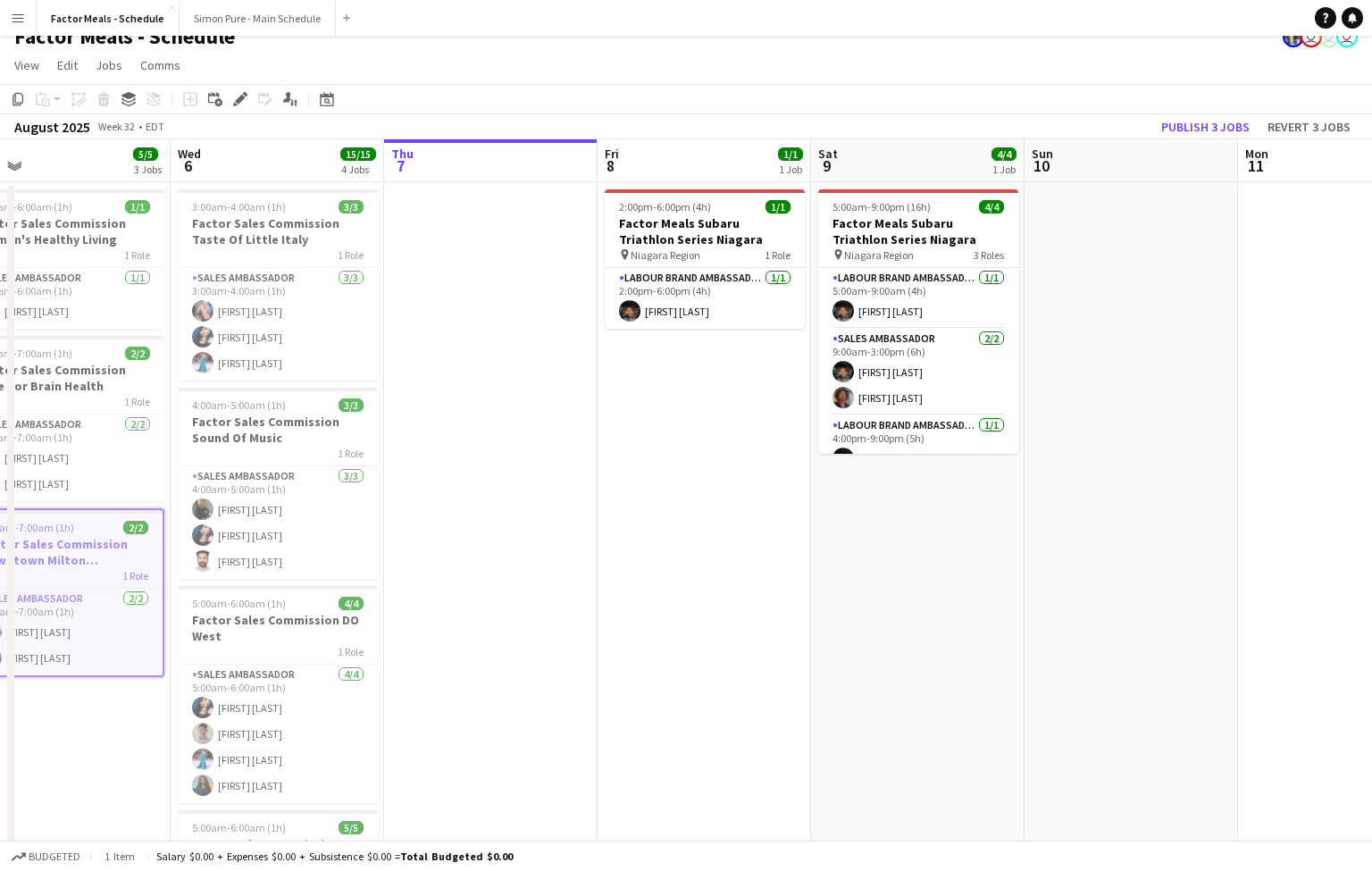 scroll, scrollTop: 0, scrollLeft: 362, axis: horizontal 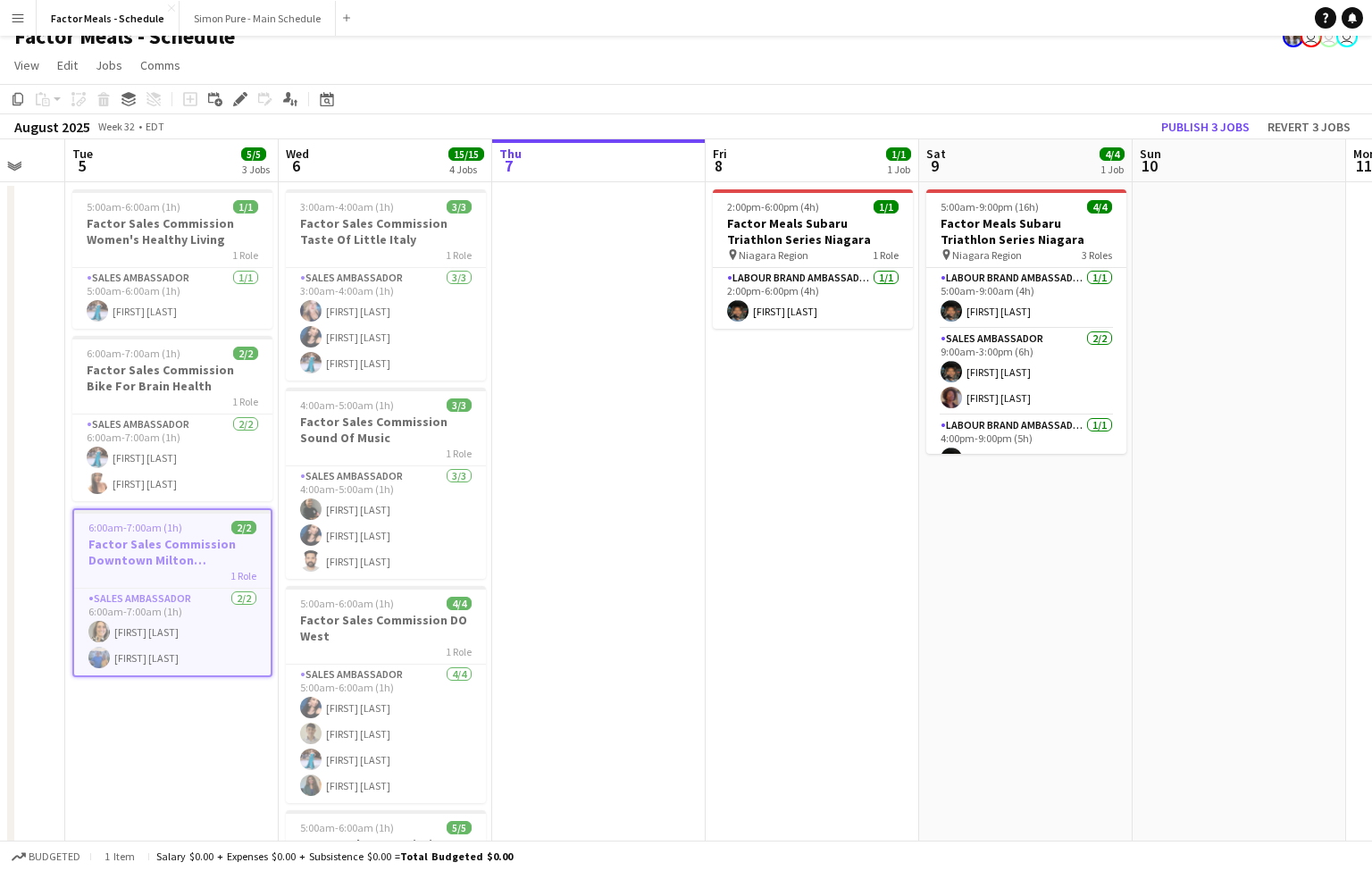 drag, startPoint x: 160, startPoint y: 578, endPoint x: 823, endPoint y: 488, distance: 669.08071 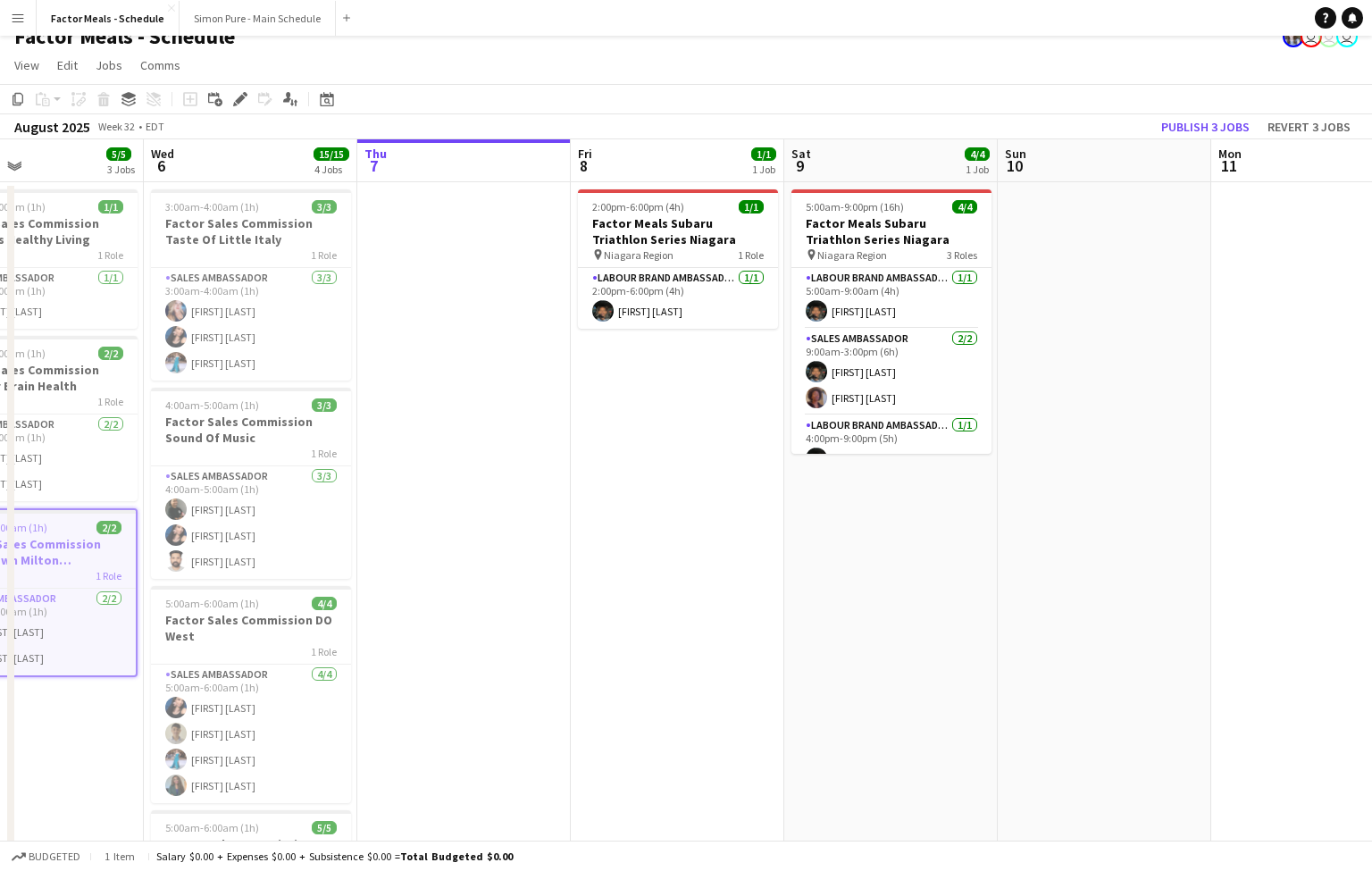 scroll, scrollTop: 0, scrollLeft: 738, axis: horizontal 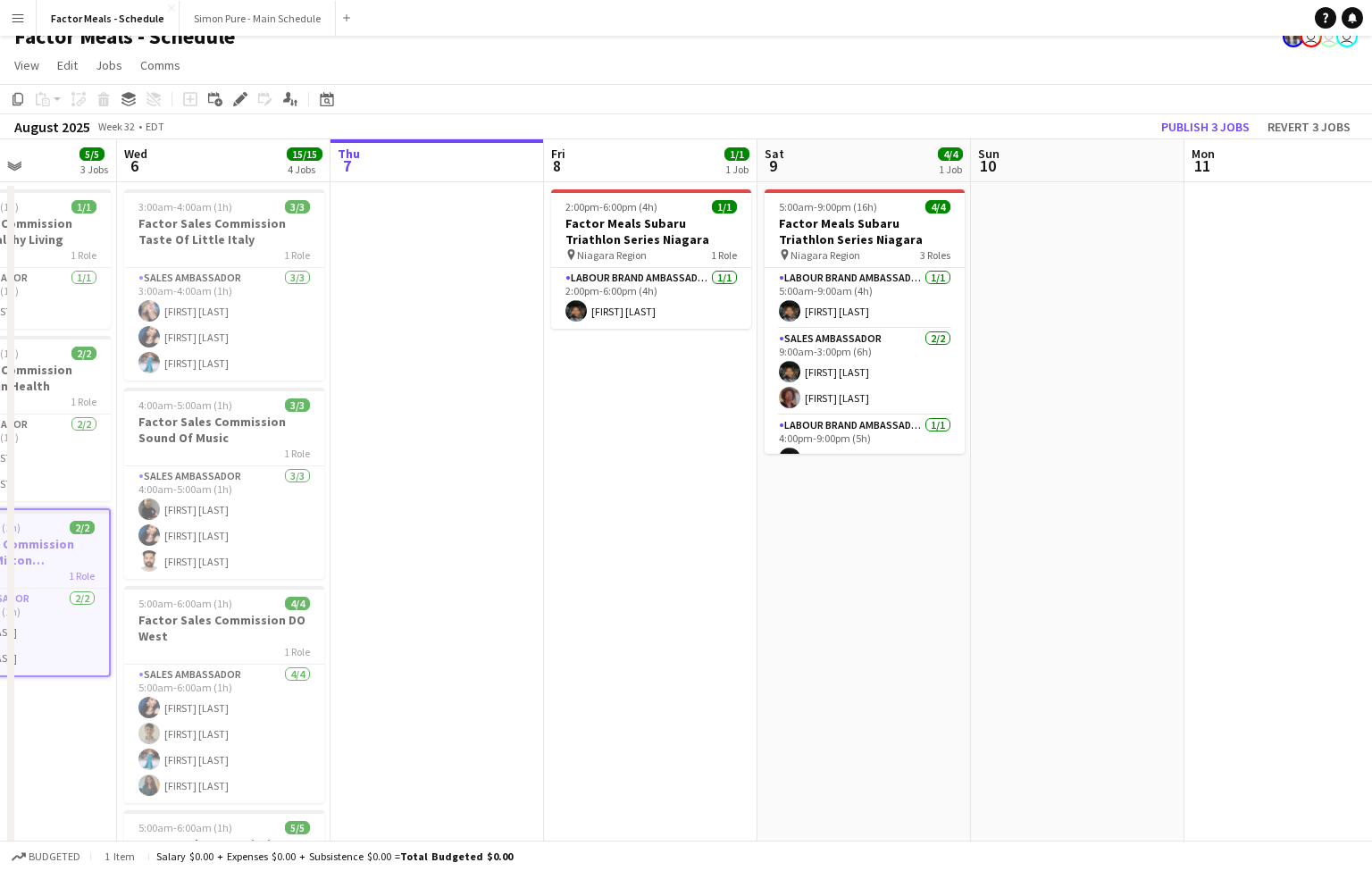 drag, startPoint x: 600, startPoint y: 500, endPoint x: 438, endPoint y: 481, distance: 163.11039 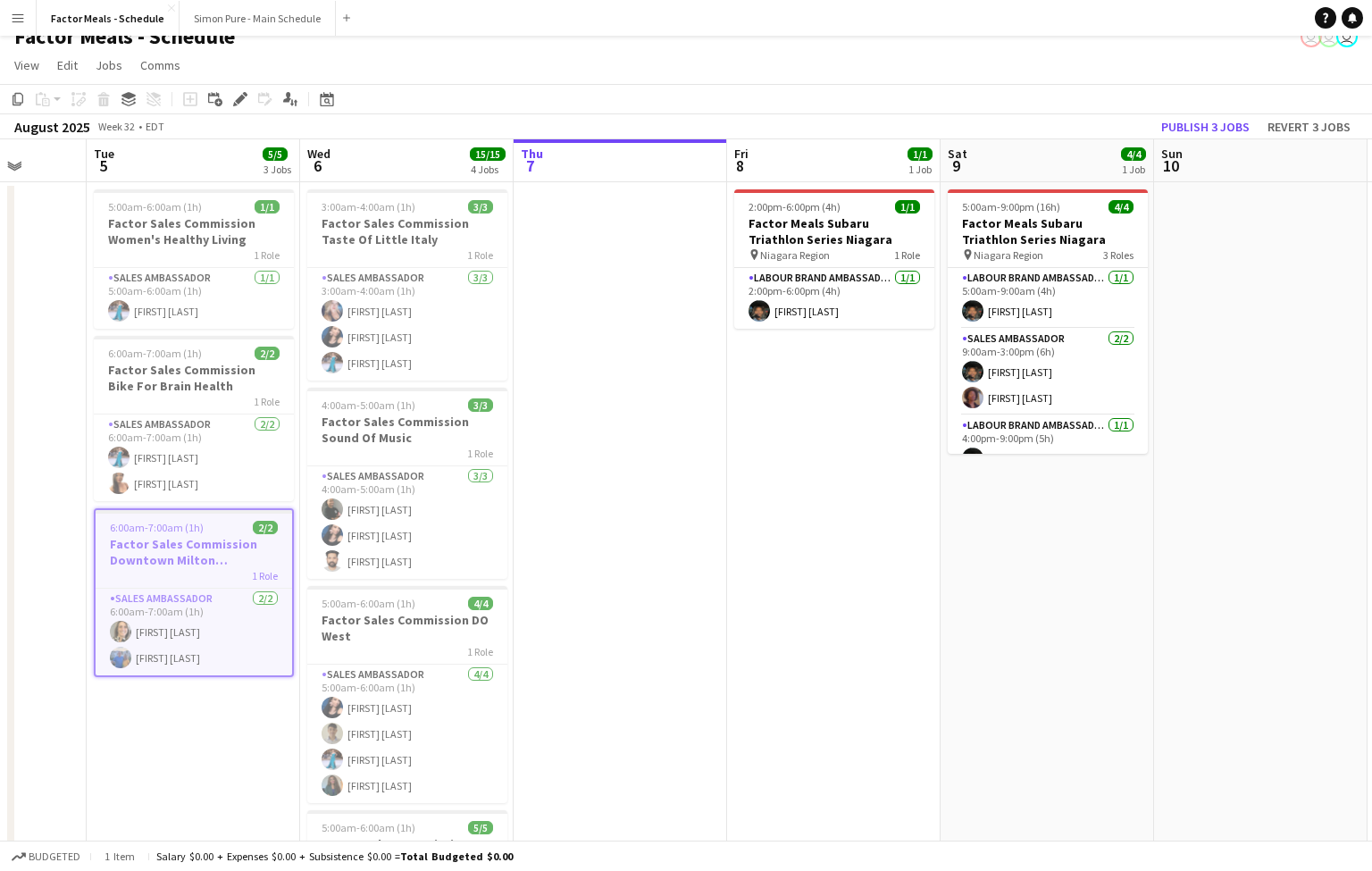 scroll, scrollTop: 0, scrollLeft: 455, axis: horizontal 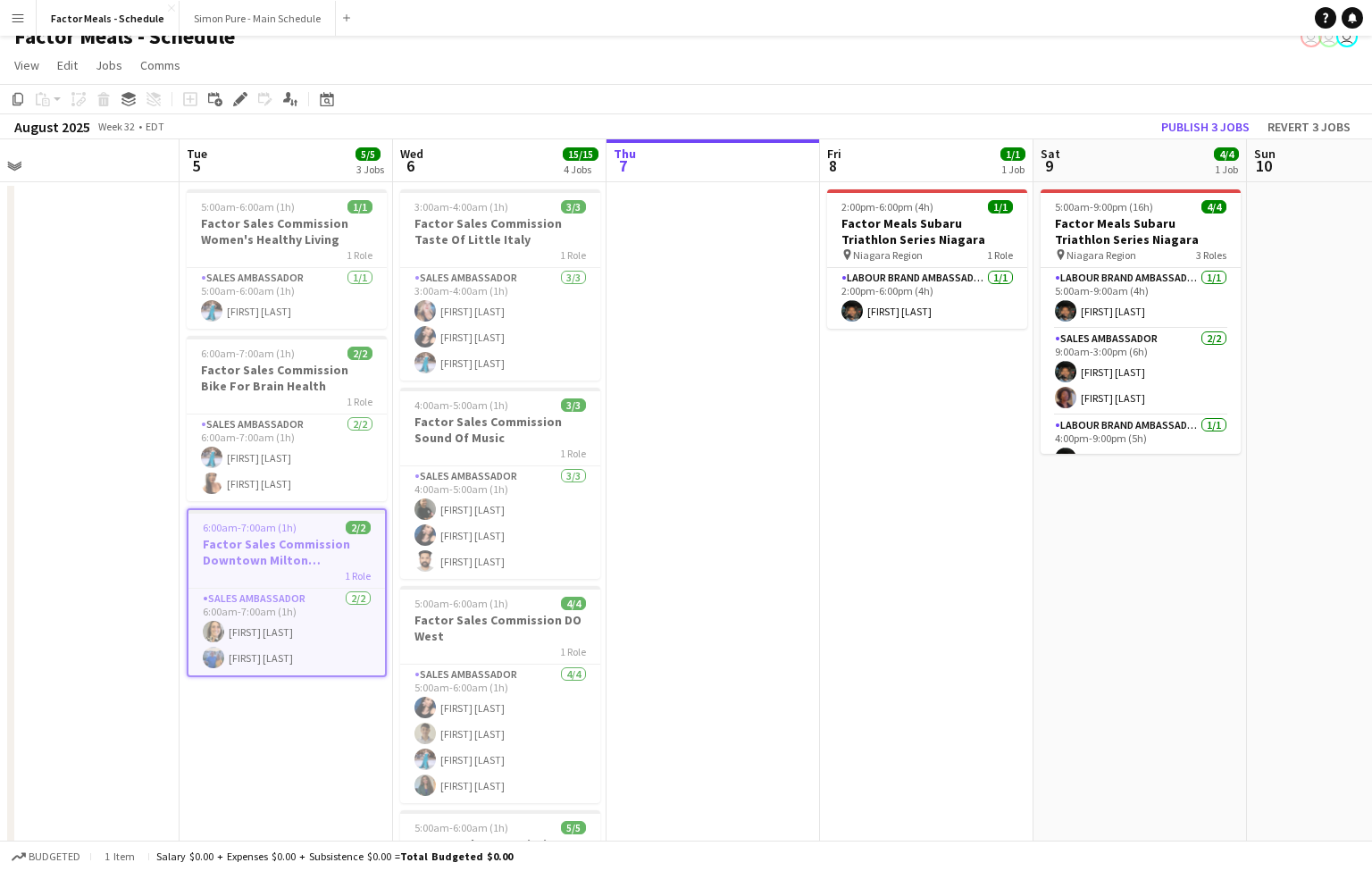 drag, startPoint x: 447, startPoint y: 615, endPoint x: 732, endPoint y: 511, distance: 303.3826 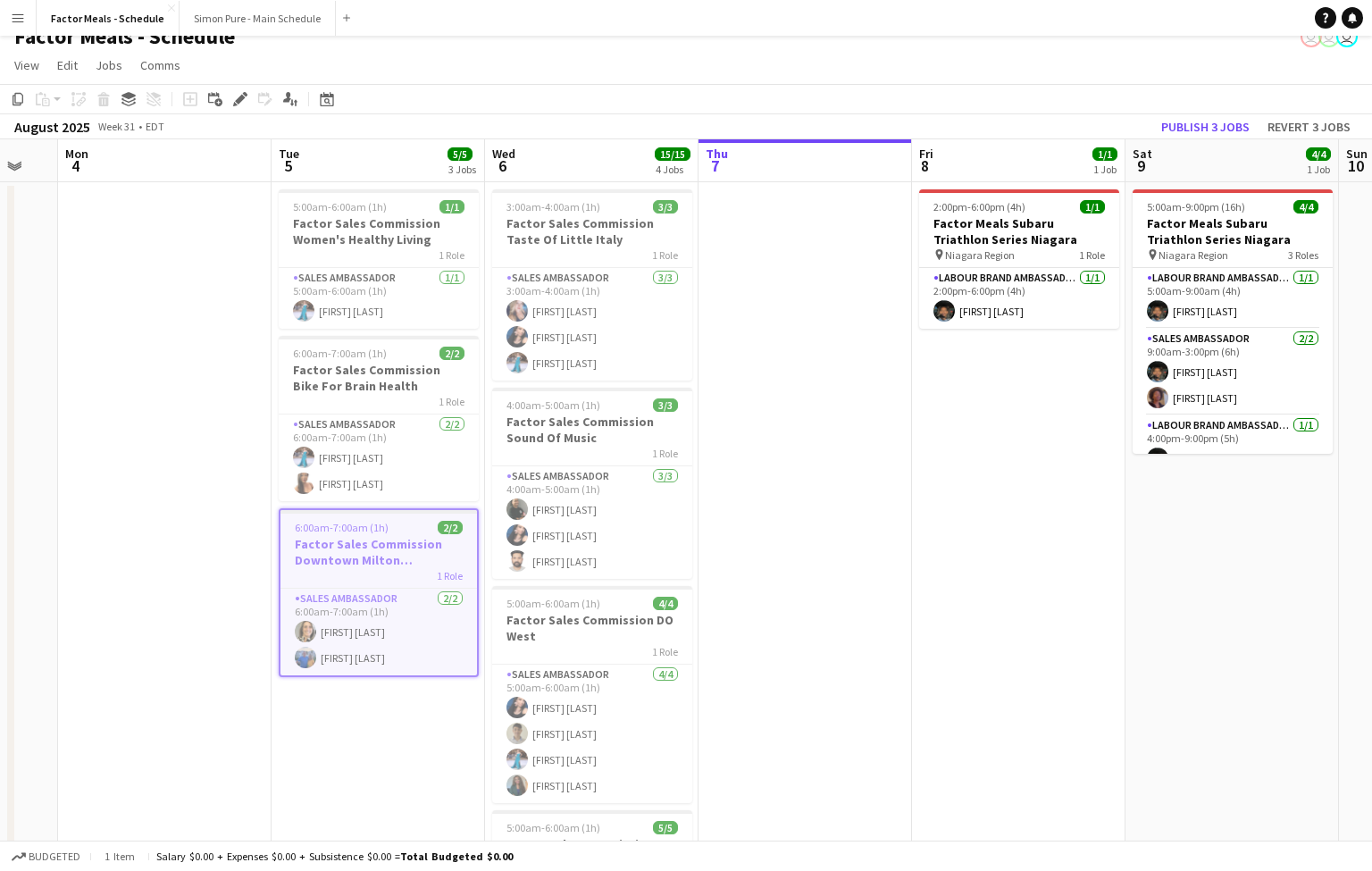 scroll, scrollTop: 0, scrollLeft: 366, axis: horizontal 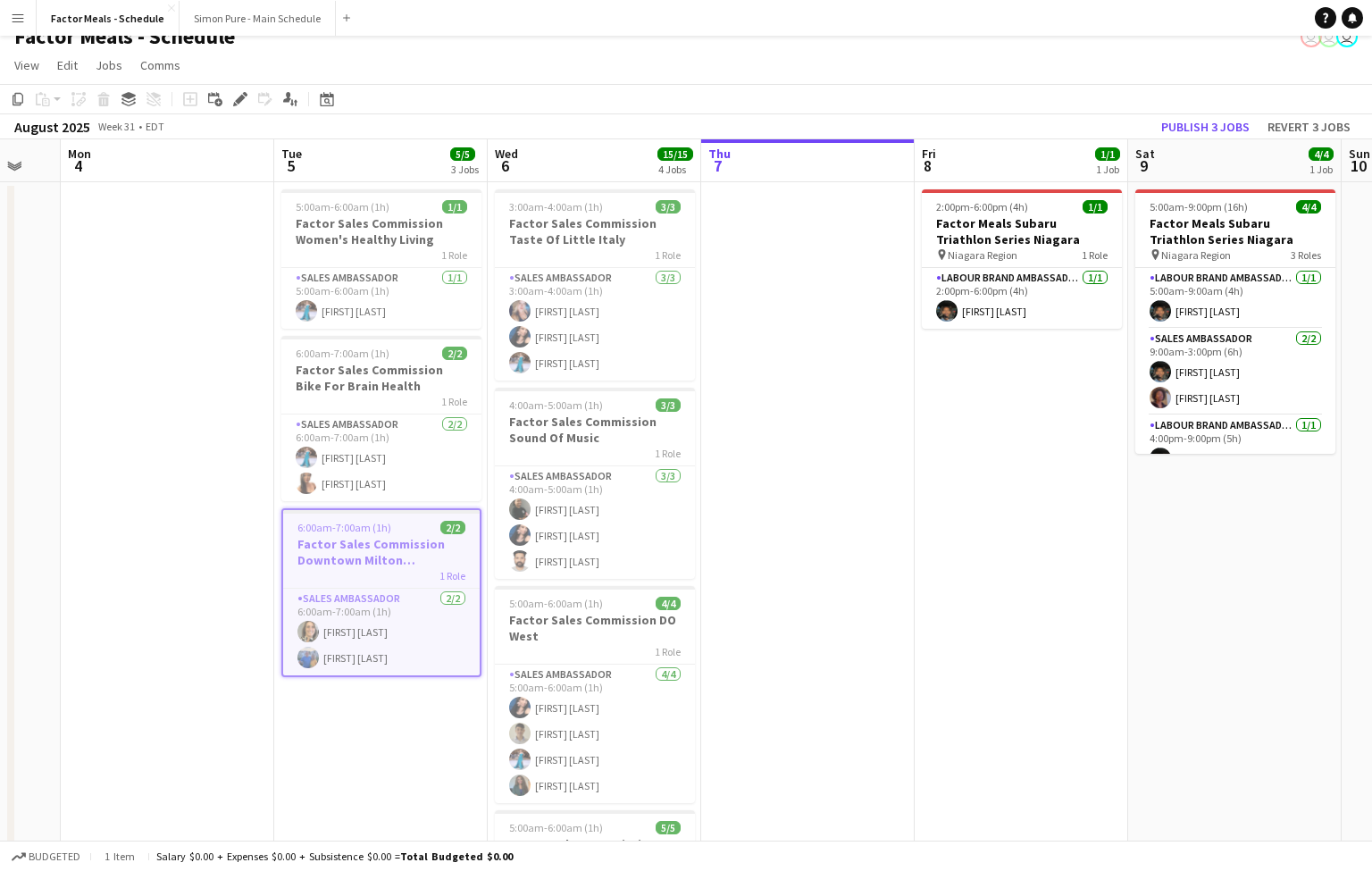 drag, startPoint x: 71, startPoint y: 605, endPoint x: 159, endPoint y: 574, distance: 93.30059 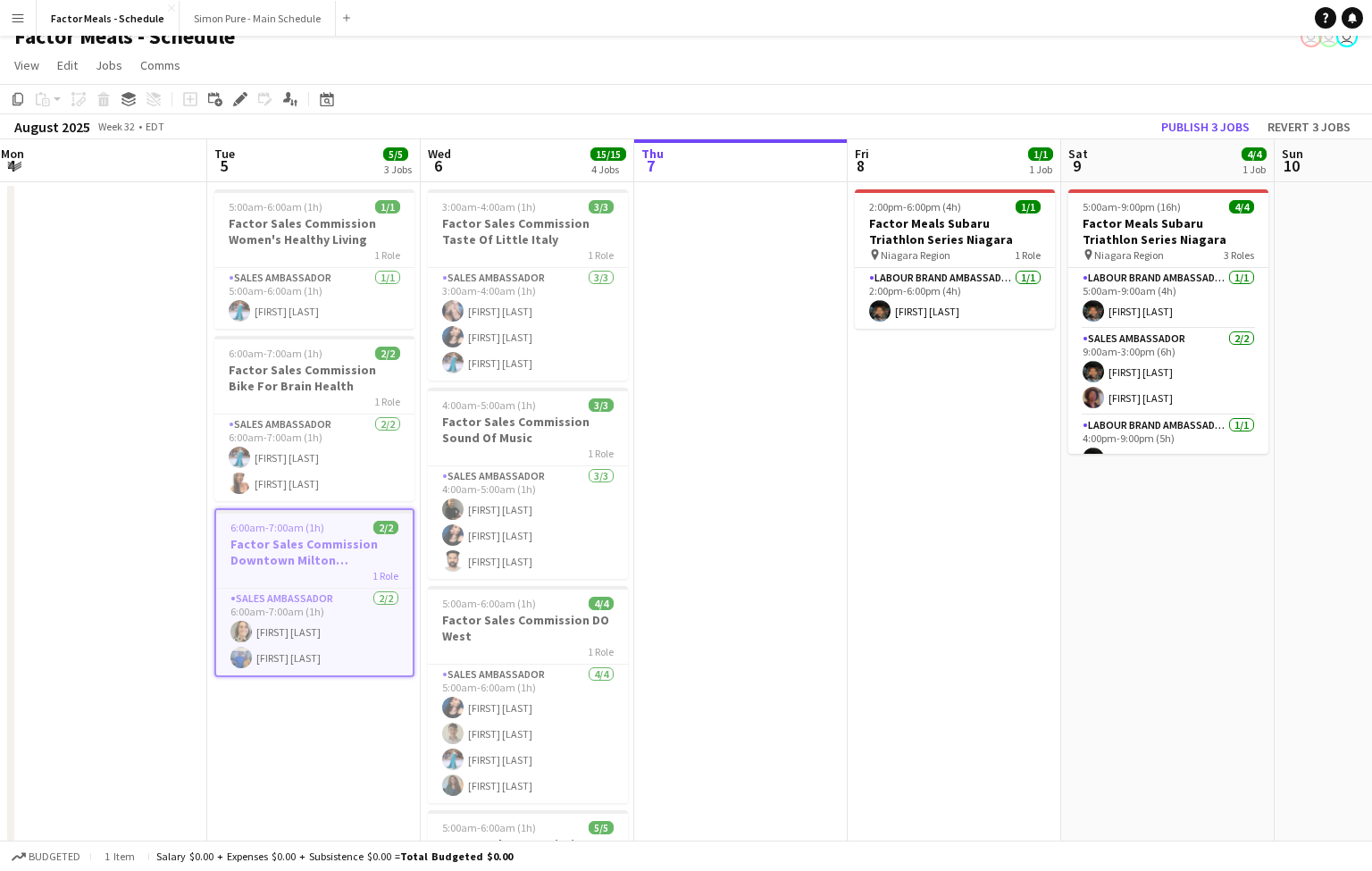 scroll, scrollTop: 0, scrollLeft: 445, axis: horizontal 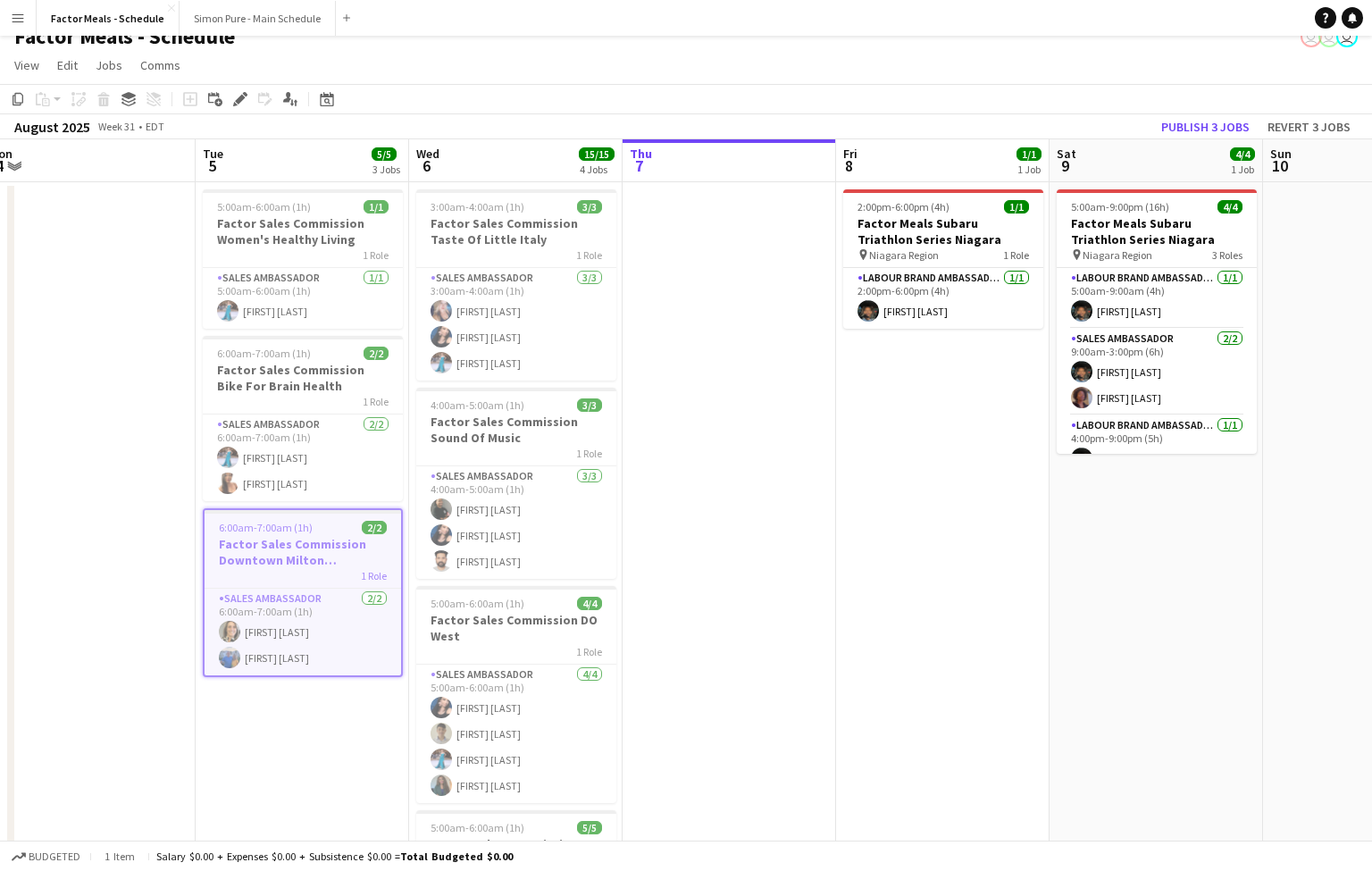 drag, startPoint x: 164, startPoint y: 269, endPoint x: 86, endPoint y: 277, distance: 78.40918 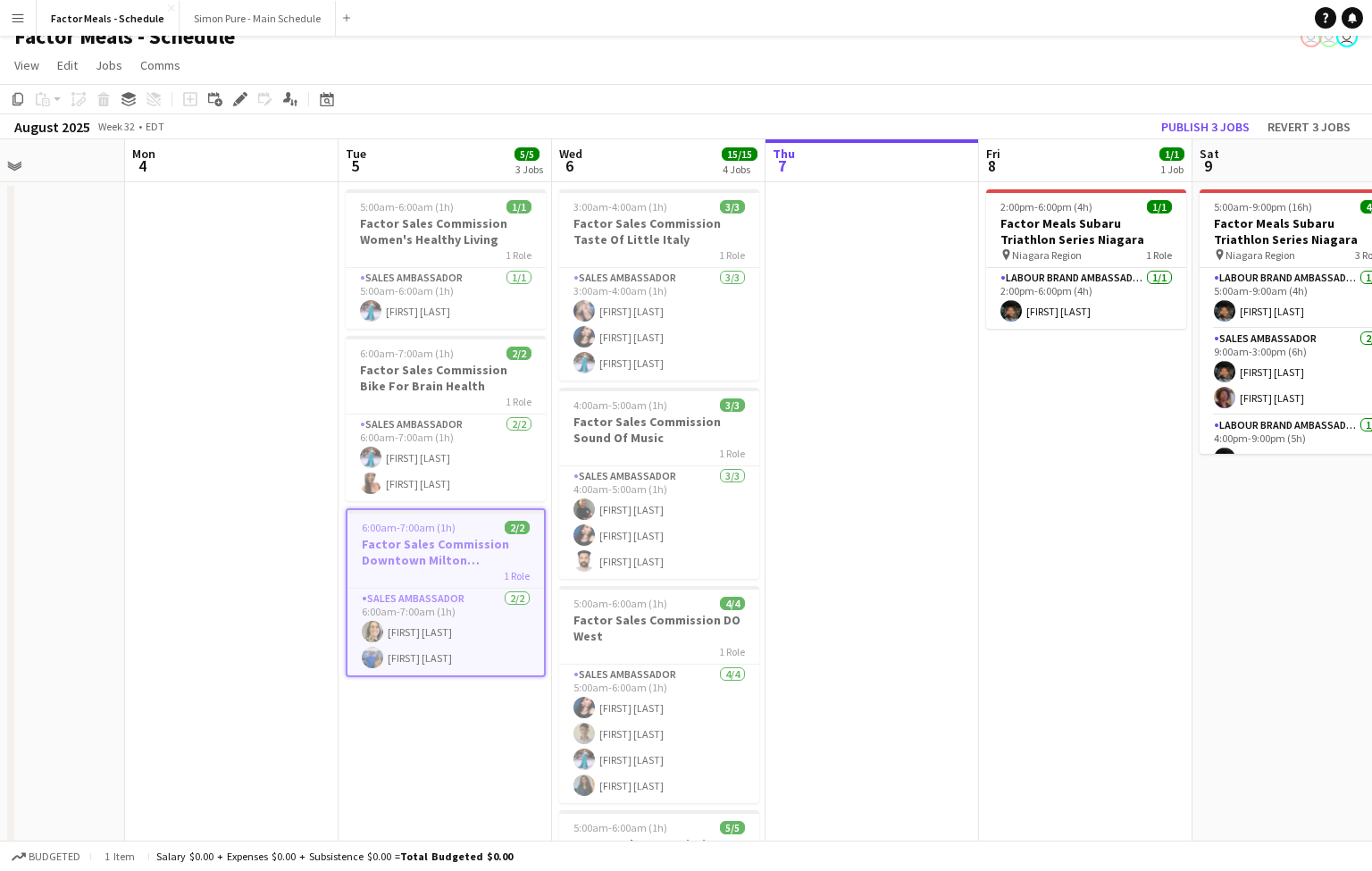 drag, startPoint x: 105, startPoint y: 339, endPoint x: 247, endPoint y: 307, distance: 146 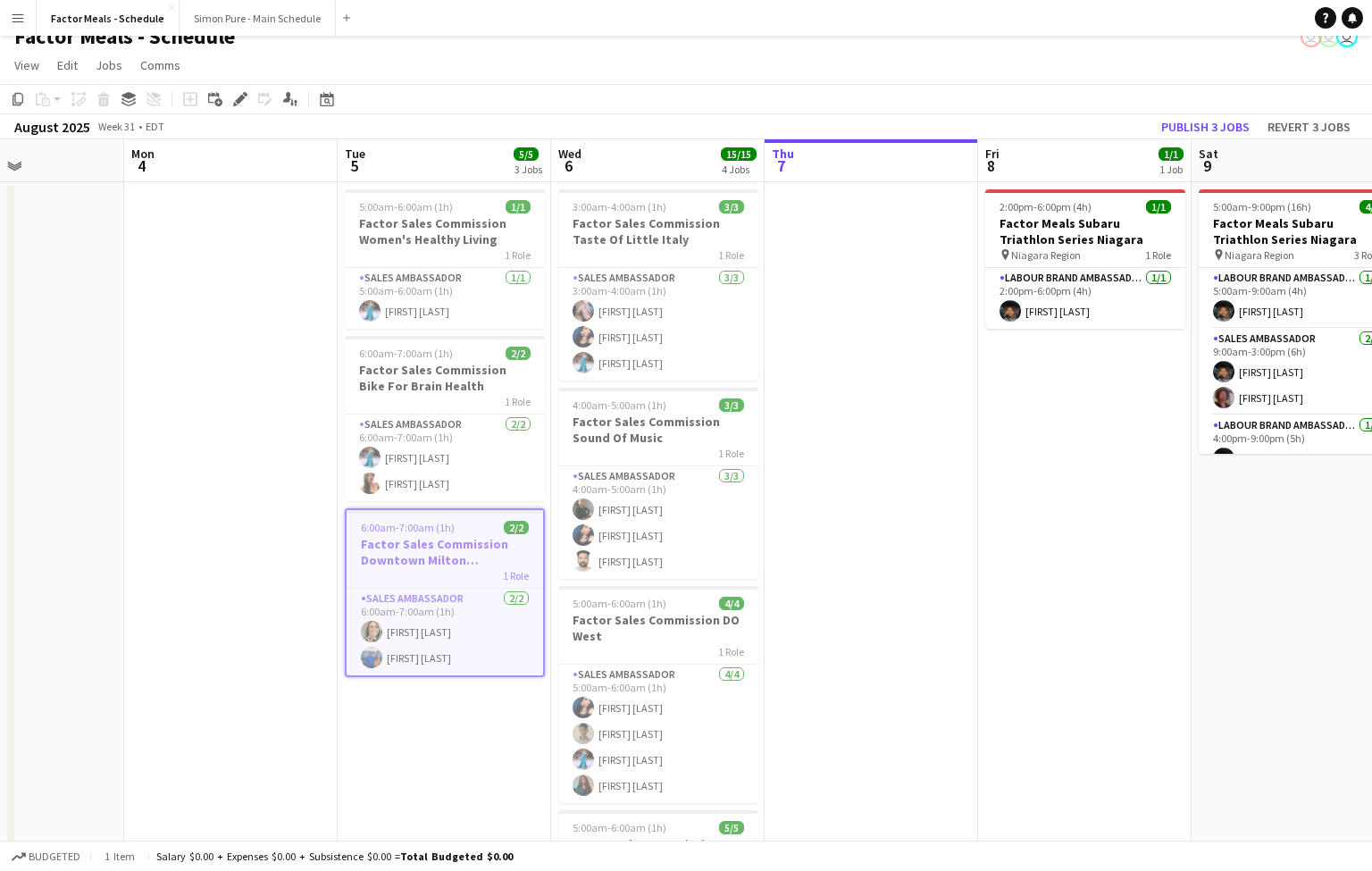 drag, startPoint x: 250, startPoint y: 361, endPoint x: 488, endPoint y: 320, distance: 241.50569 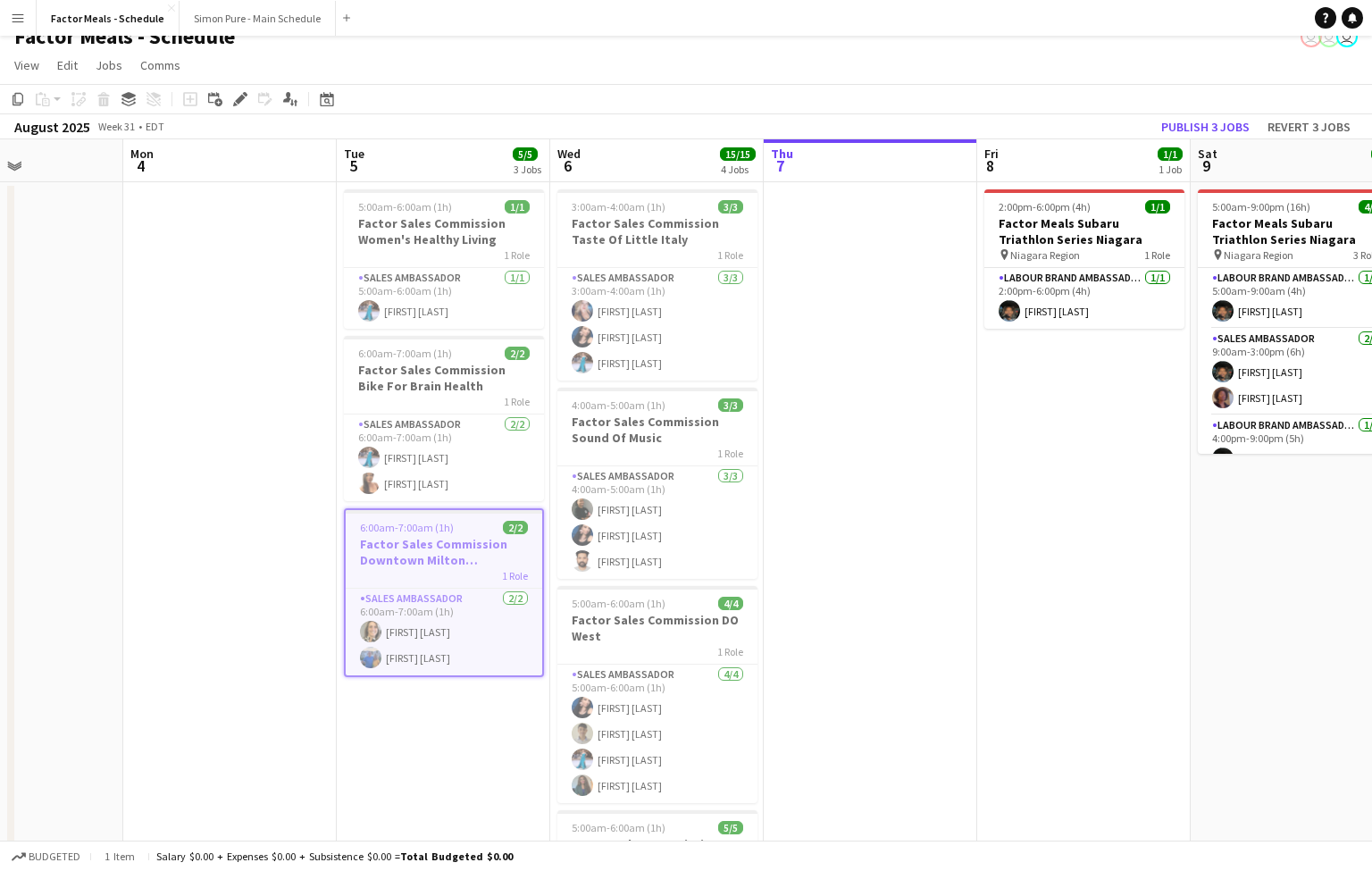drag, startPoint x: 424, startPoint y: 368, endPoint x: 185, endPoint y: 404, distance: 241.69609 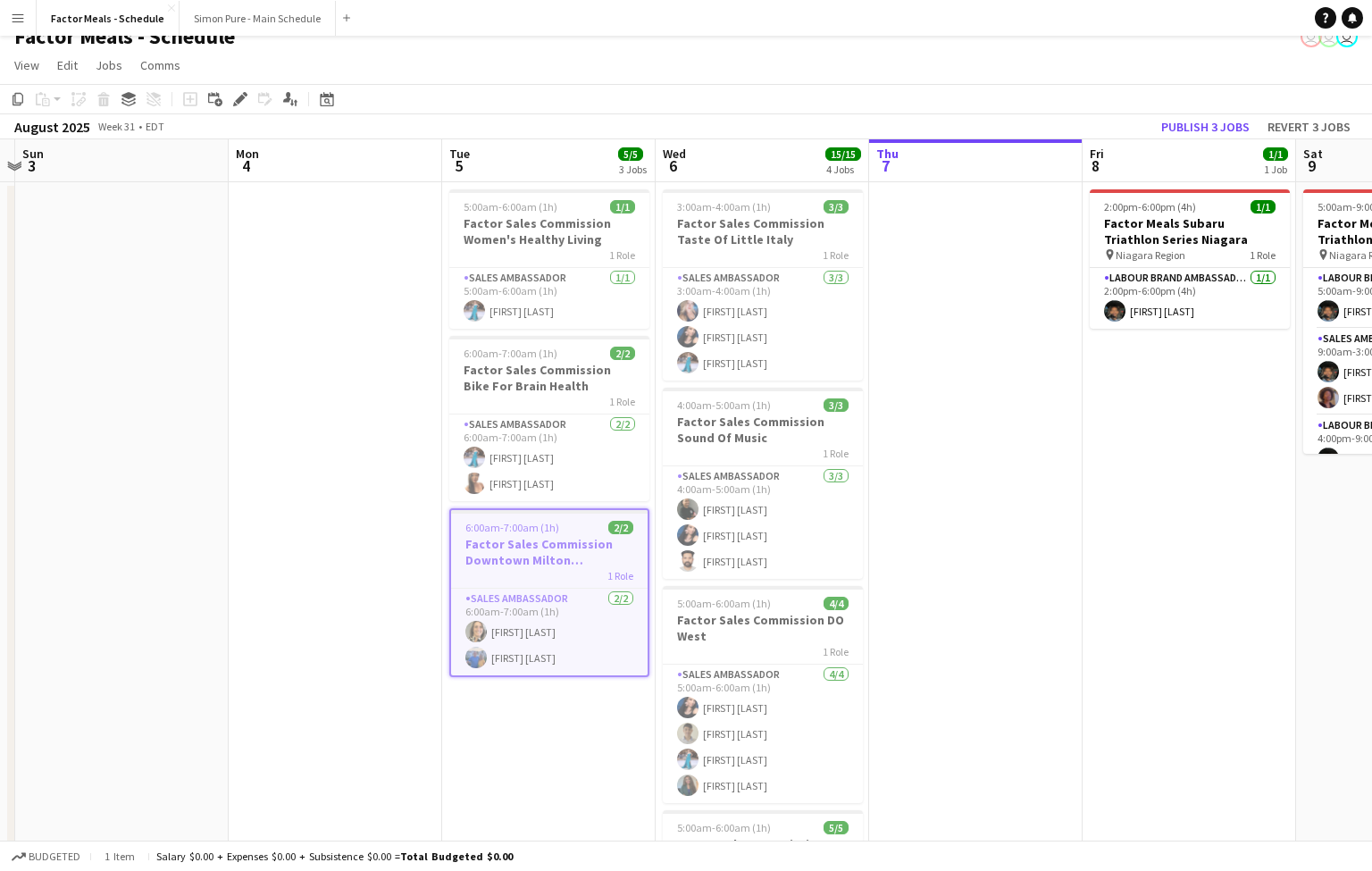 drag, startPoint x: 183, startPoint y: 401, endPoint x: 316, endPoint y: 372, distance: 136.12494 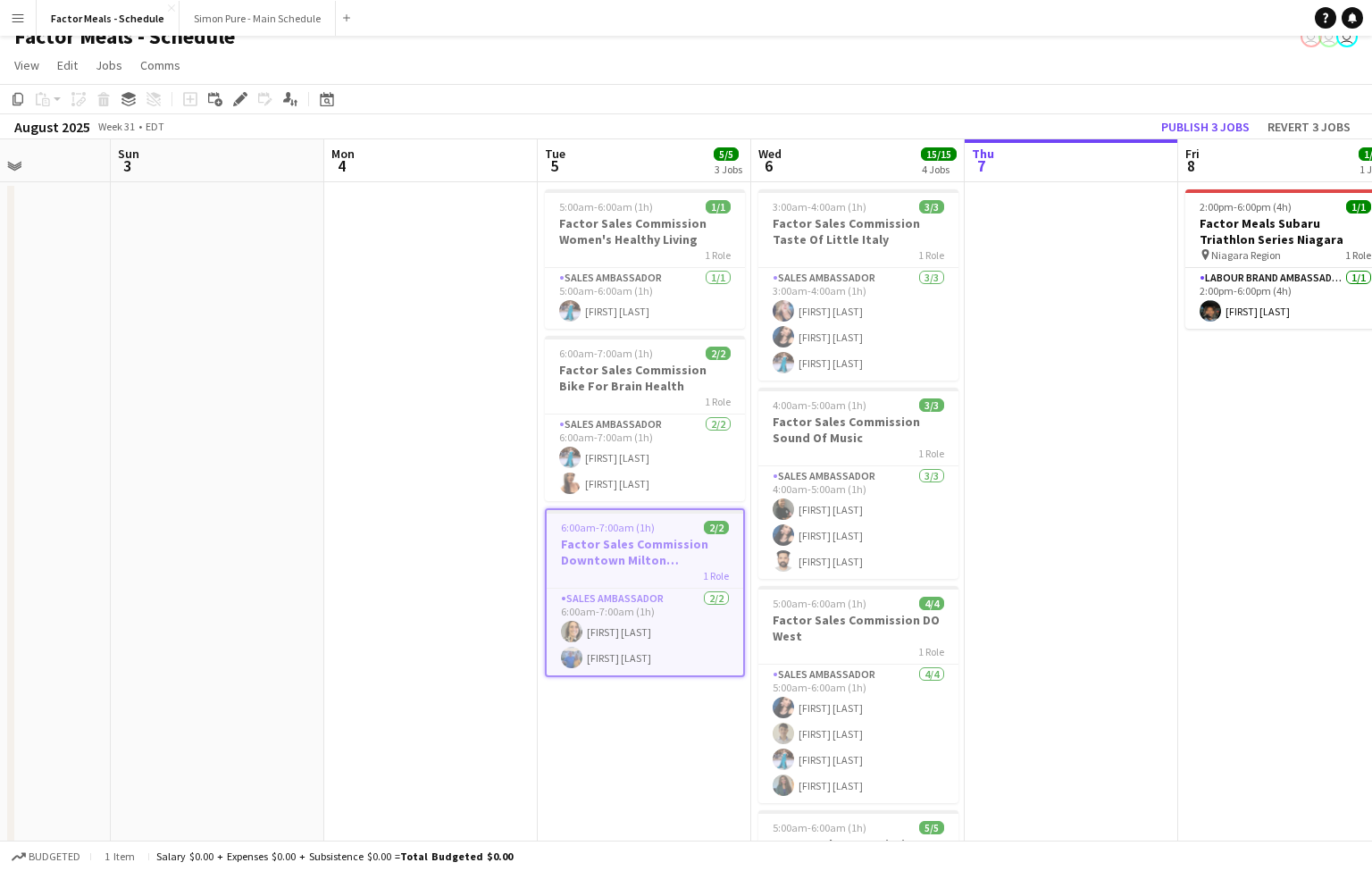 drag, startPoint x: 193, startPoint y: 386, endPoint x: 343, endPoint y: 364, distance: 151.60475 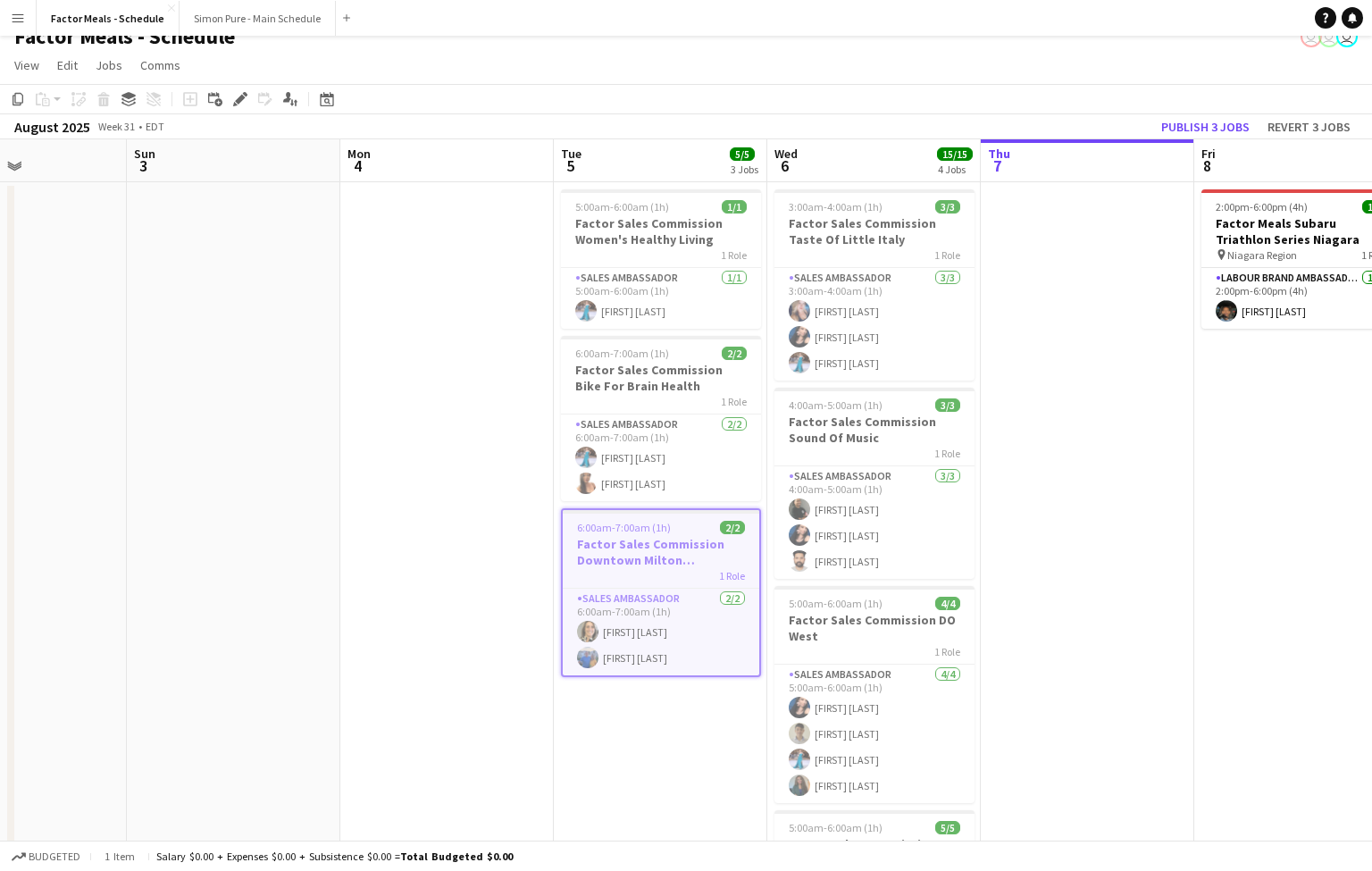 drag, startPoint x: 219, startPoint y: 394, endPoint x: 358, endPoint y: 384, distance: 139.35925 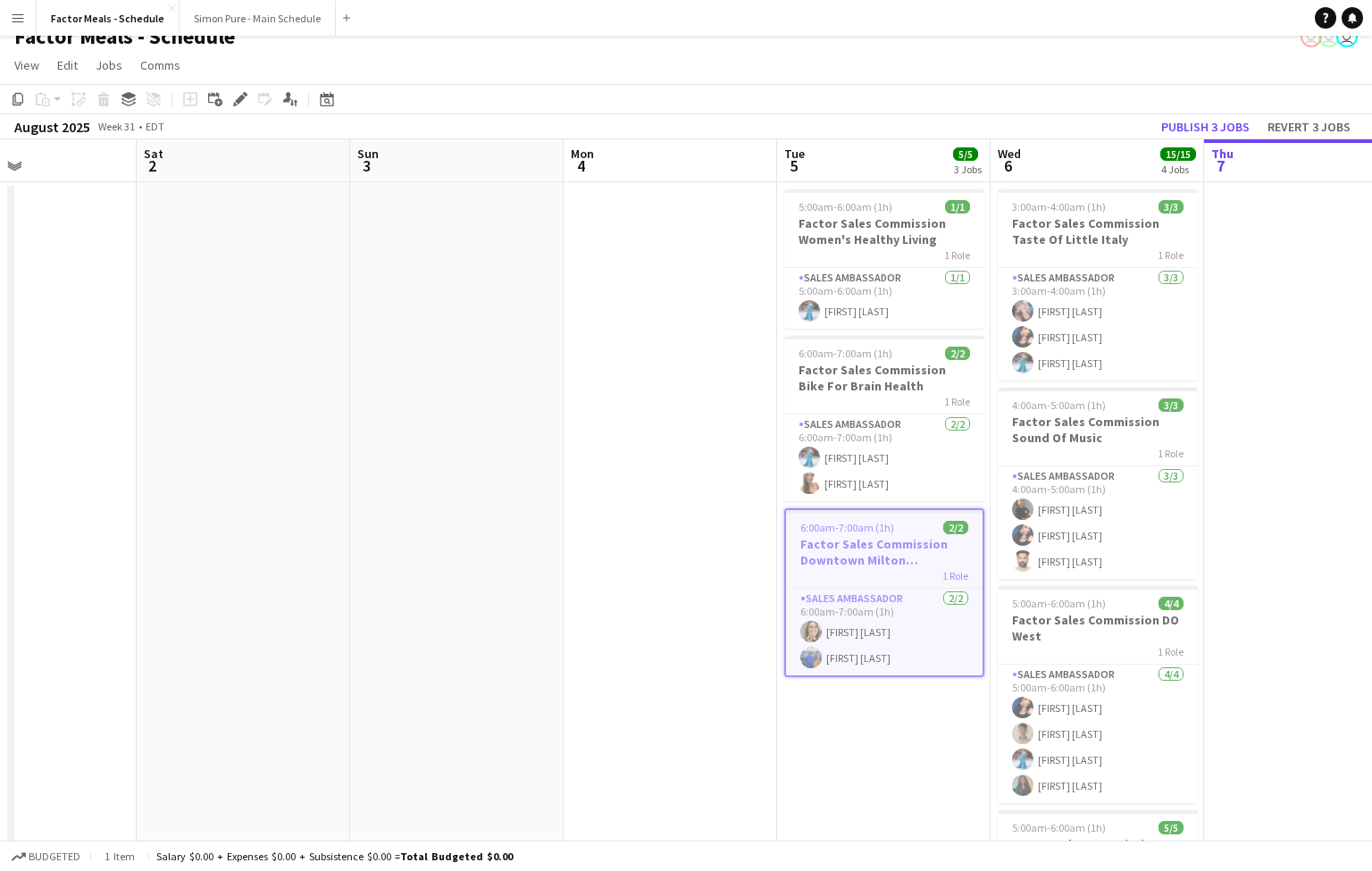 drag, startPoint x: 295, startPoint y: 407, endPoint x: 459, endPoint y: 364, distance: 169.5435 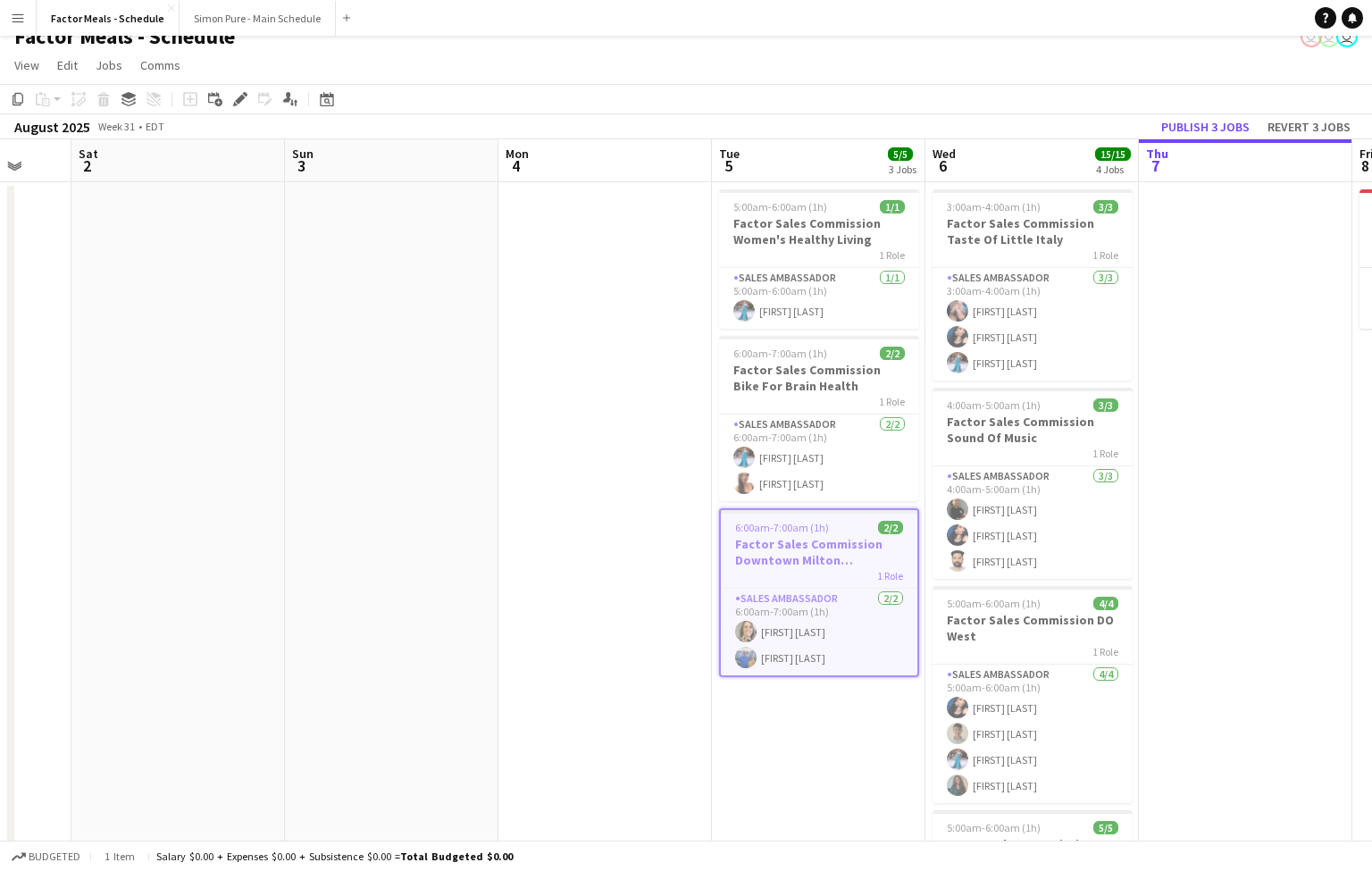 drag, startPoint x: 415, startPoint y: 375, endPoint x: 143, endPoint y: 404, distance: 273.5416 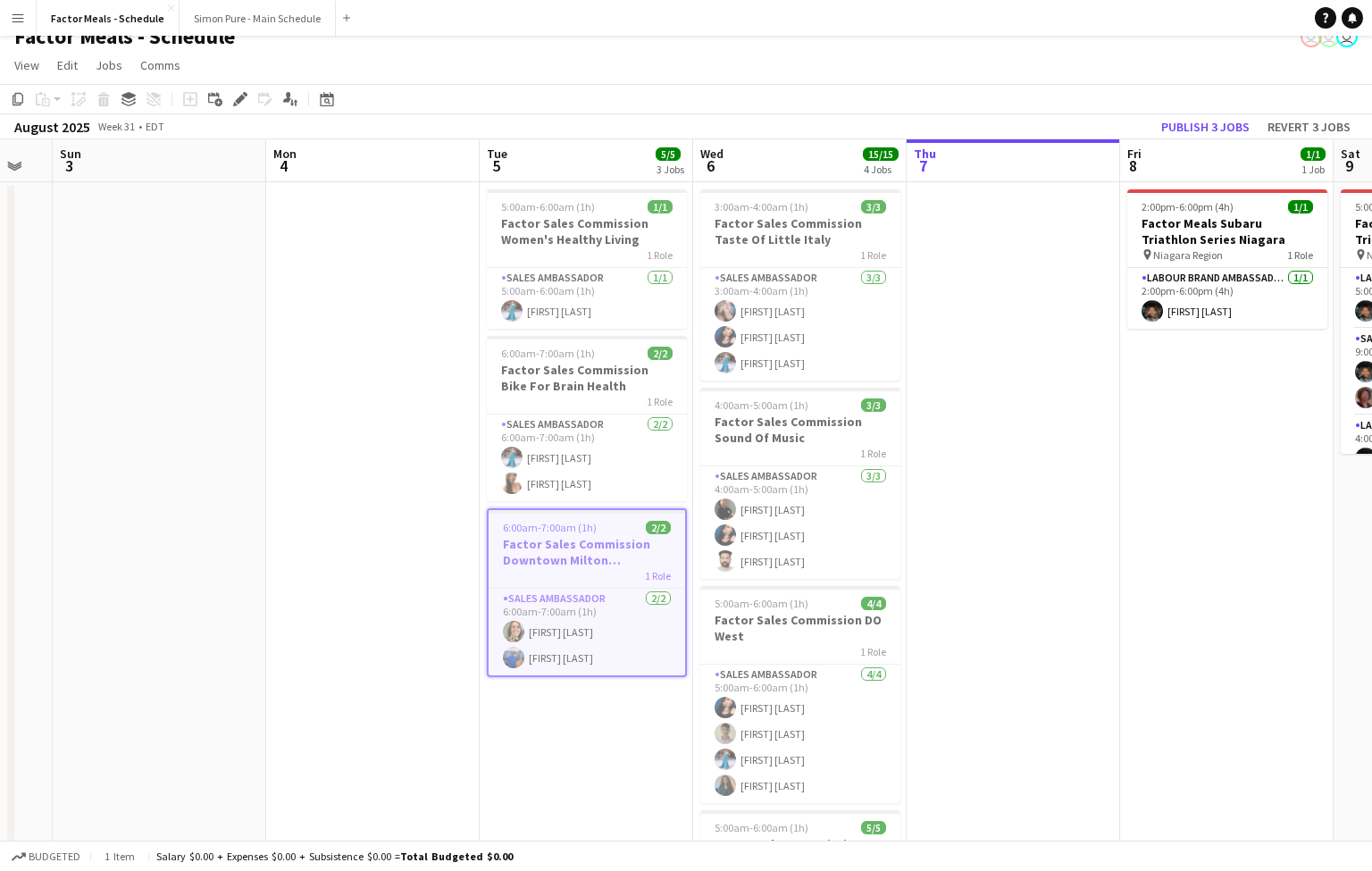 drag, startPoint x: 333, startPoint y: 394, endPoint x: 177, endPoint y: 405, distance: 156.38734 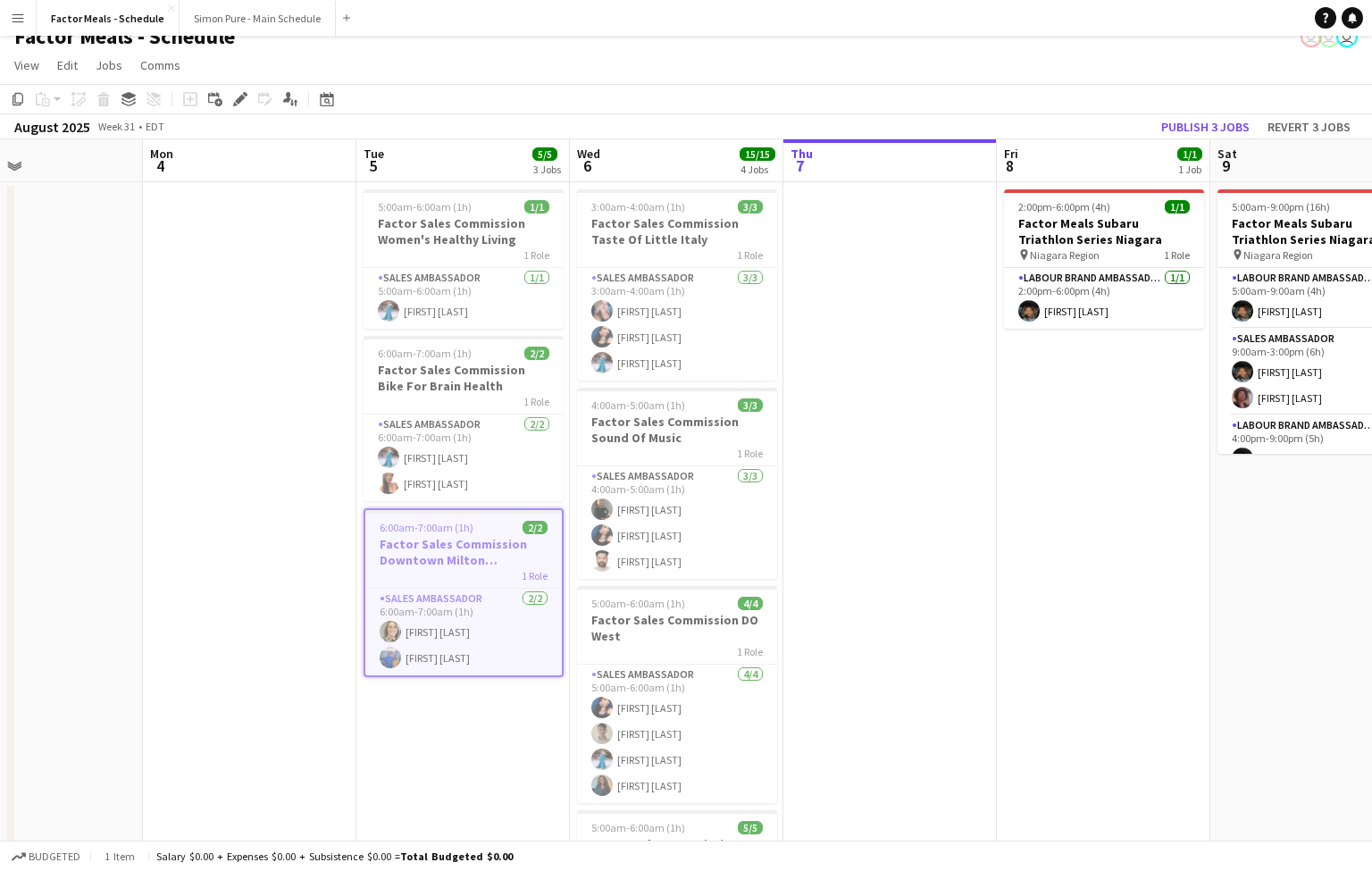 scroll, scrollTop: 0, scrollLeft: 737, axis: horizontal 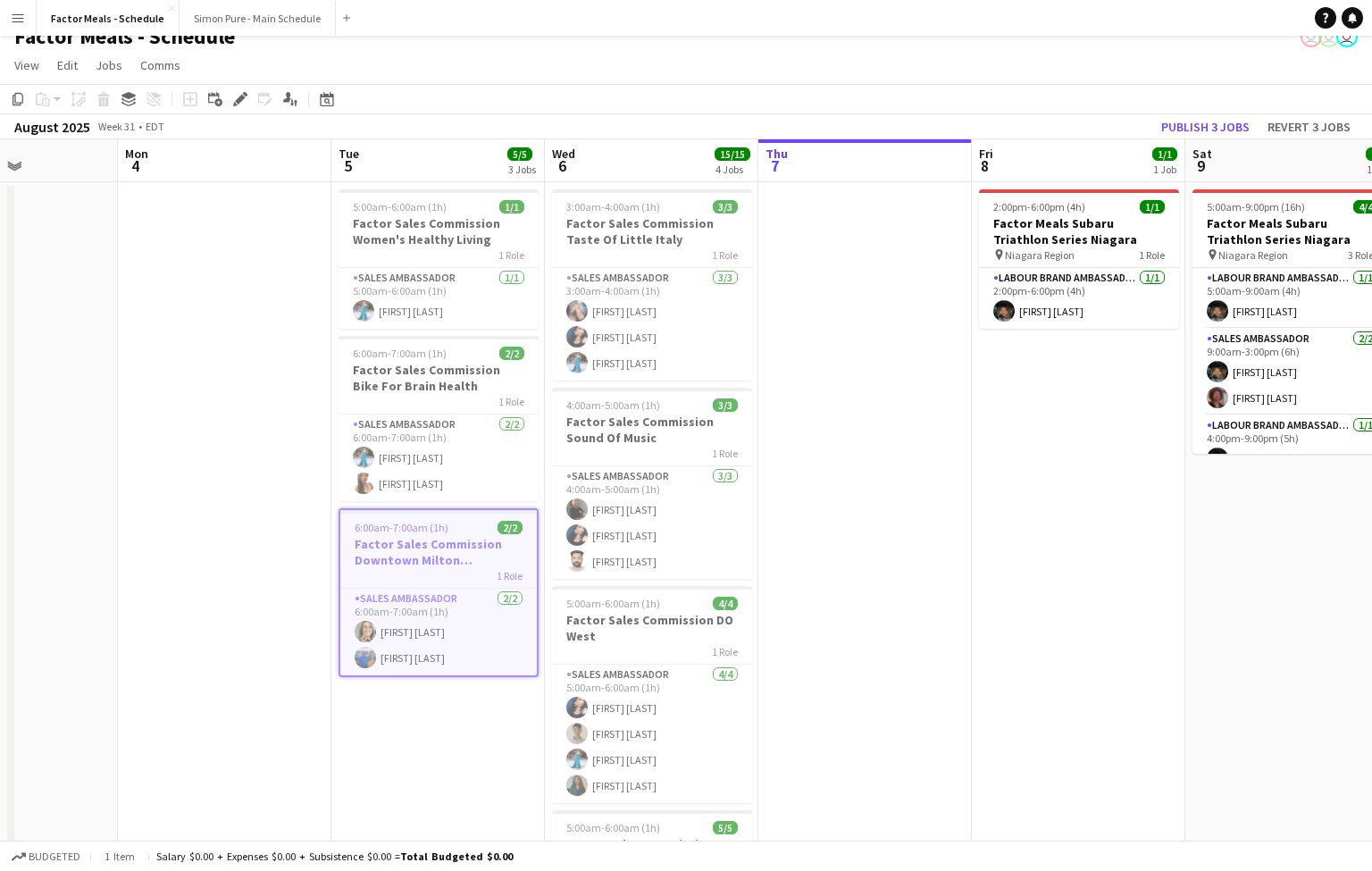 drag, startPoint x: 347, startPoint y: 390, endPoint x: 259, endPoint y: 406, distance: 89.44272 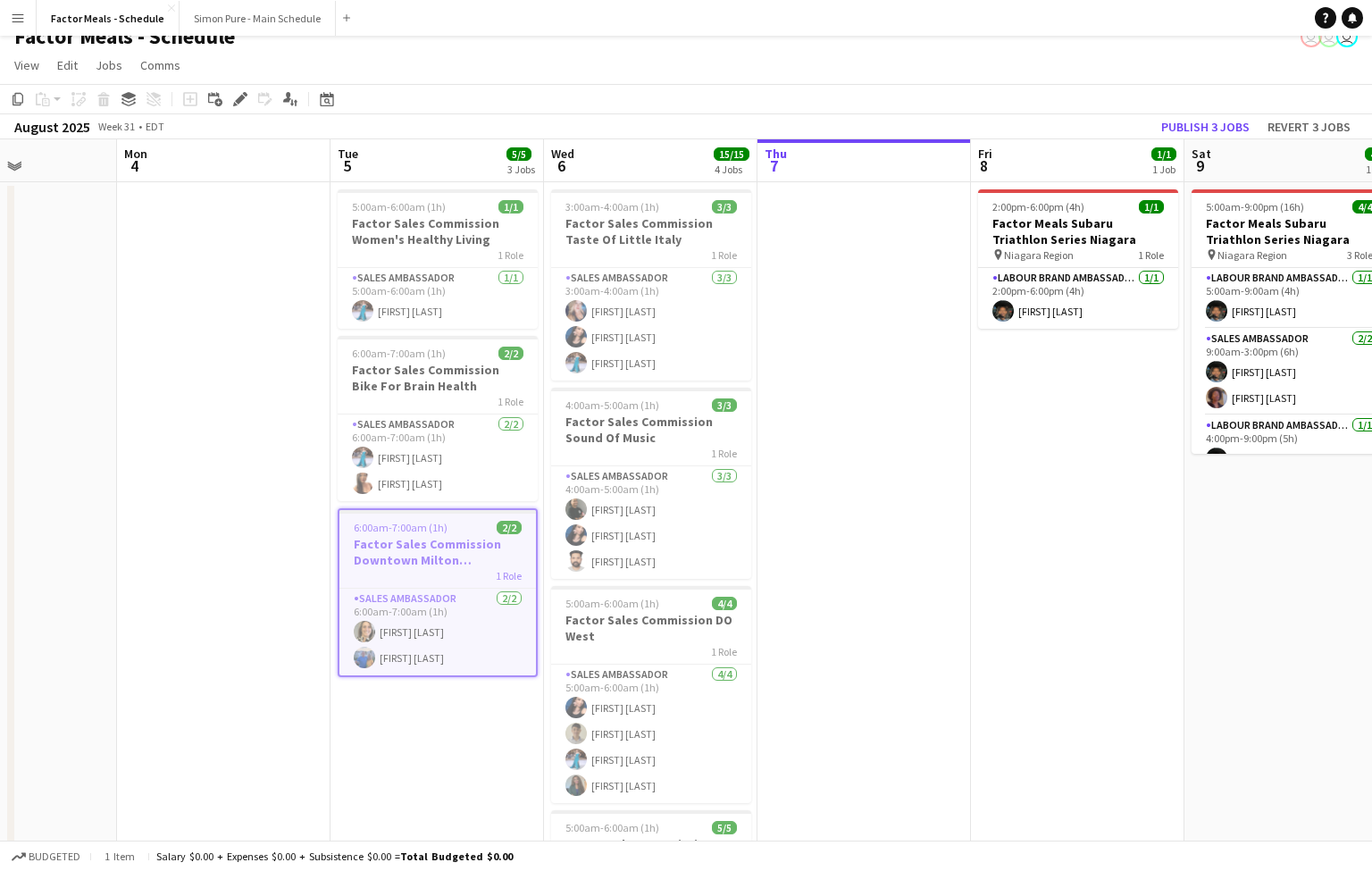 click at bounding box center [223, 671] 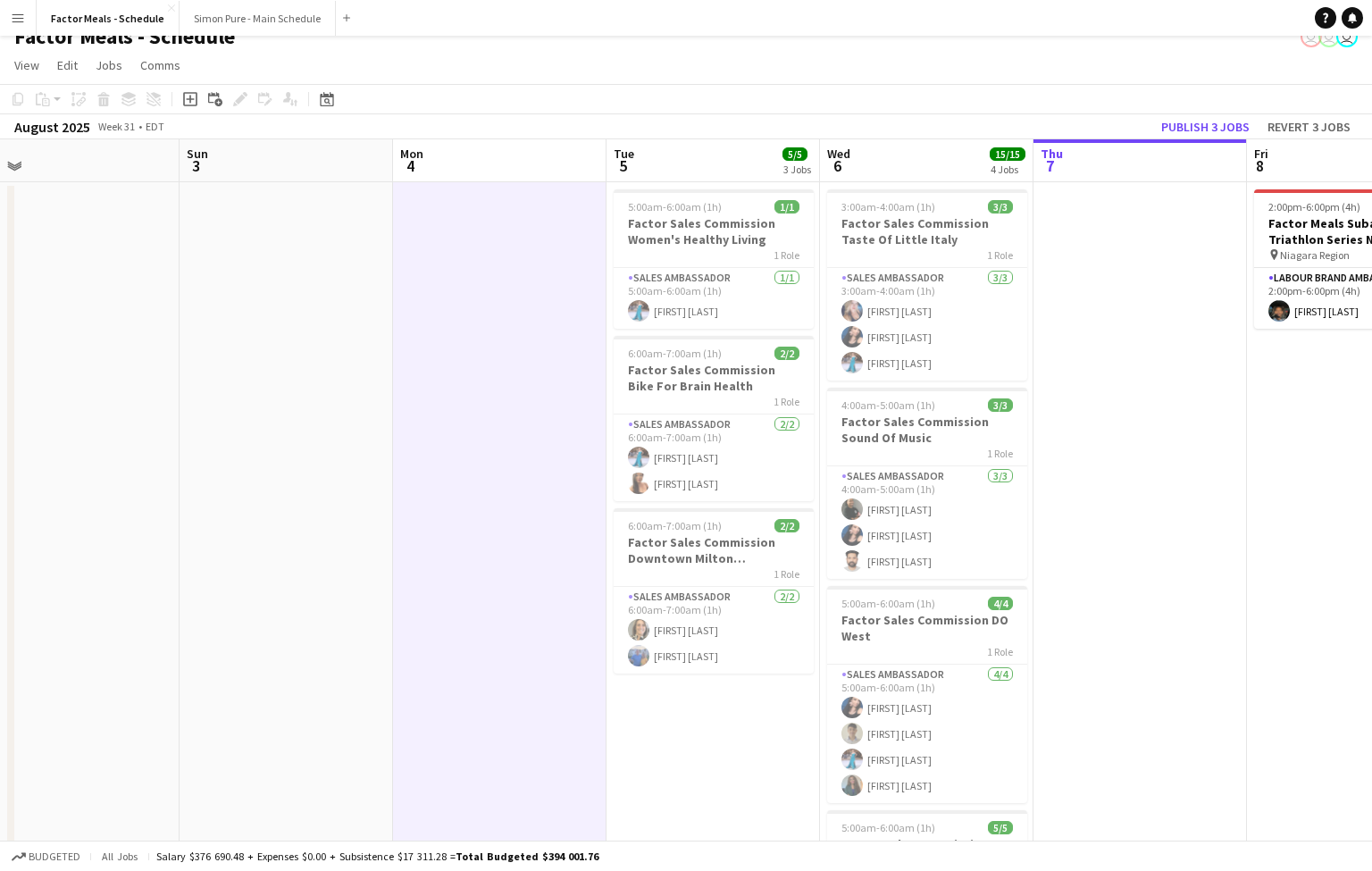 drag, startPoint x: 225, startPoint y: 431, endPoint x: 497, endPoint y: 400, distance: 273.76084 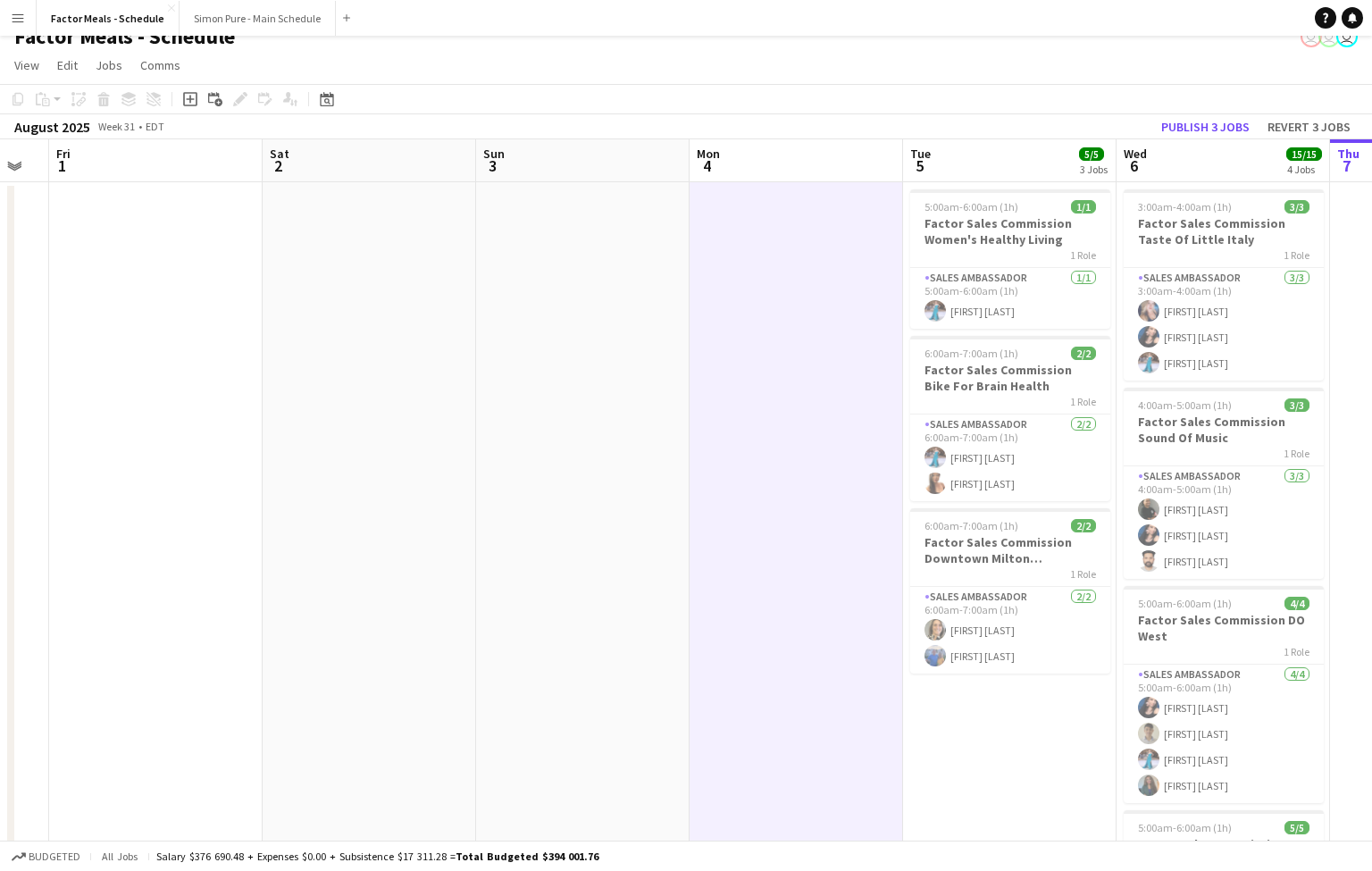 drag, startPoint x: 275, startPoint y: 448, endPoint x: 576, endPoint y: 398, distance: 305.12456 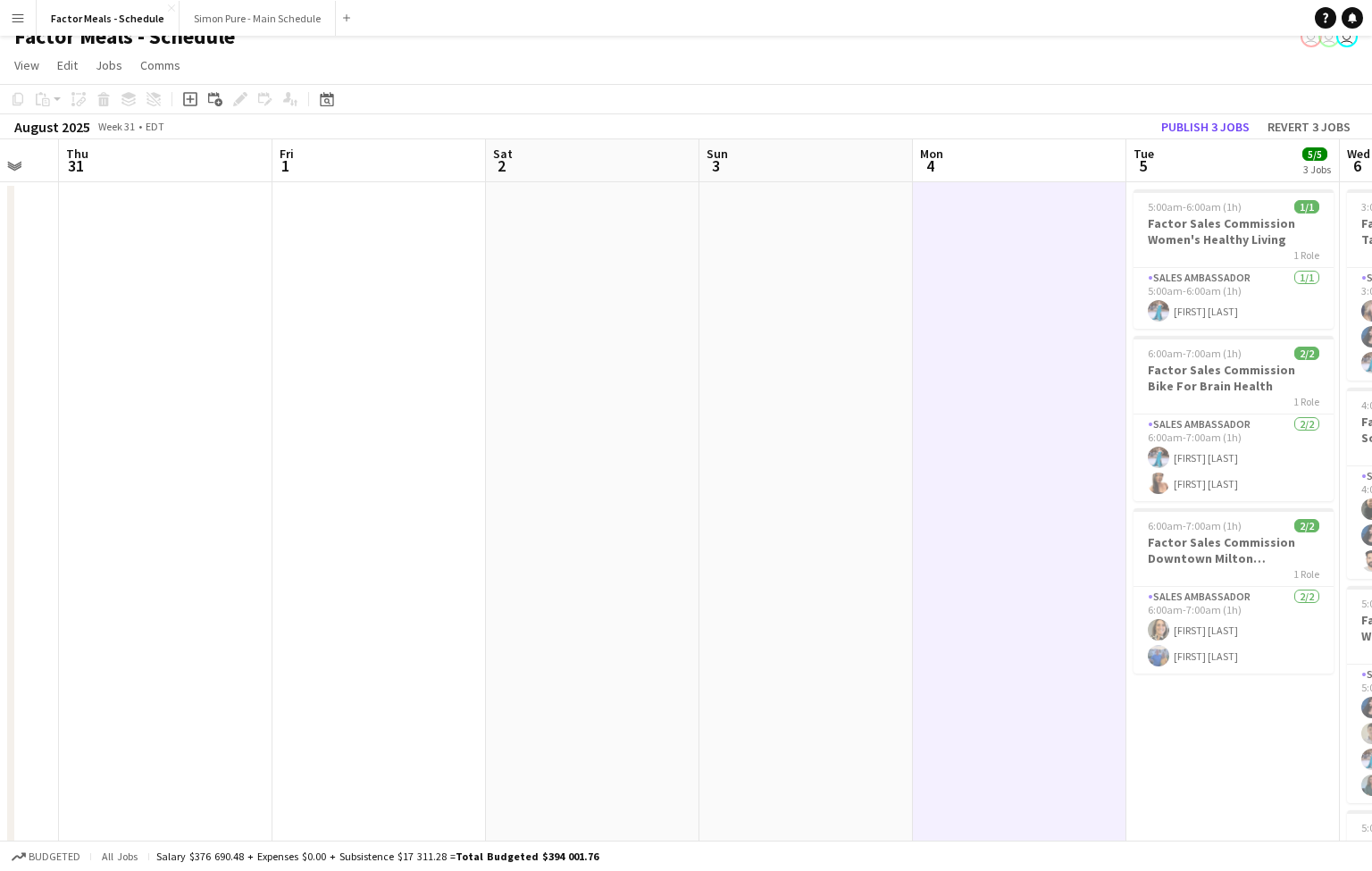 drag, startPoint x: 510, startPoint y: 430, endPoint x: 699, endPoint y: 409, distance: 190.16309 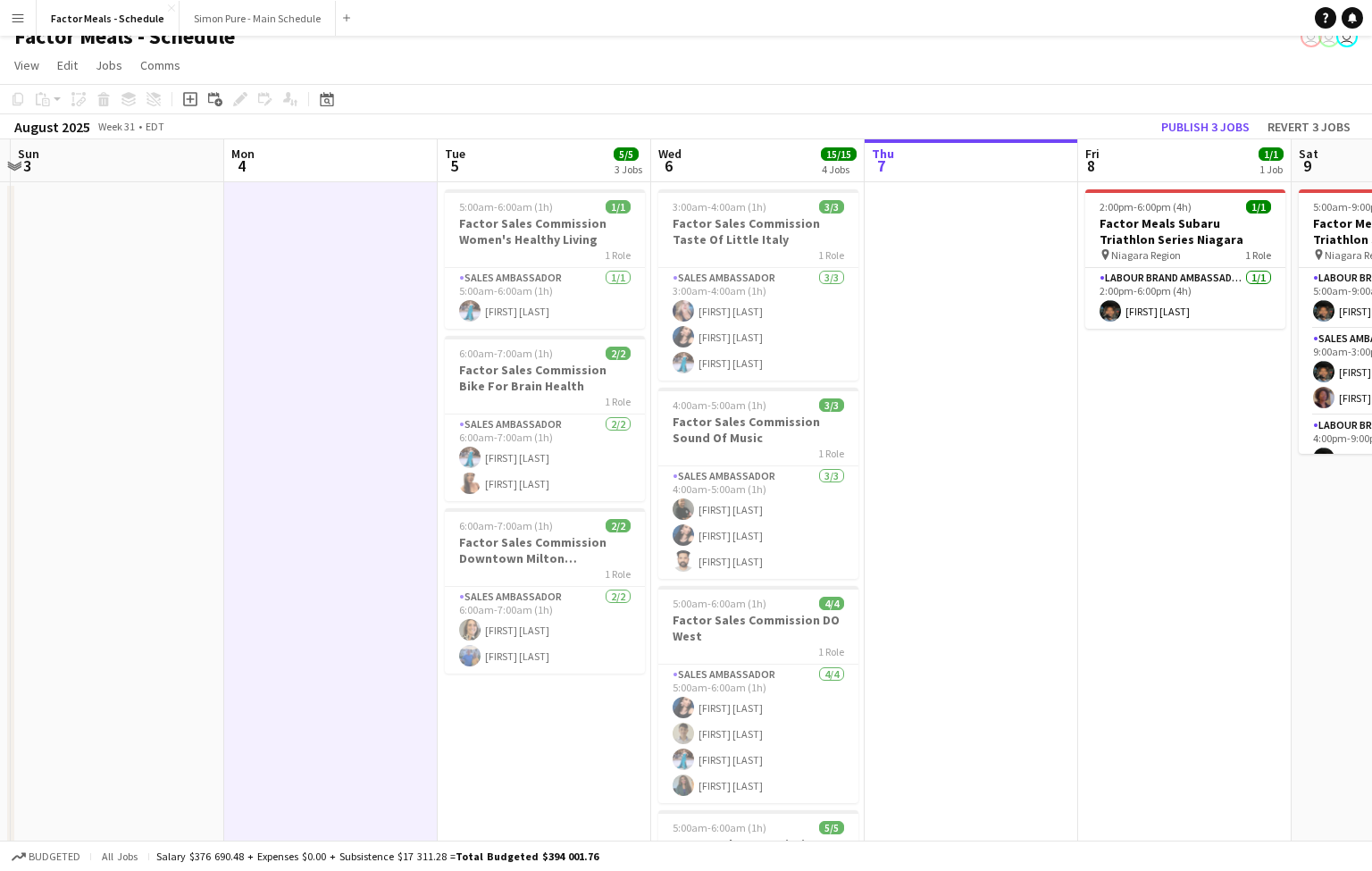 drag, startPoint x: 376, startPoint y: 447, endPoint x: 130, endPoint y: 471, distance: 247.168 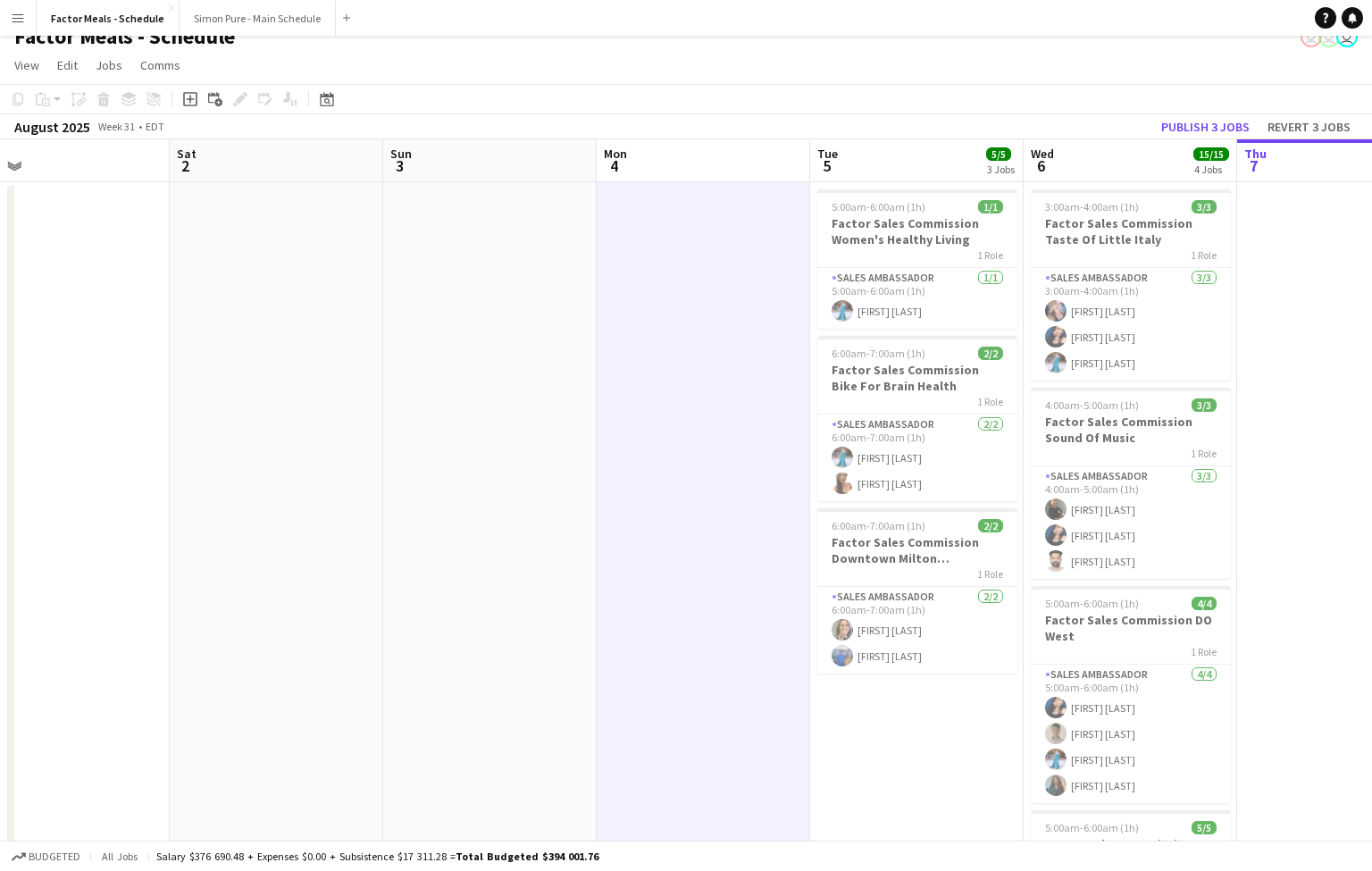 drag, startPoint x: 396, startPoint y: 476, endPoint x: 189, endPoint y: 478, distance: 207.00966 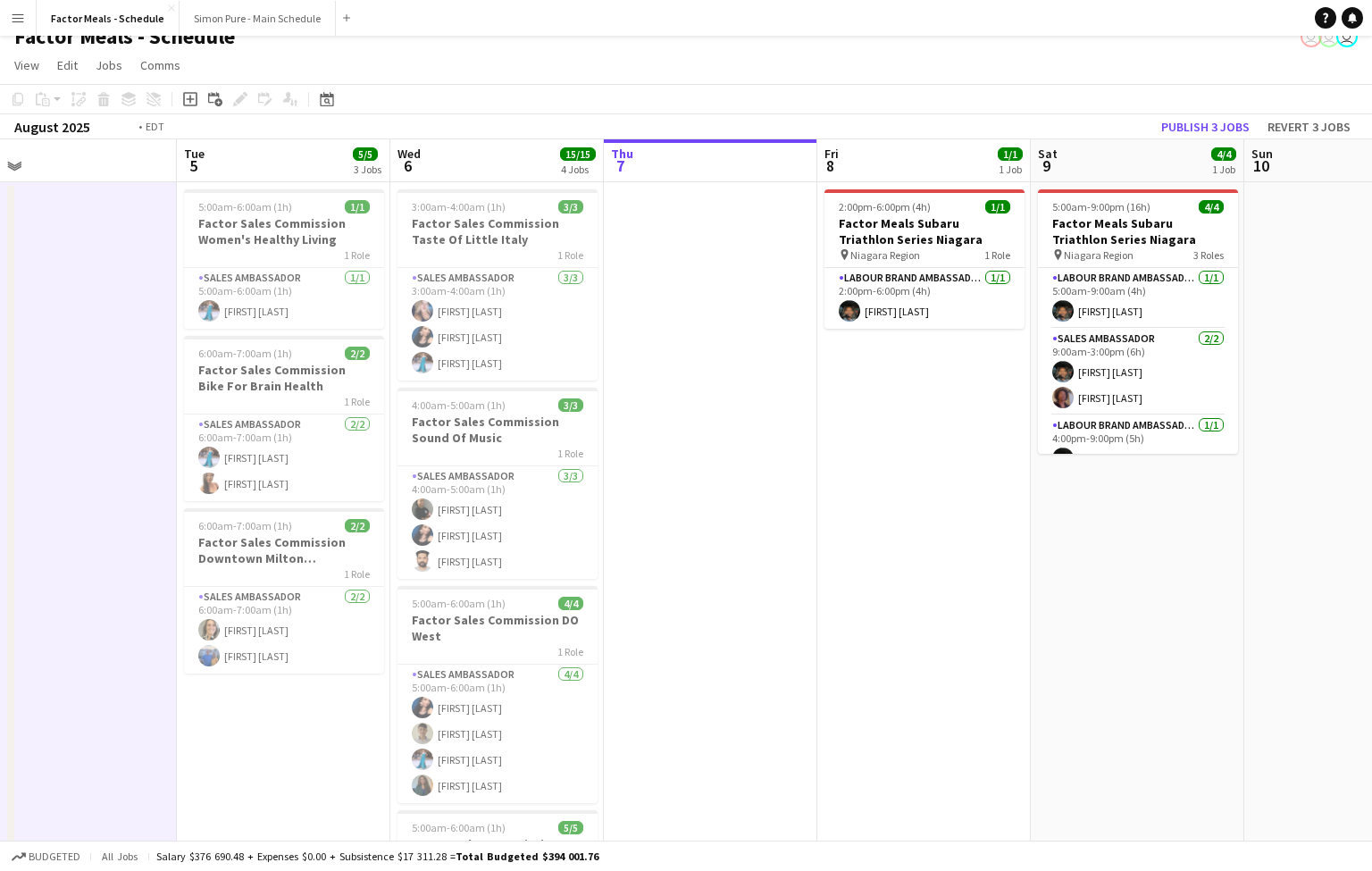 drag, startPoint x: 266, startPoint y: 496, endPoint x: 91, endPoint y: 501, distance: 175.07141 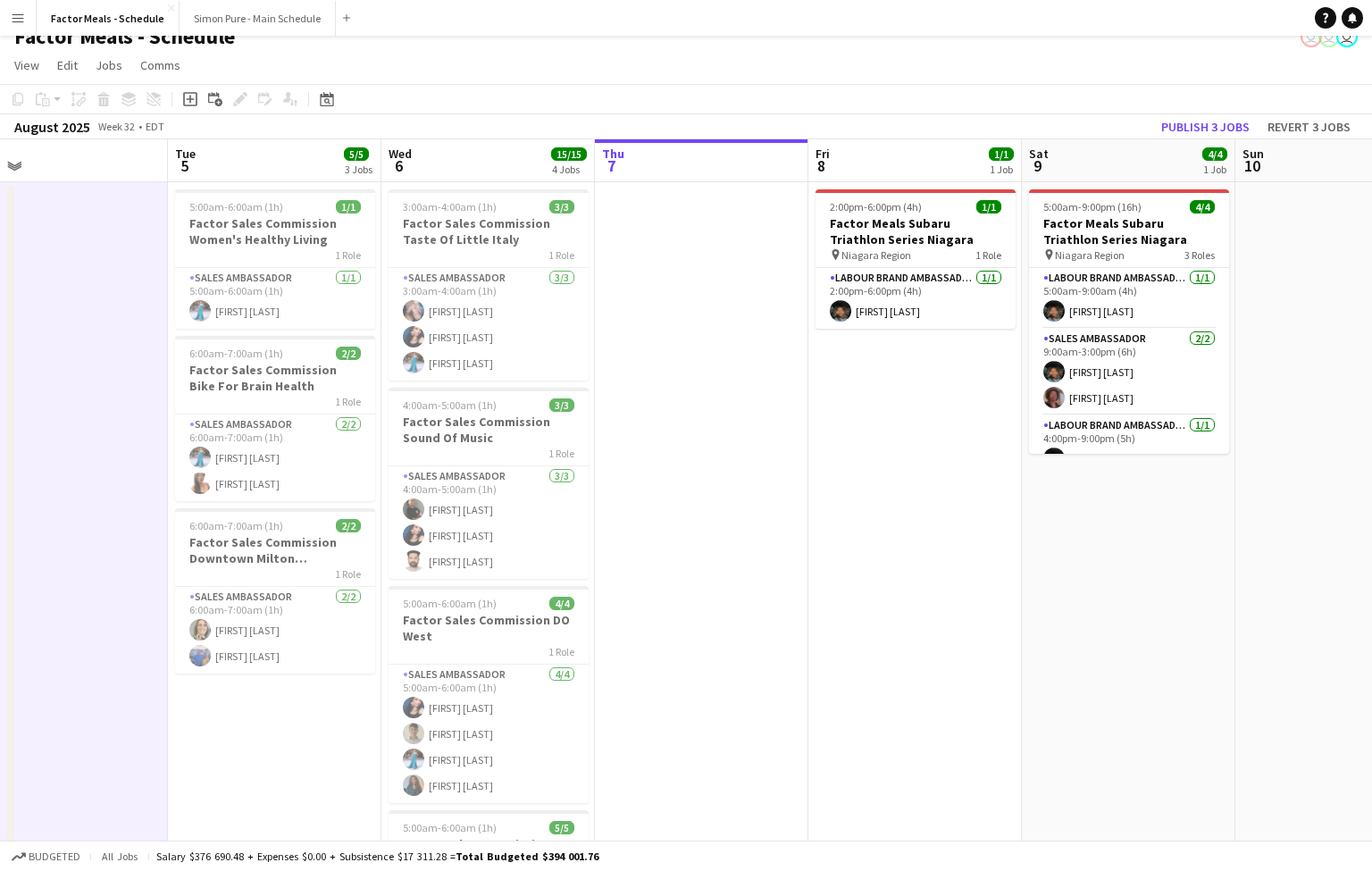 click on "[FIRST] [LAST]" at bounding box center (915, 671) 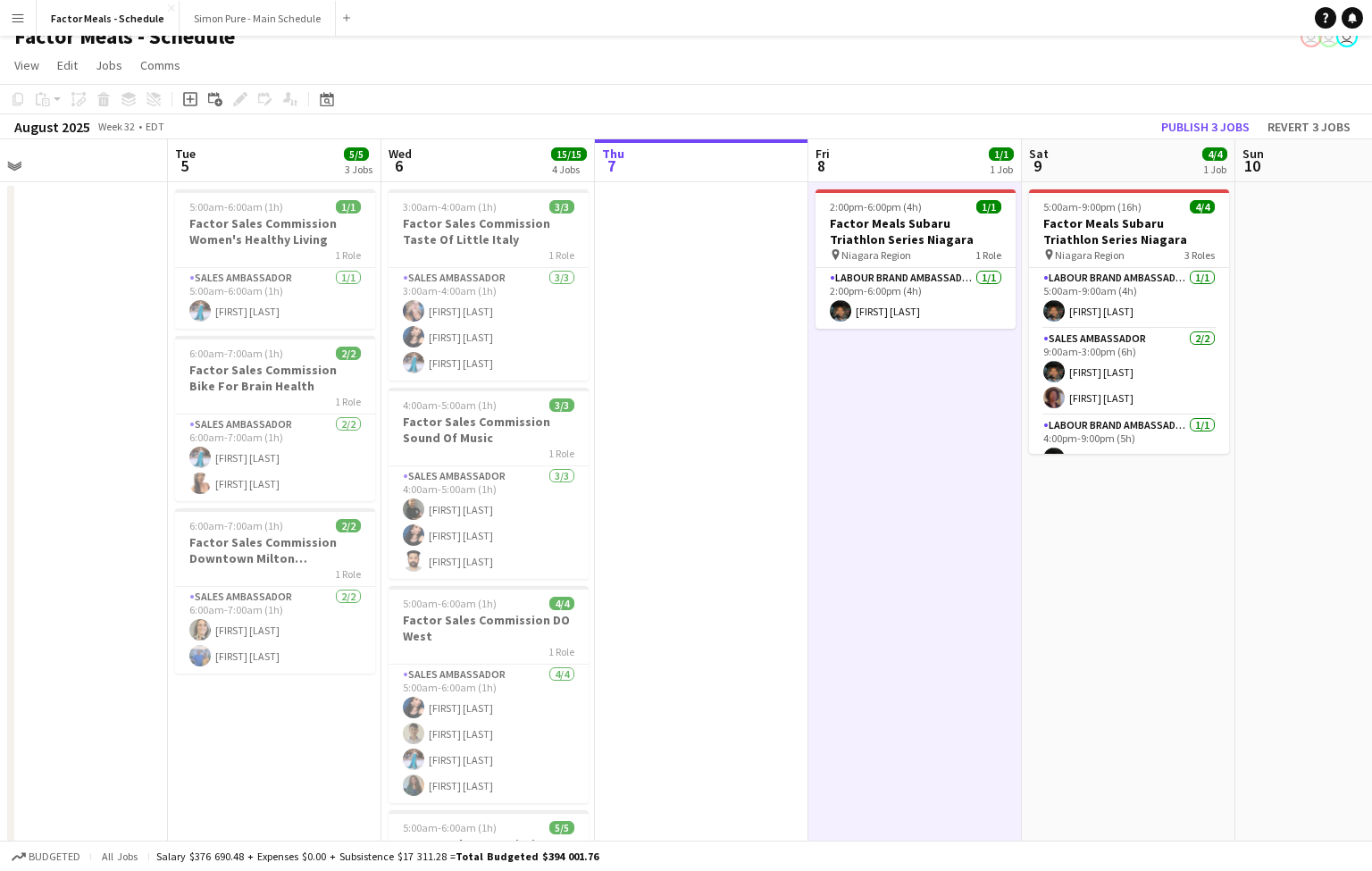 click at bounding box center [701, 671] 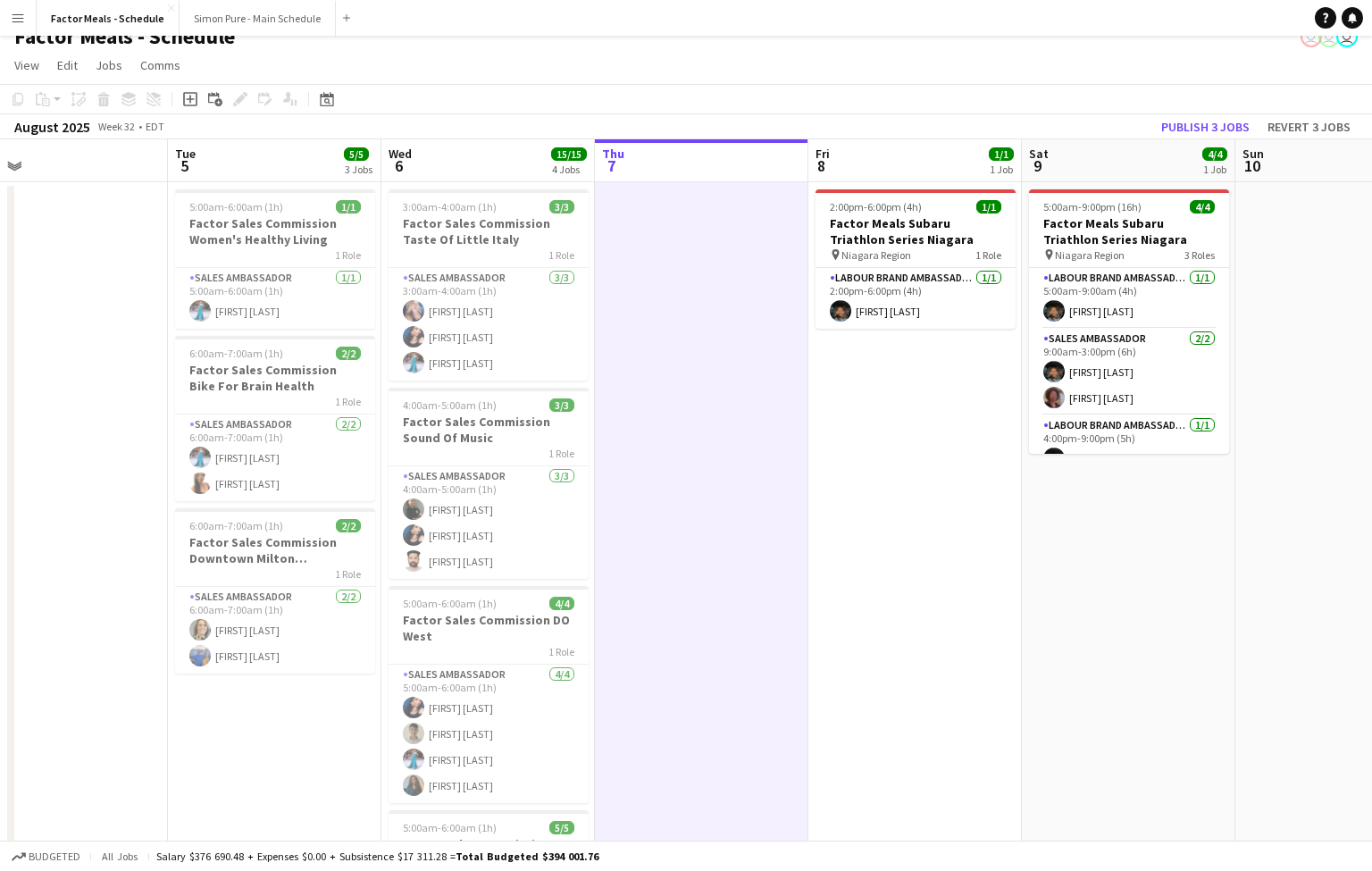 click at bounding box center [701, 671] 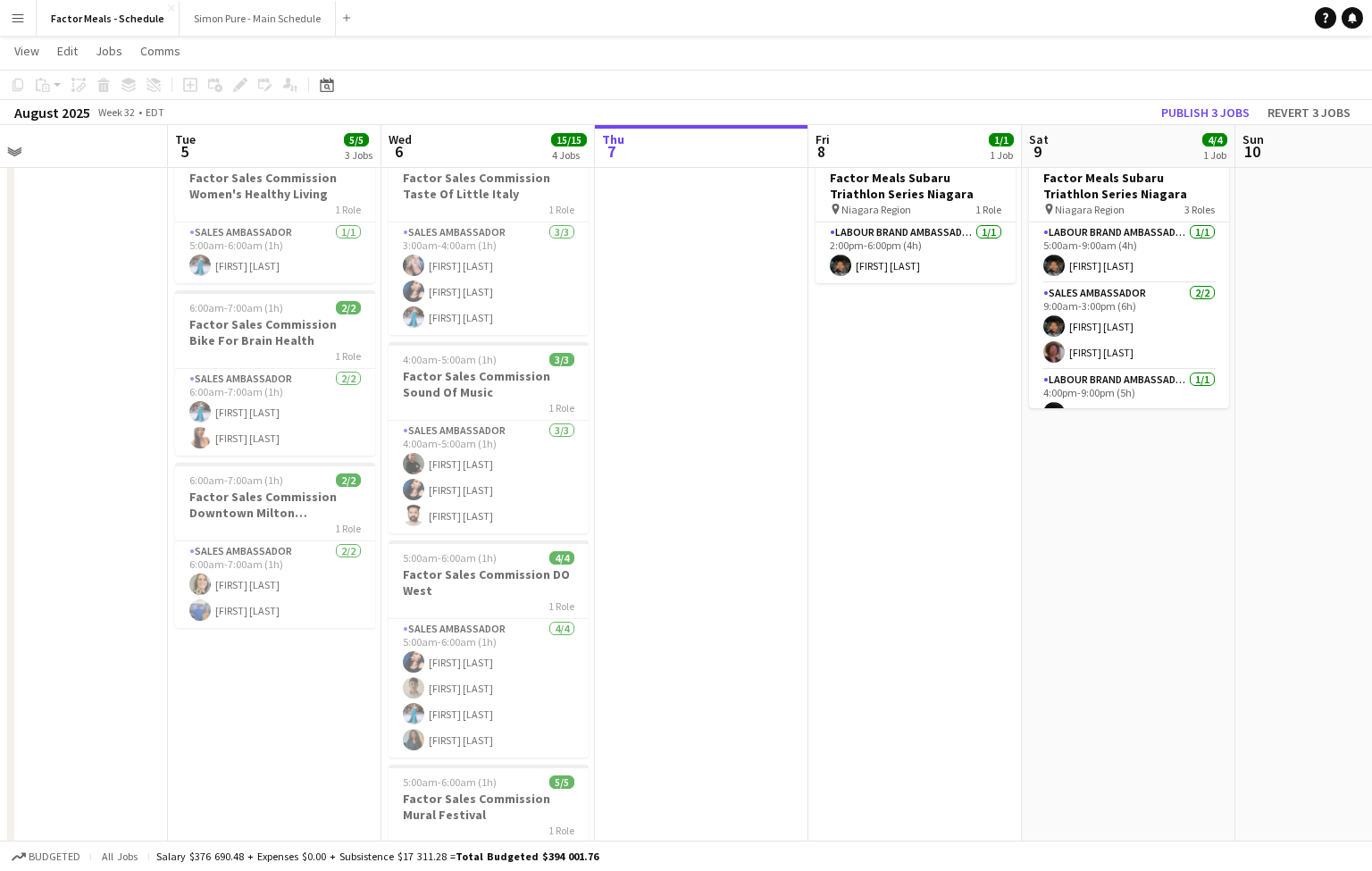 scroll, scrollTop: 85, scrollLeft: 0, axis: vertical 